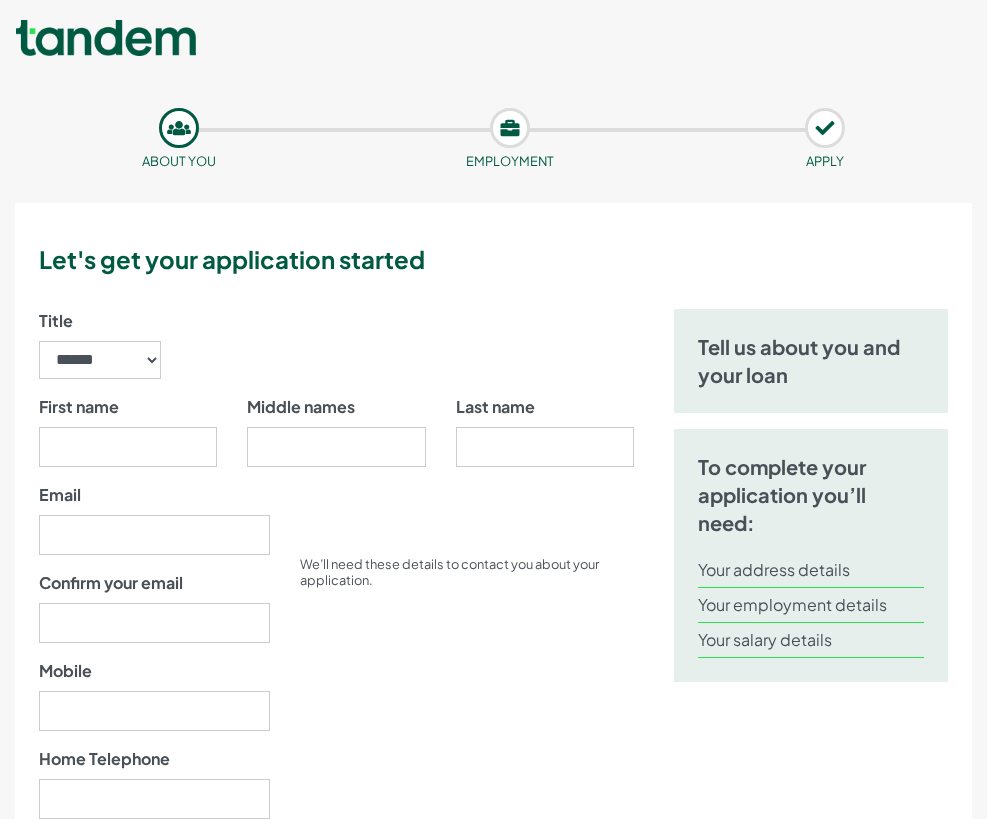 scroll, scrollTop: 0, scrollLeft: 0, axis: both 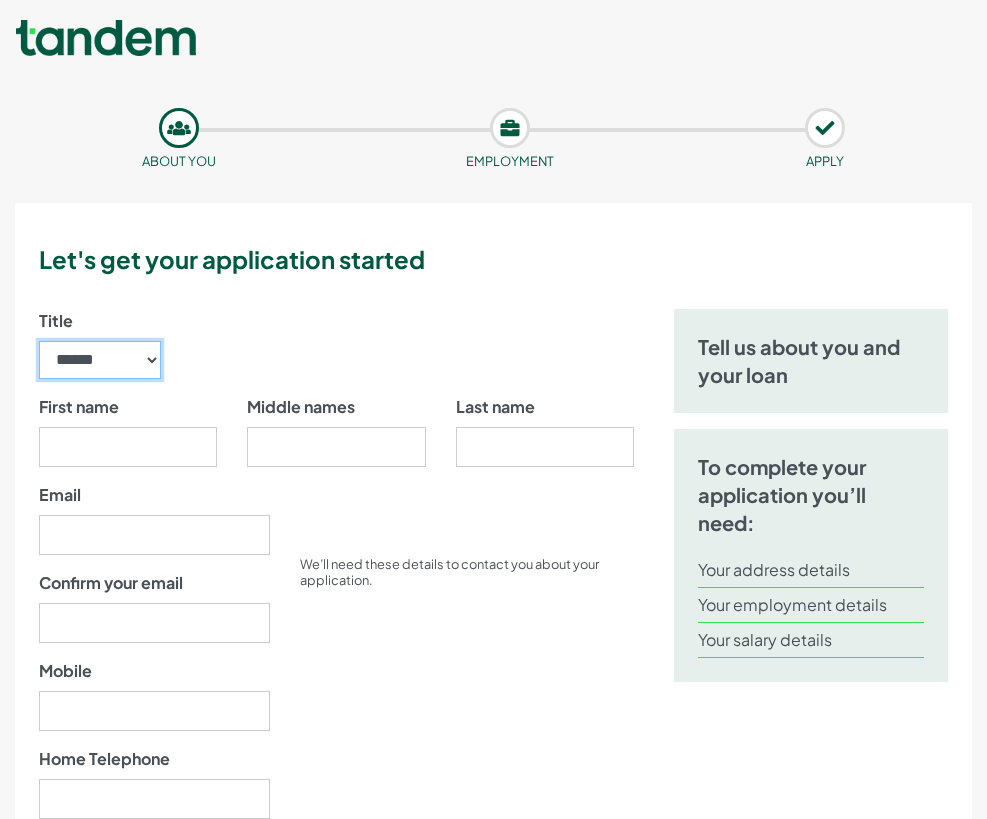 click on "******
**
***
****
**
**
****" at bounding box center [100, 360] 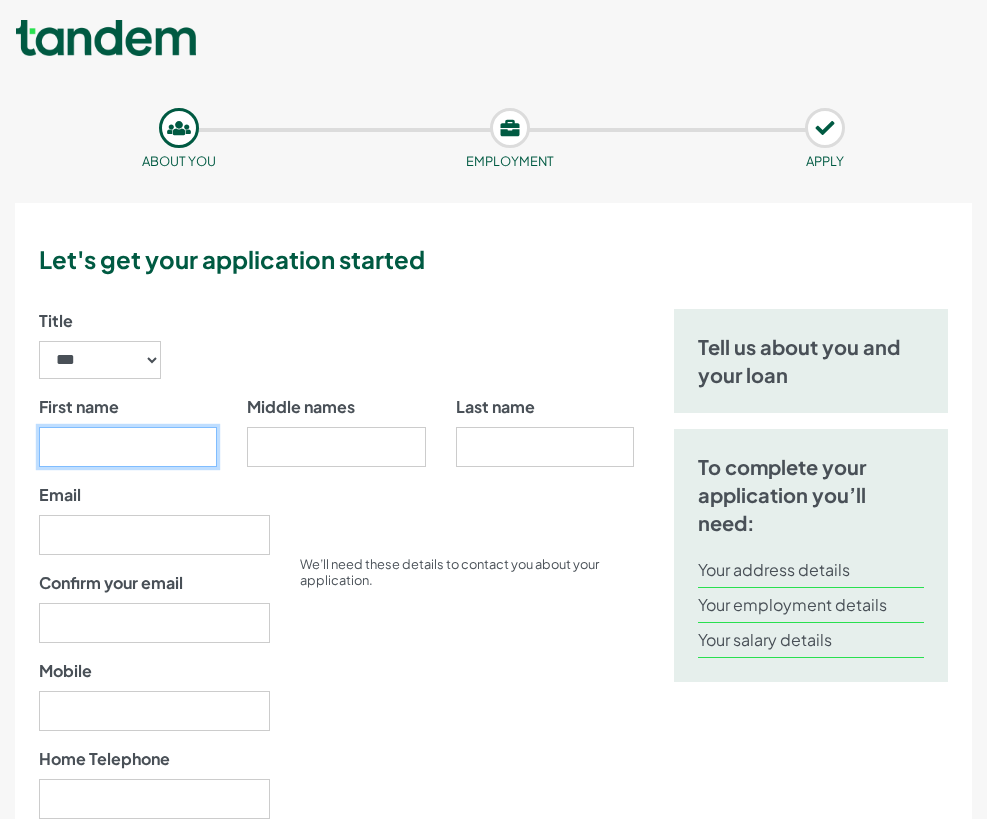 click on "First name" at bounding box center (128, 447) 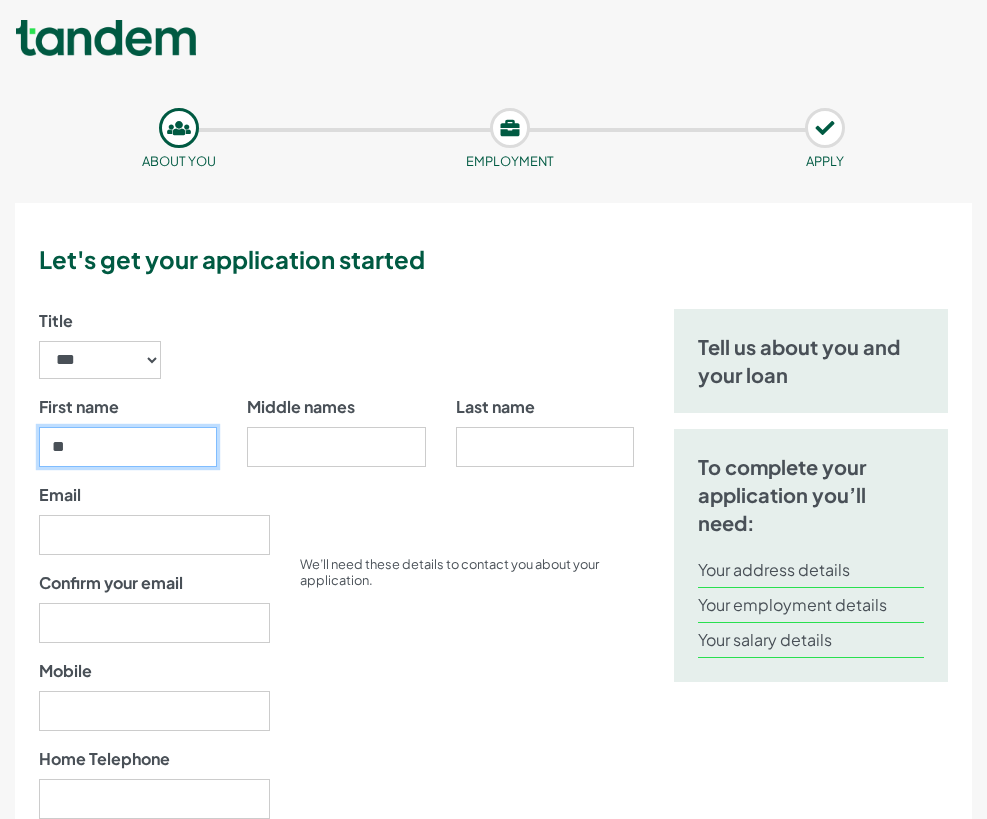 type on "*" 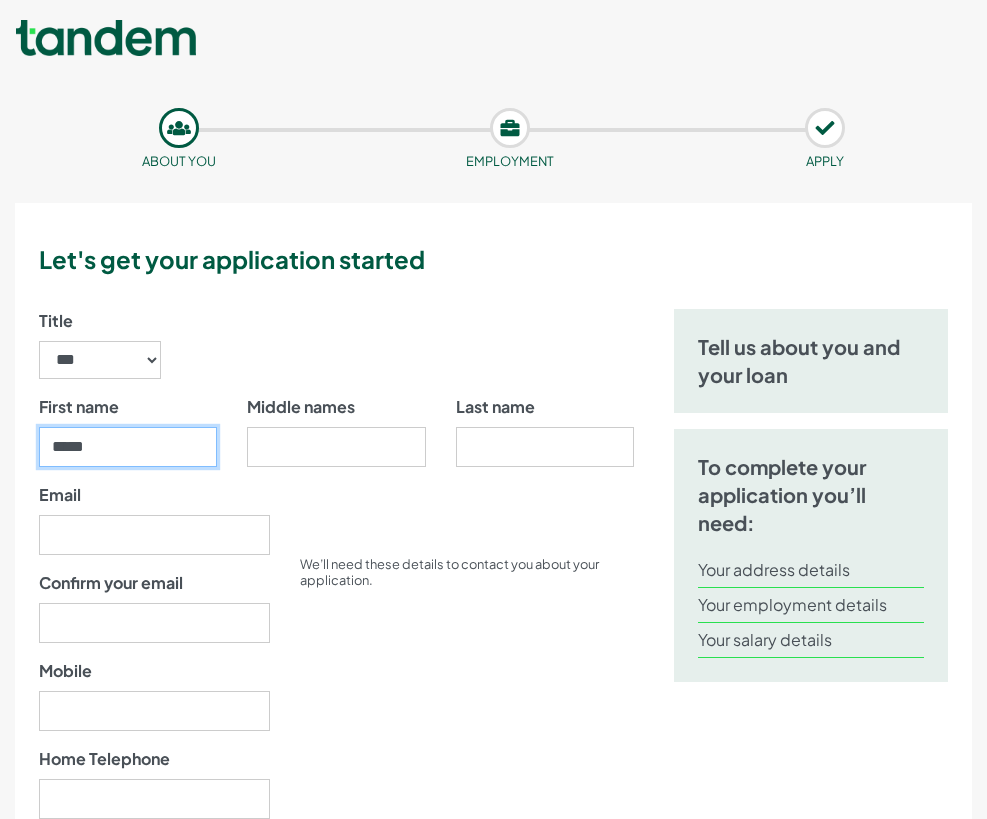 type on "*****" 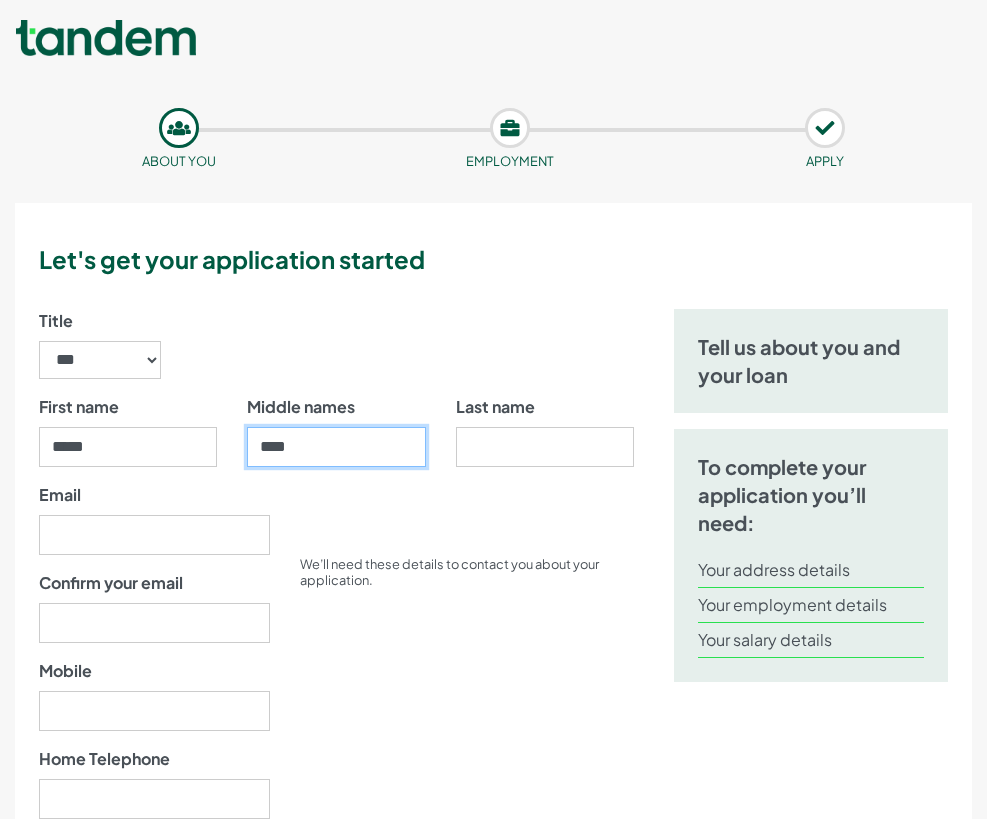 type on "***" 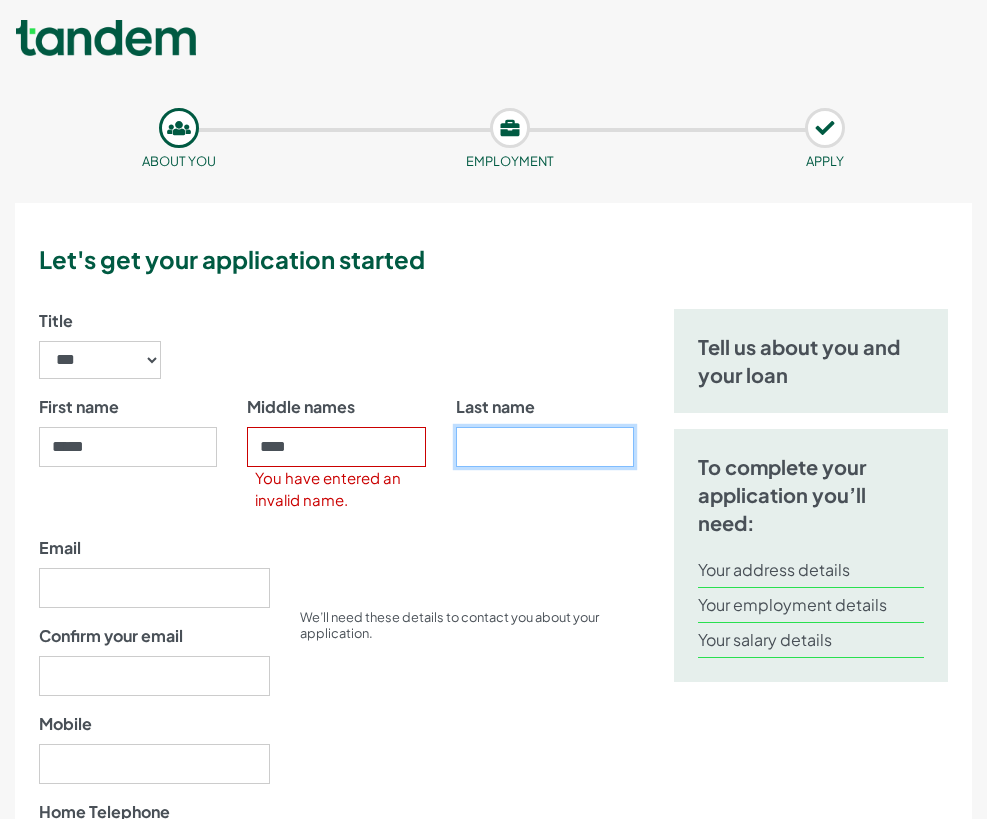 type on "*" 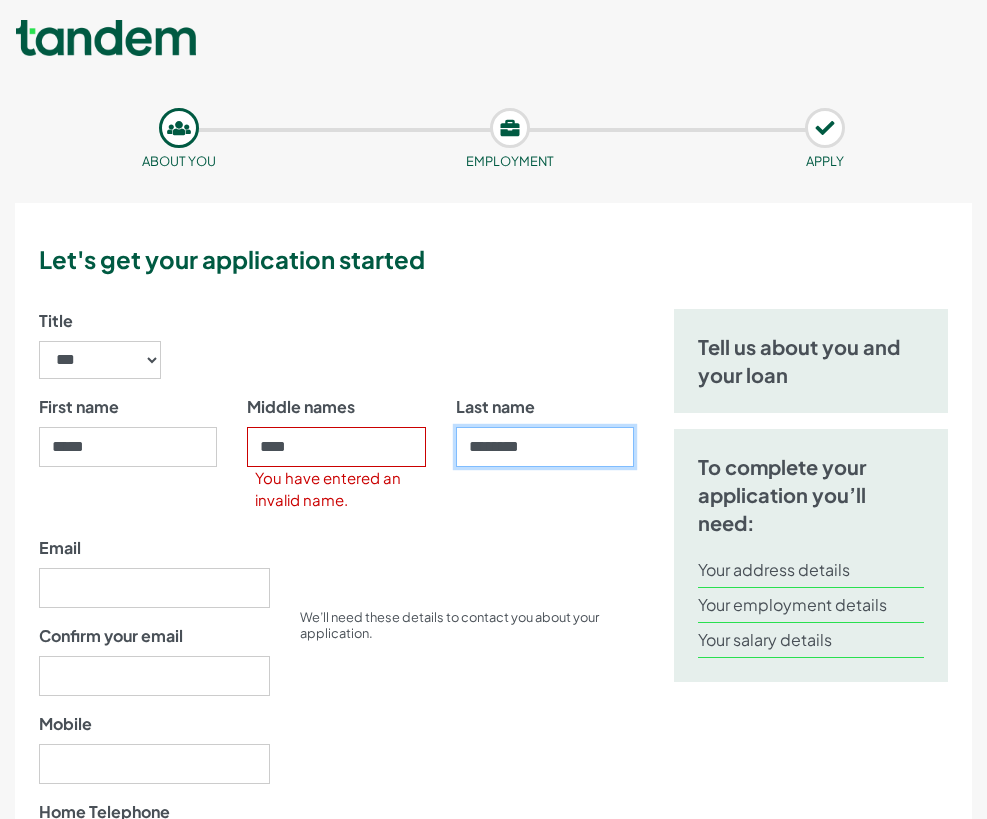 type on "*******" 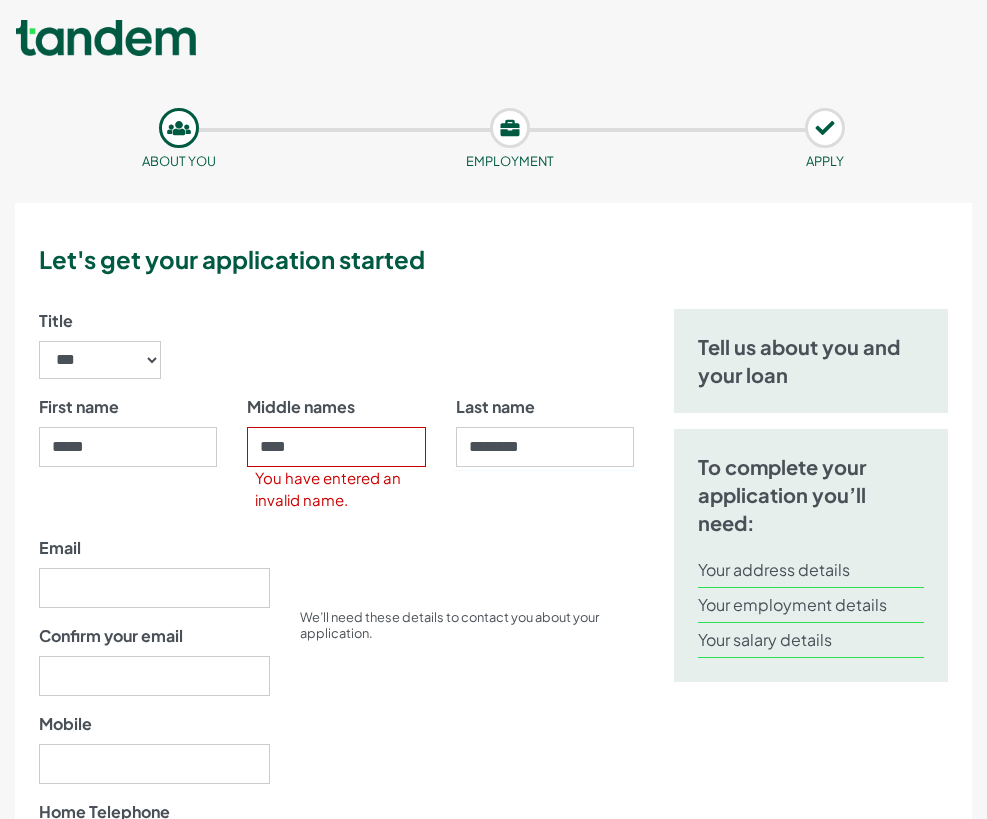 click on "Middle names
*** You have entered an invalid name." at bounding box center (336, 465) 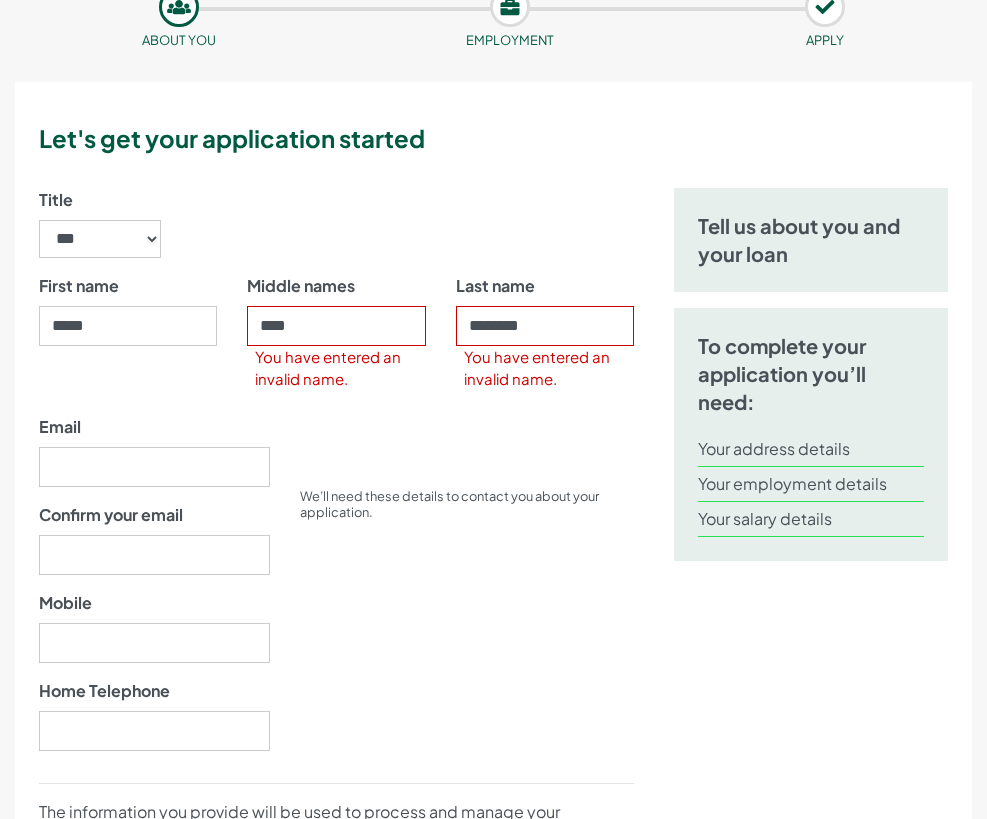scroll, scrollTop: 300, scrollLeft: 0, axis: vertical 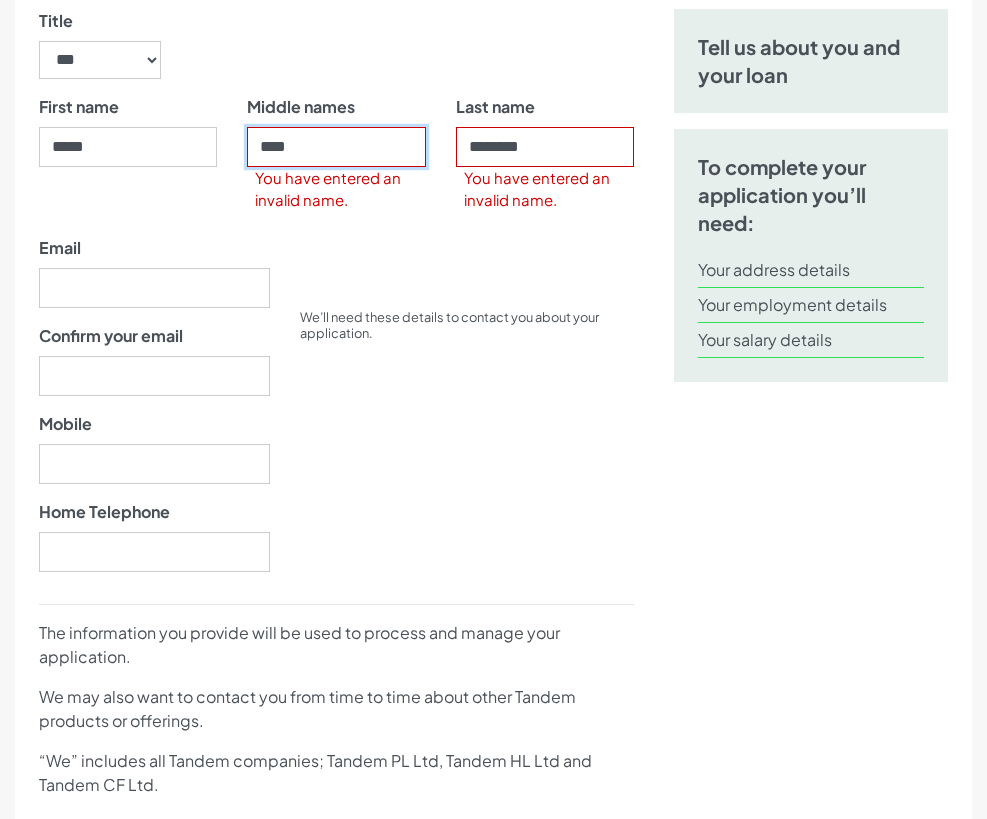 click on "***" at bounding box center [336, 147] 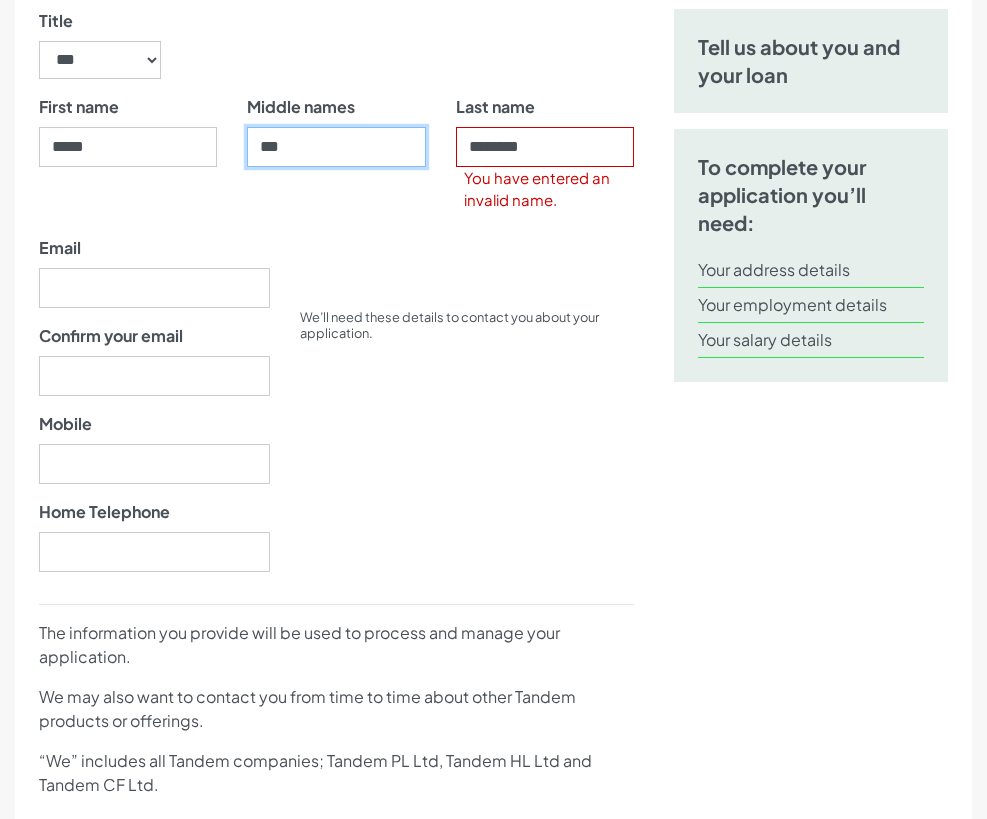 type on "***" 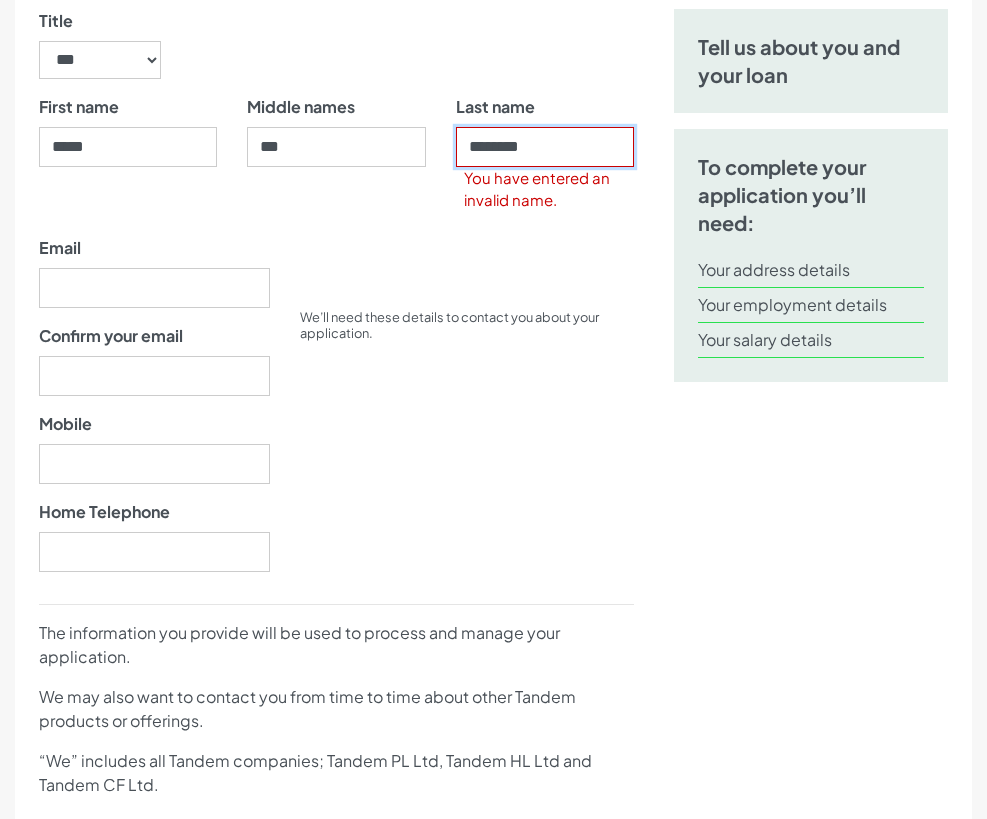 click on "*******" at bounding box center (545, 147) 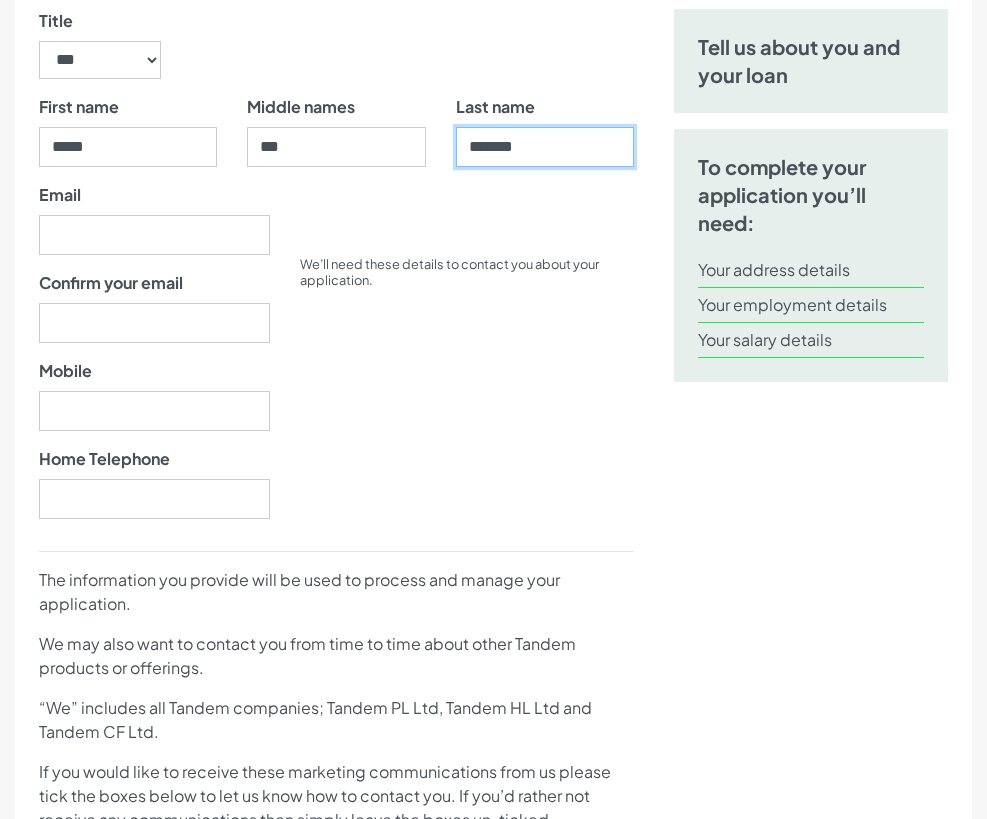 type on "*******" 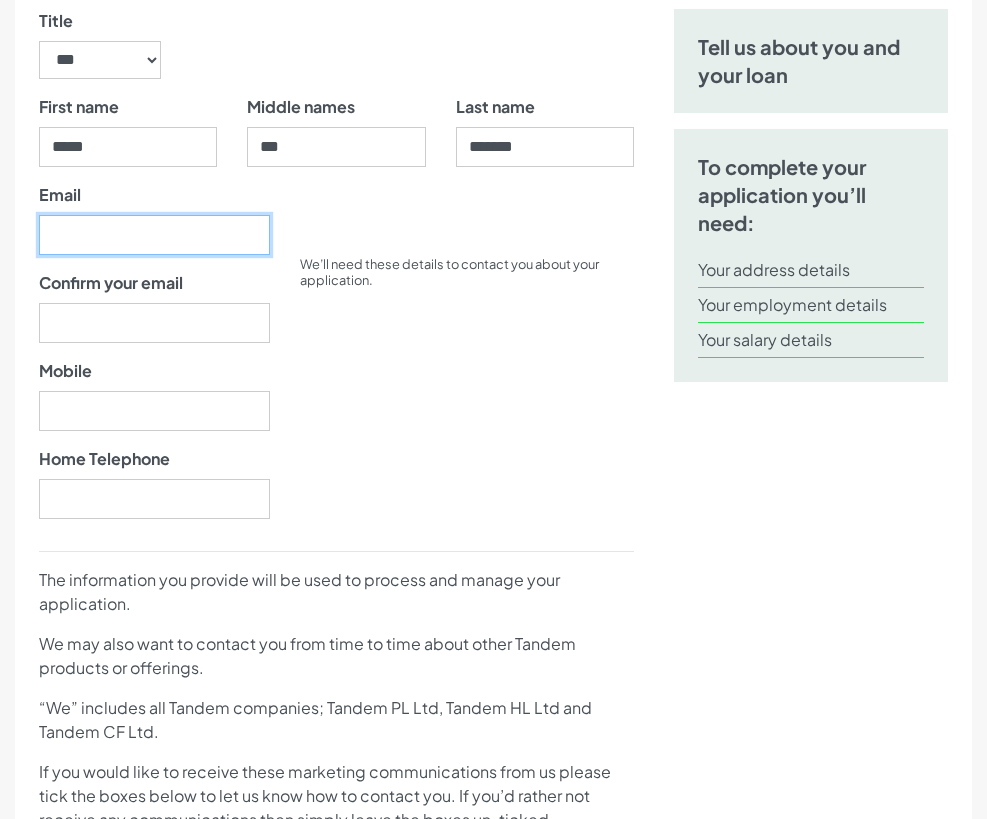 click on "Email" at bounding box center (154, 235) 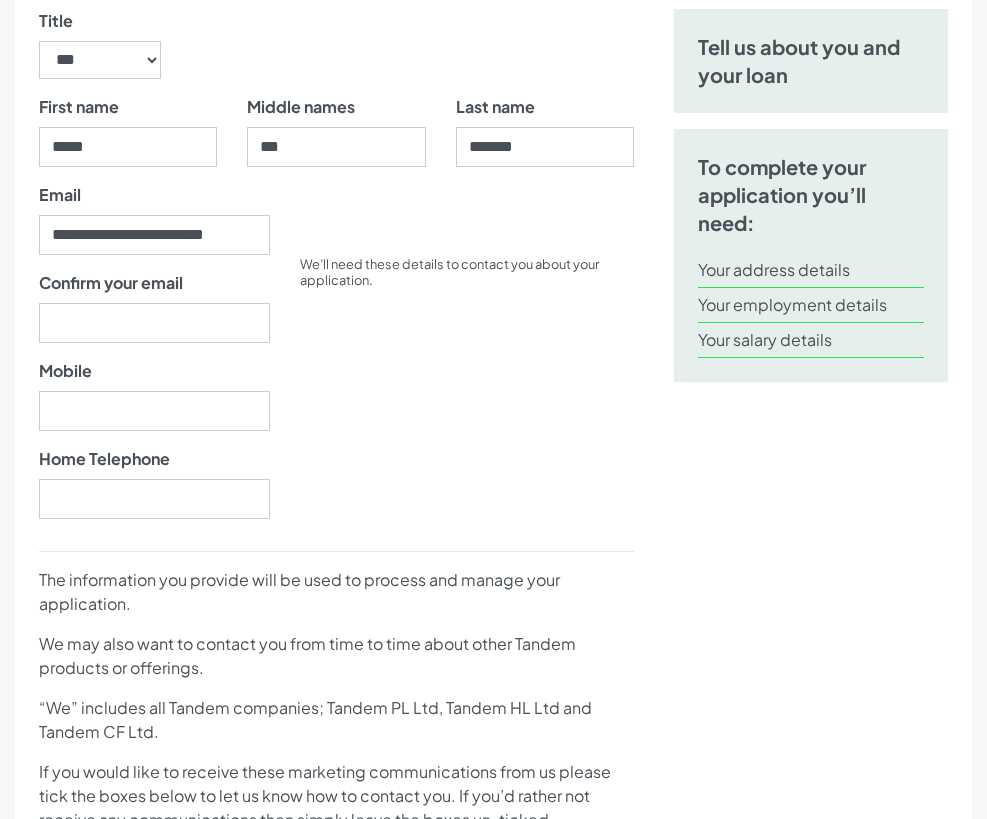type on "**********" 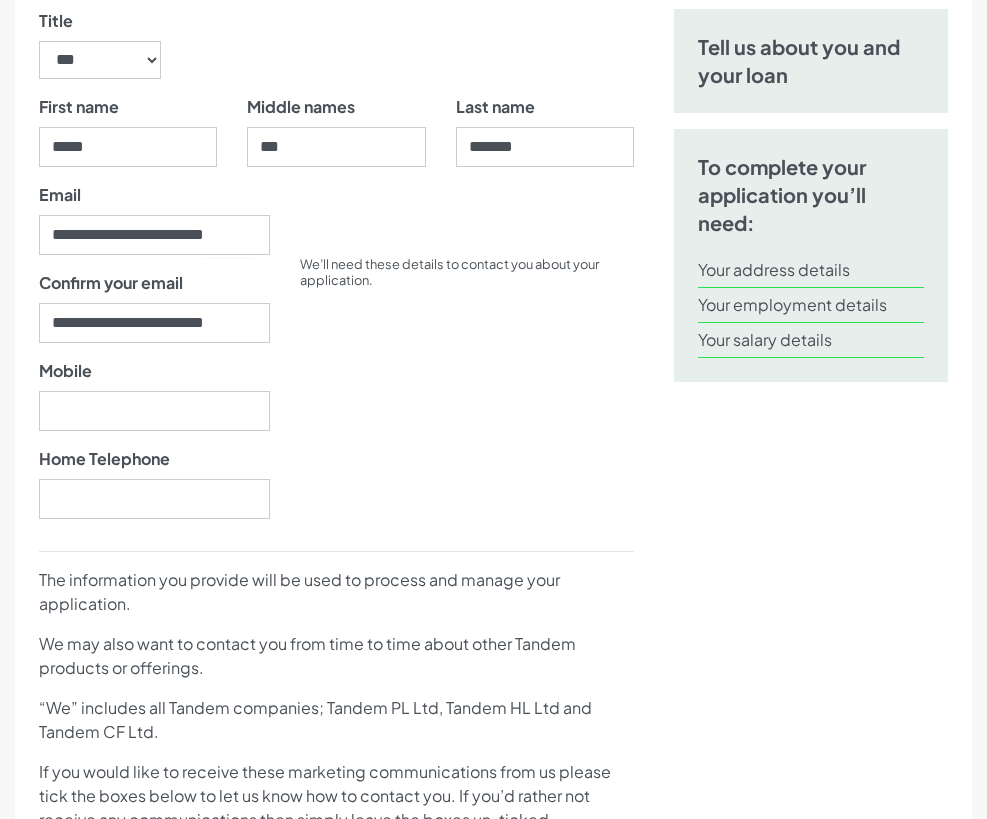 type on "07741288004" 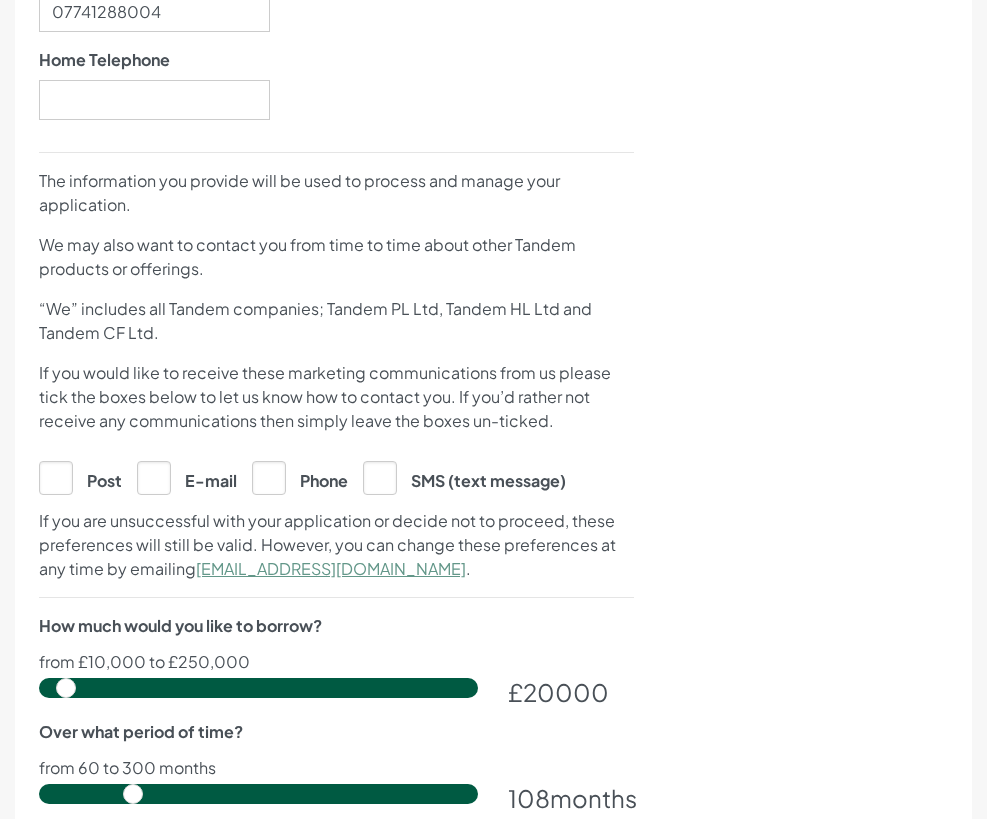 scroll, scrollTop: 700, scrollLeft: 0, axis: vertical 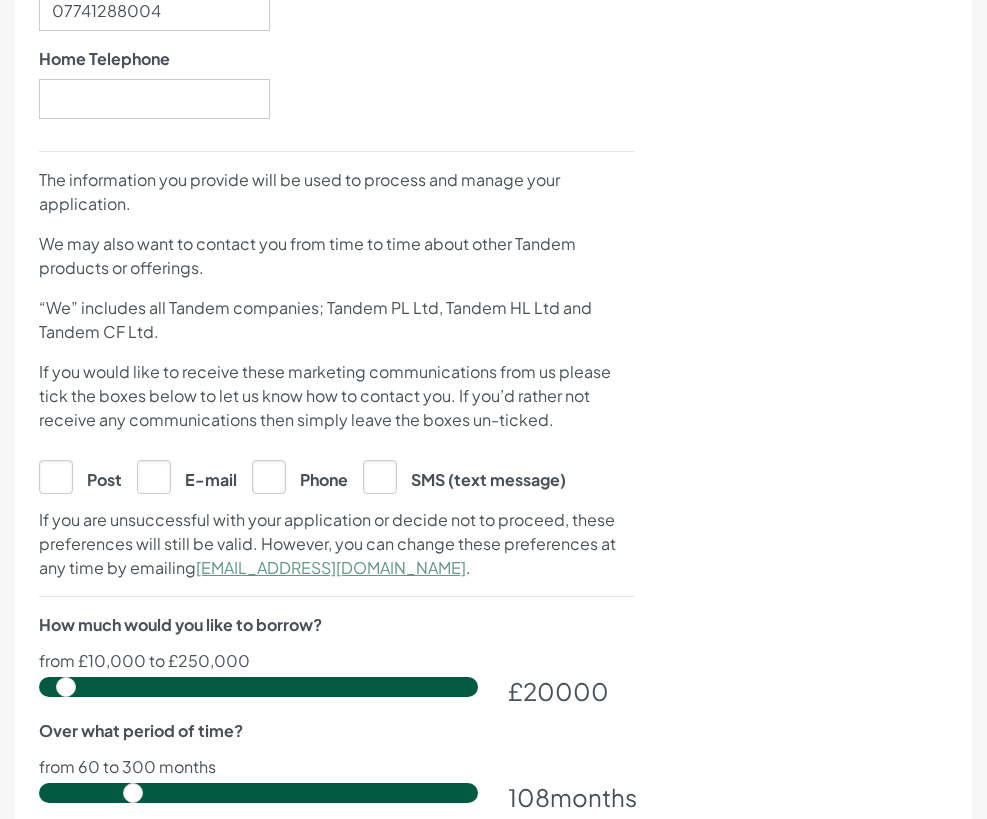 click on "Post" at bounding box center (80, 476) 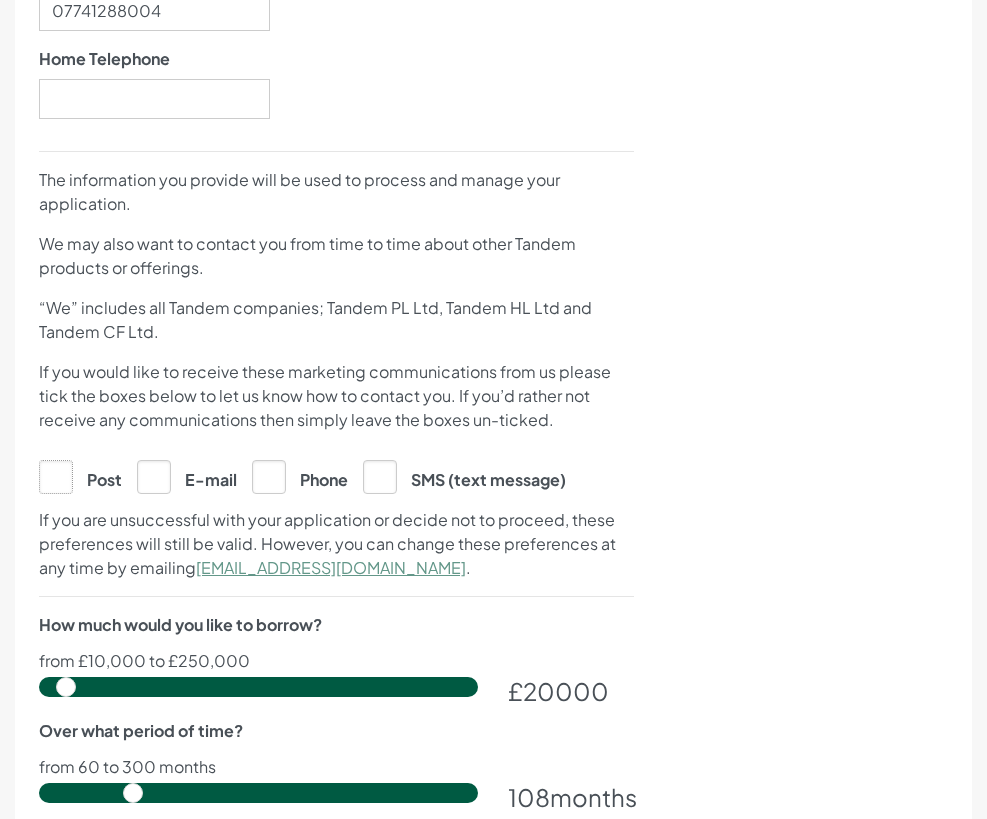 click on "Post" at bounding box center (-9954, 475) 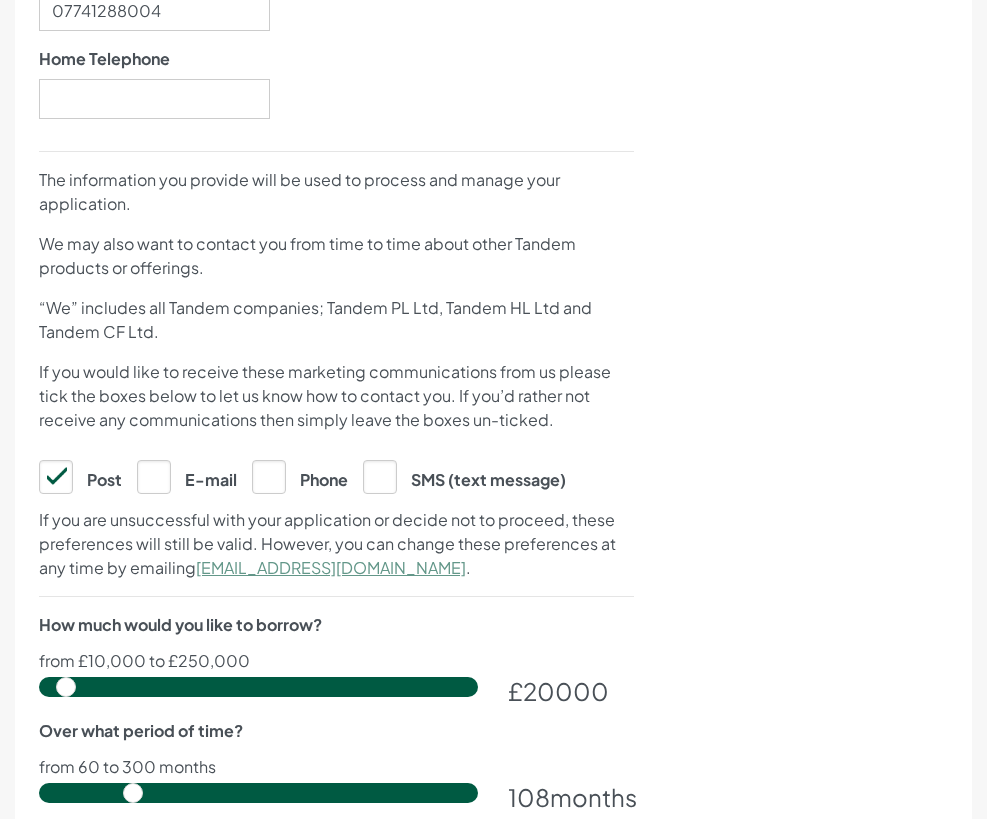 click on "E-mail" at bounding box center (187, 476) 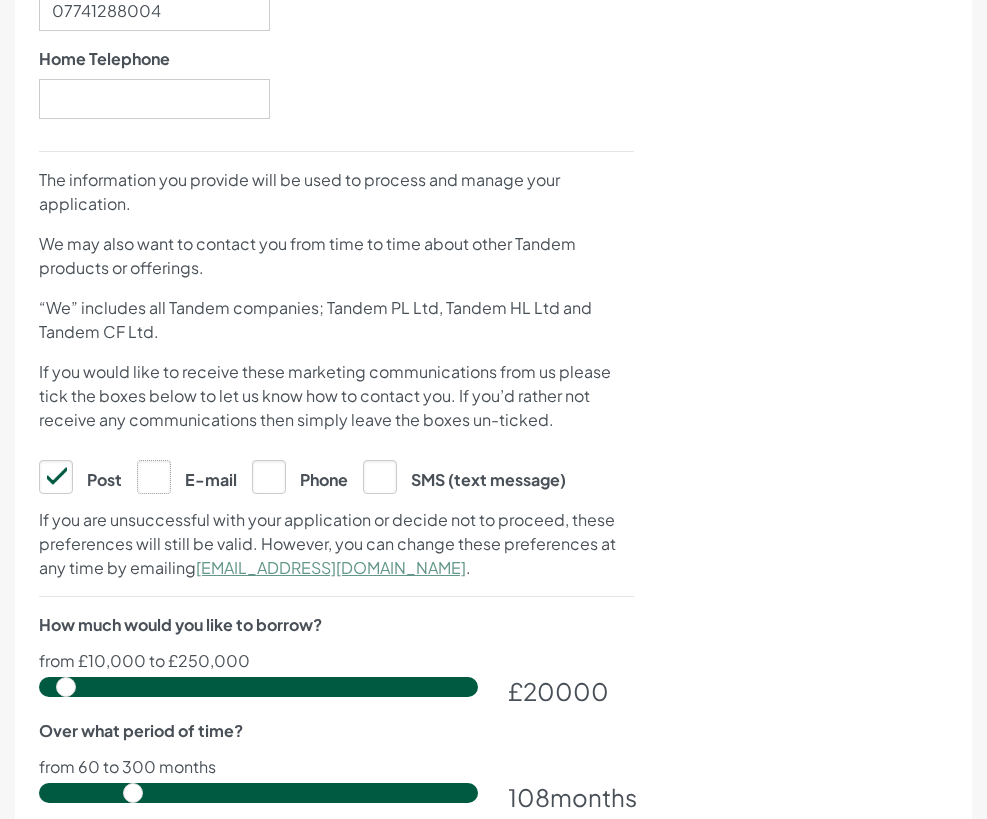 click on "E-mail" at bounding box center (-9856, 475) 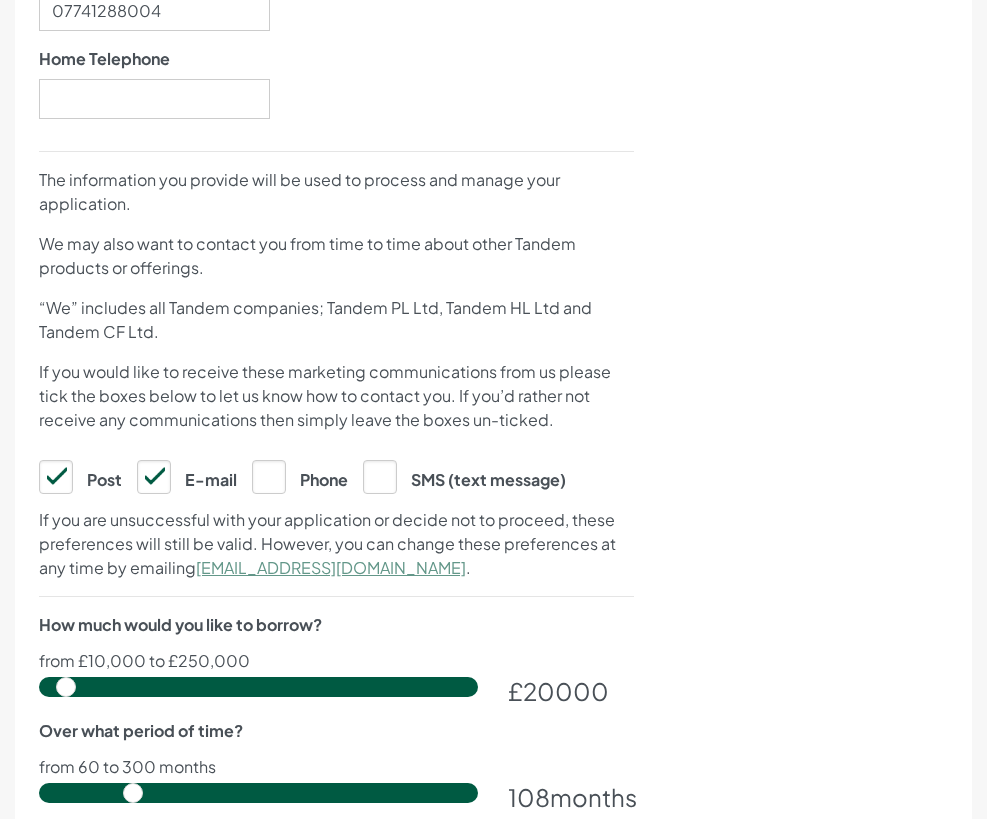 click on "SMS (text message)" at bounding box center (464, 476) 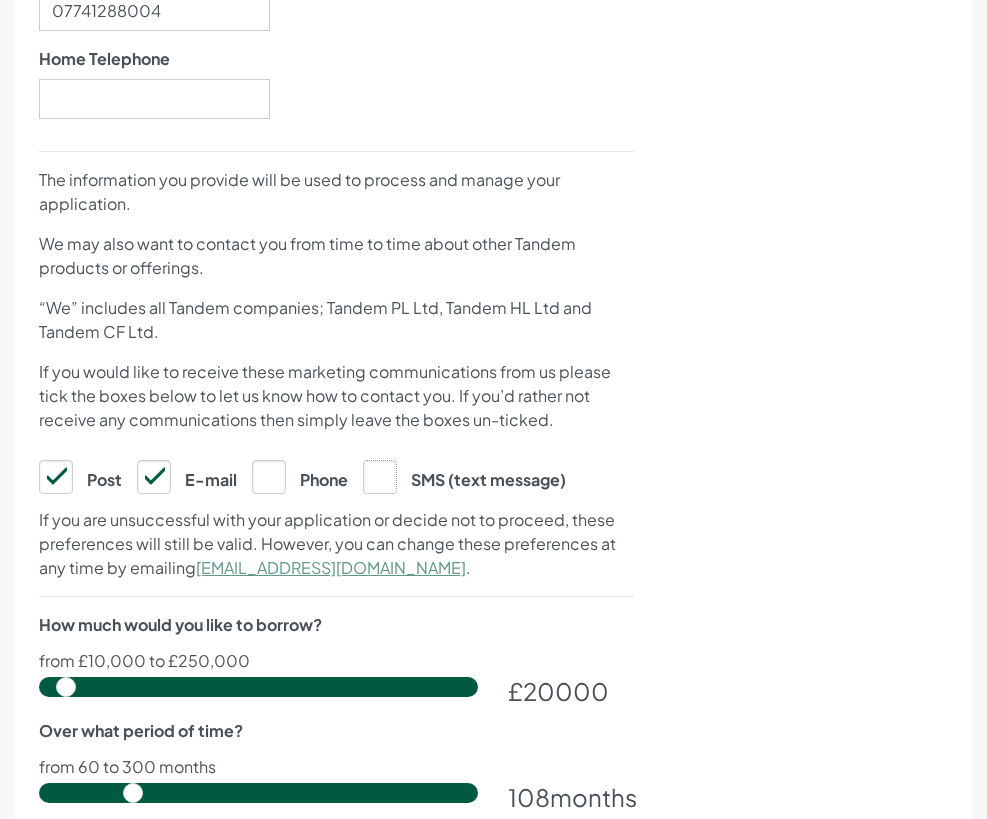 click on "SMS (text message)" at bounding box center [-9630, 475] 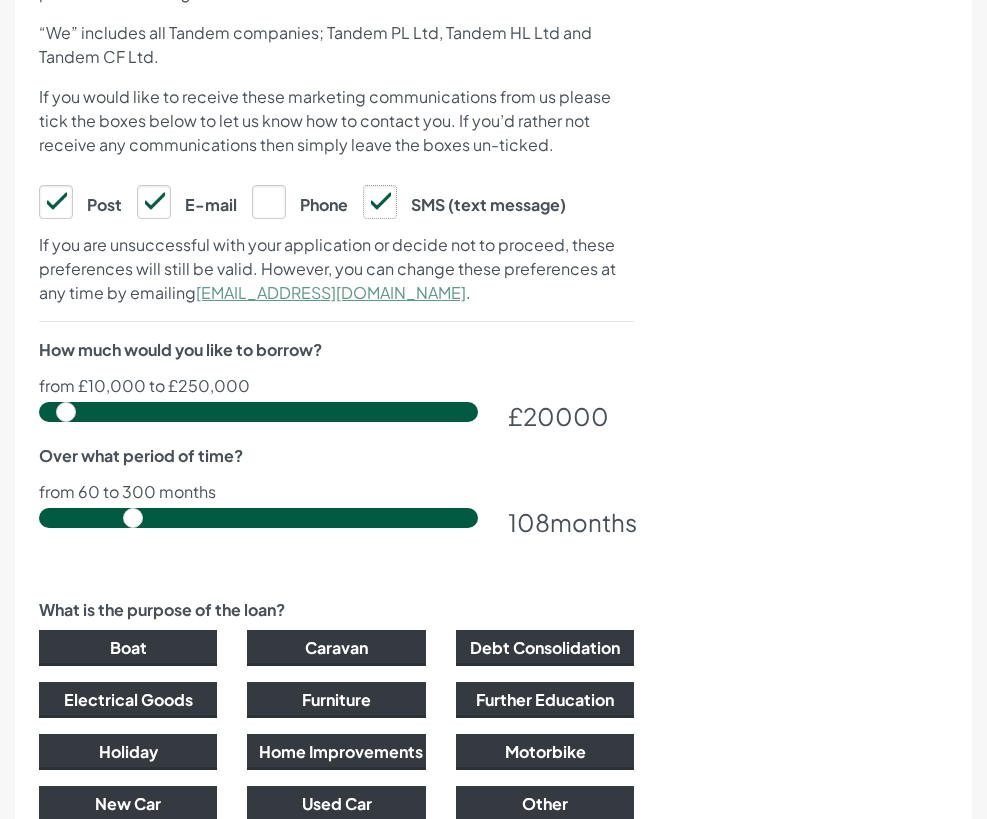 scroll, scrollTop: 1000, scrollLeft: 0, axis: vertical 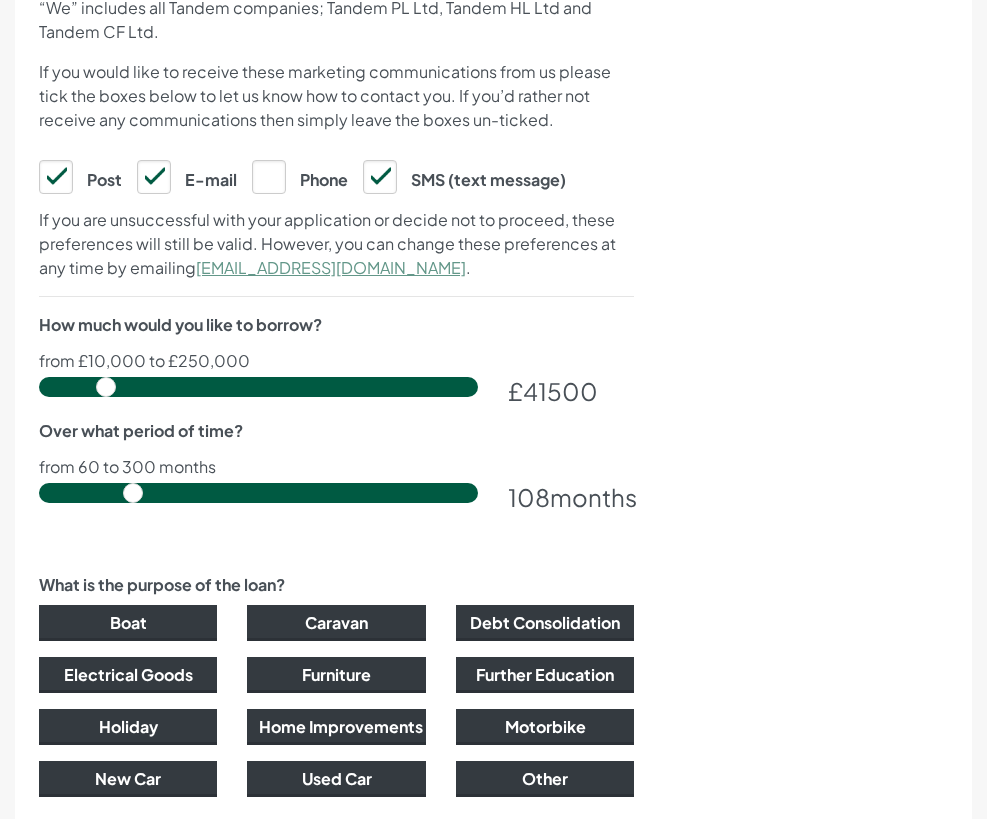 drag, startPoint x: 79, startPoint y: 391, endPoint x: 117, endPoint y: 402, distance: 39.56008 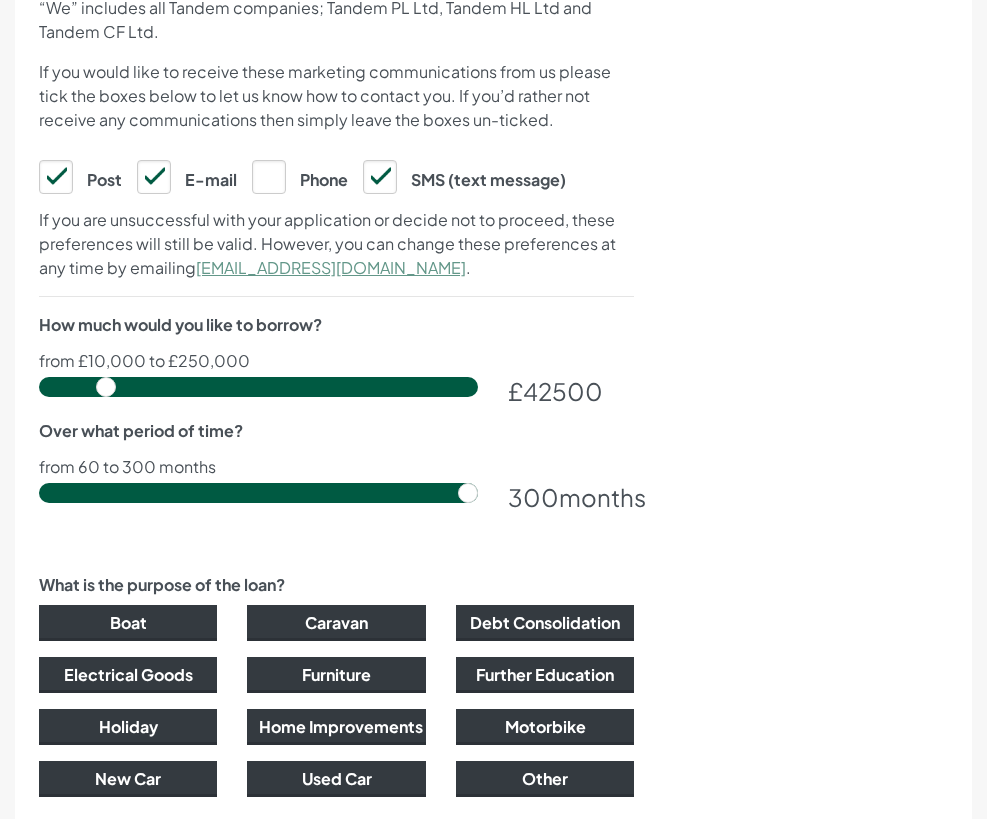 drag, startPoint x: 143, startPoint y: 503, endPoint x: 596, endPoint y: 502, distance: 453.0011 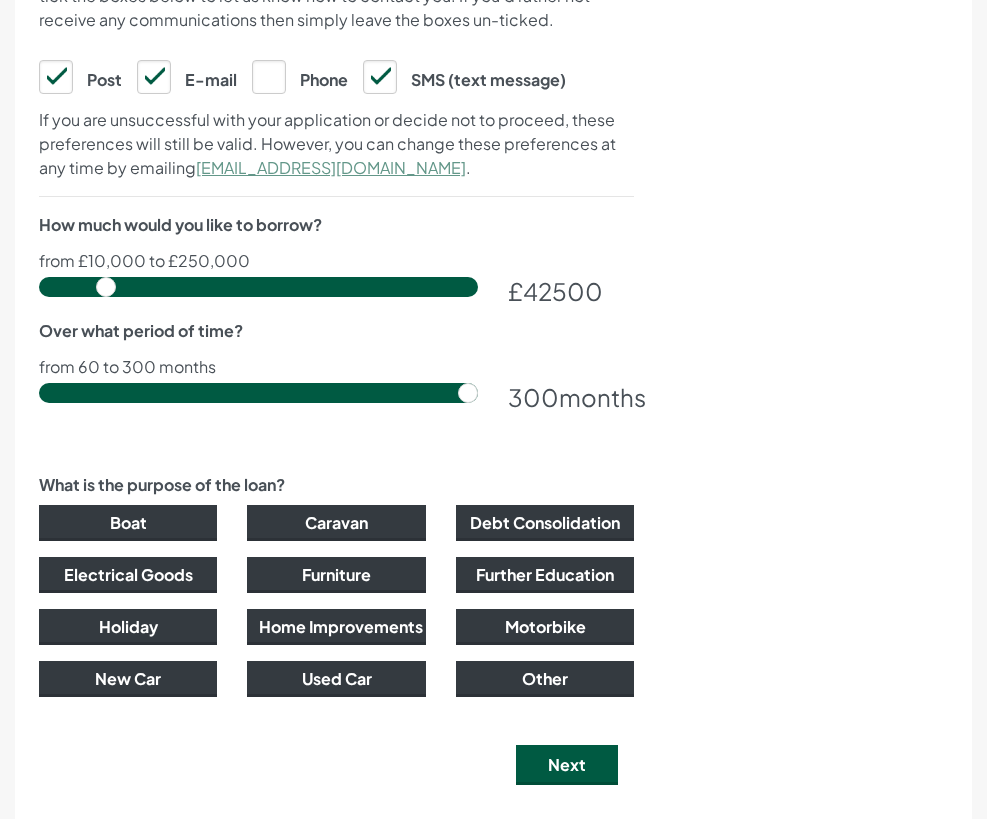 scroll, scrollTop: 1400, scrollLeft: 0, axis: vertical 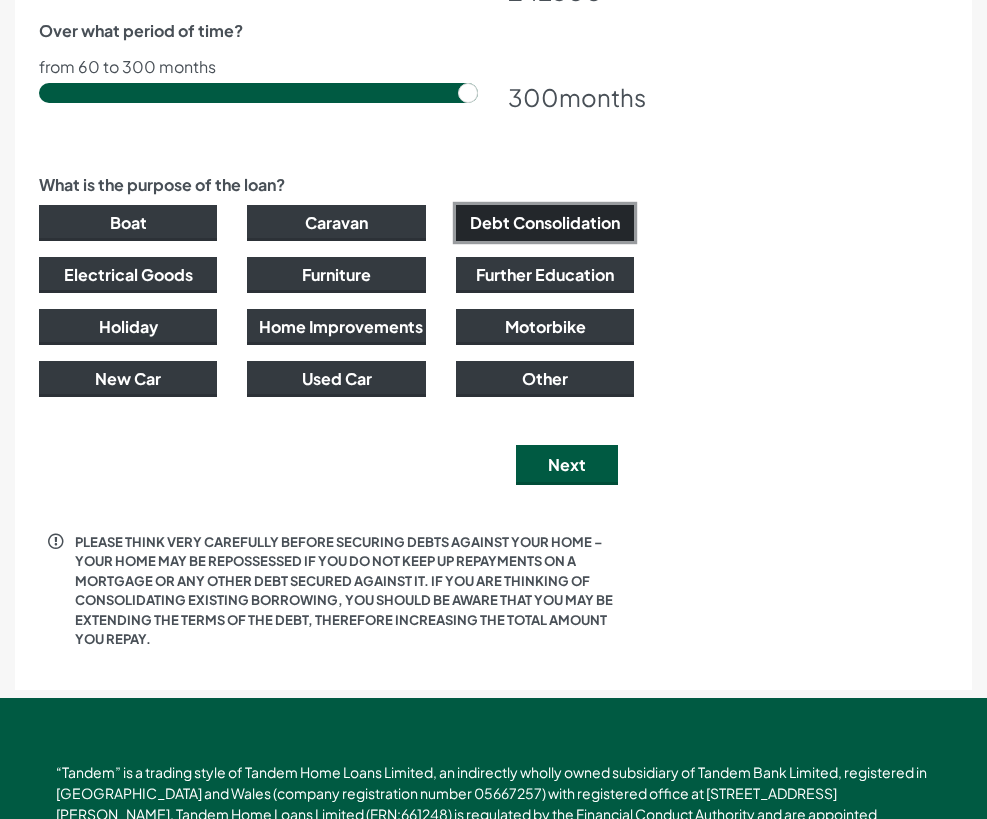 click on "Debt Consolidation" at bounding box center [545, 223] 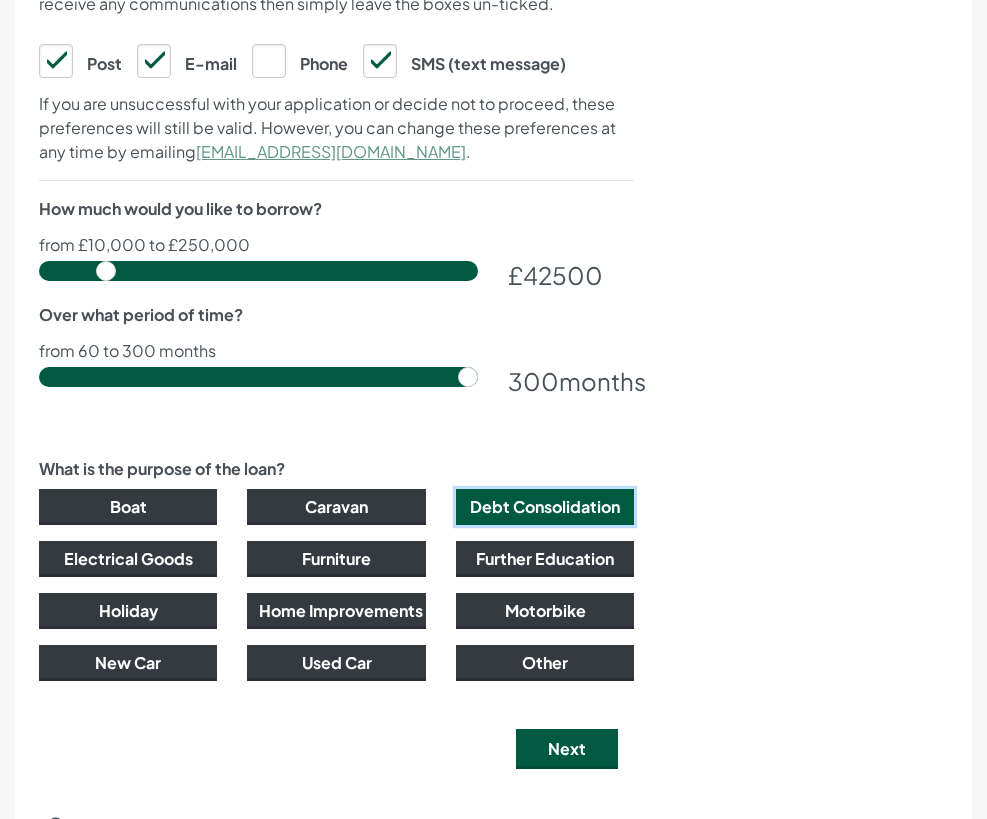 scroll, scrollTop: 1100, scrollLeft: 0, axis: vertical 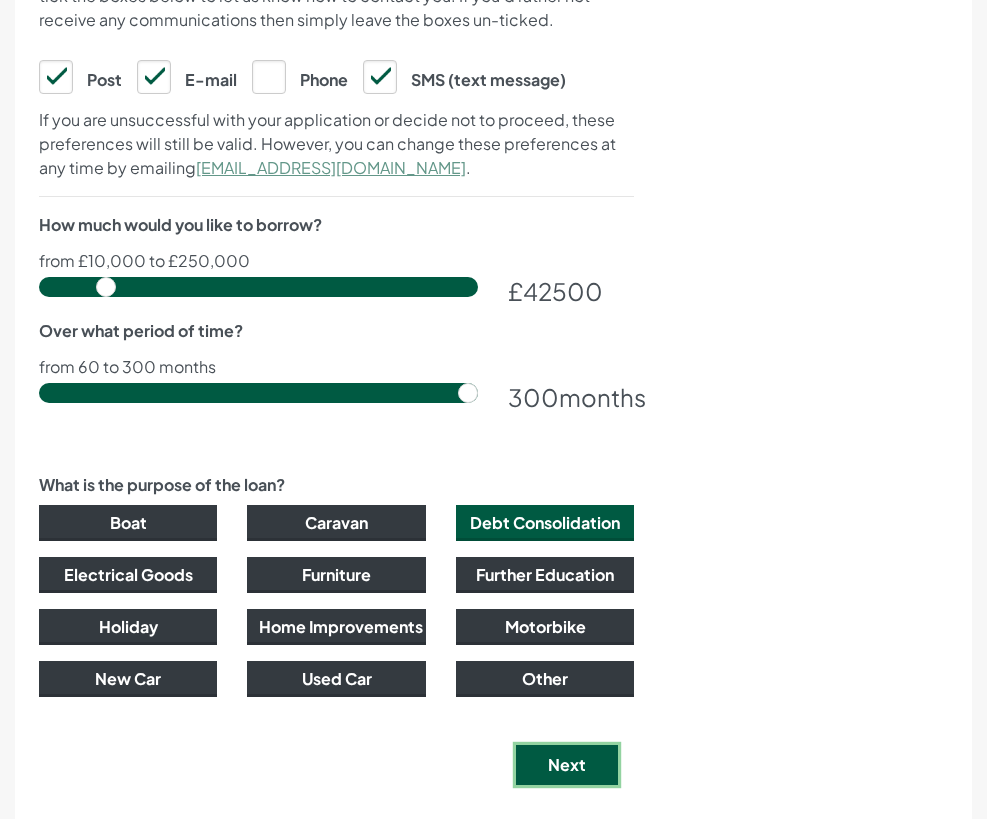 click on "Next" at bounding box center (567, 765) 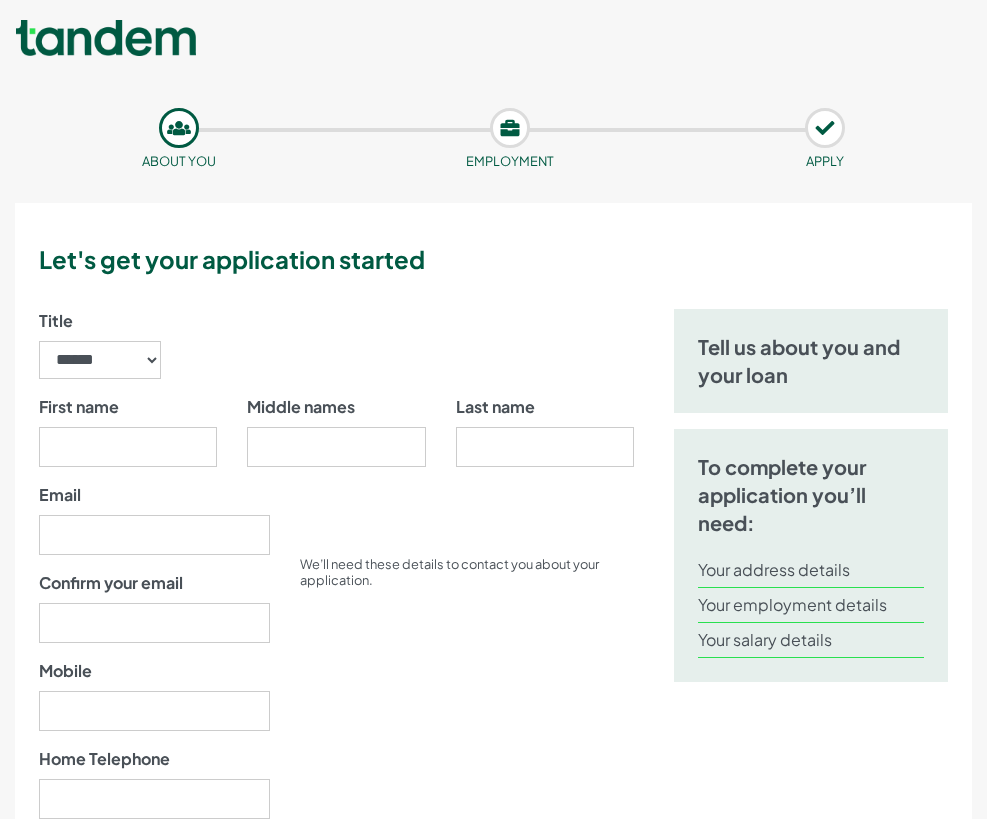 scroll, scrollTop: 0, scrollLeft: 0, axis: both 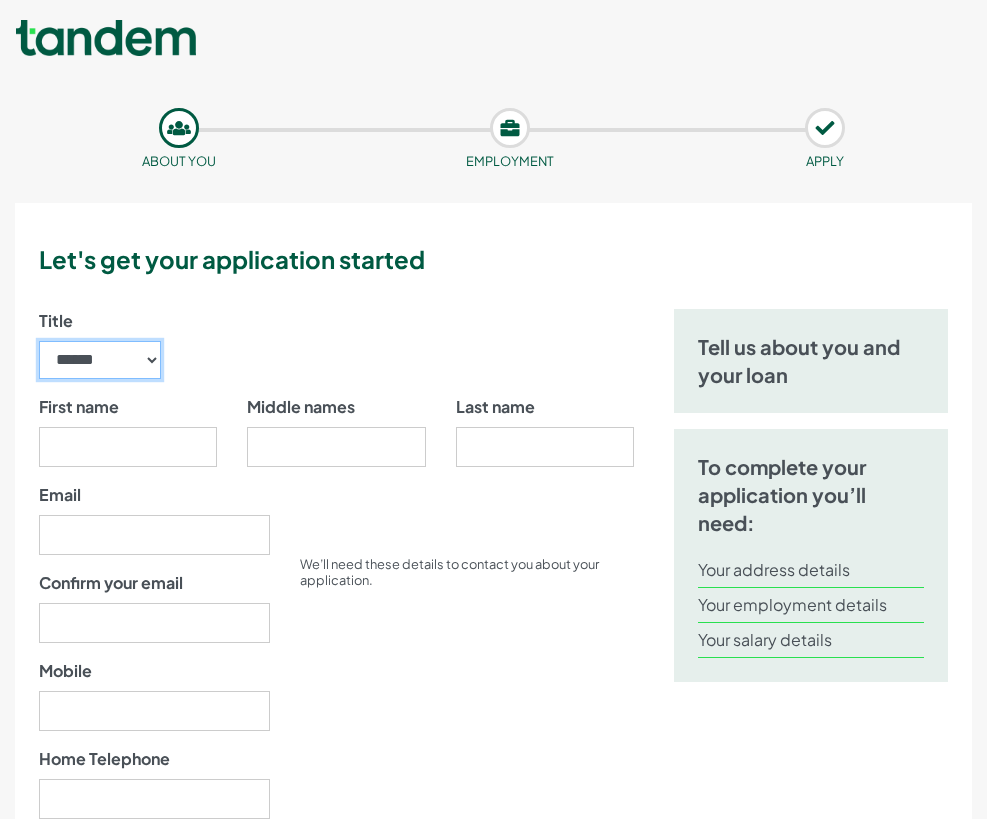 click on "******
**
***
****
**
**
****" at bounding box center [100, 360] 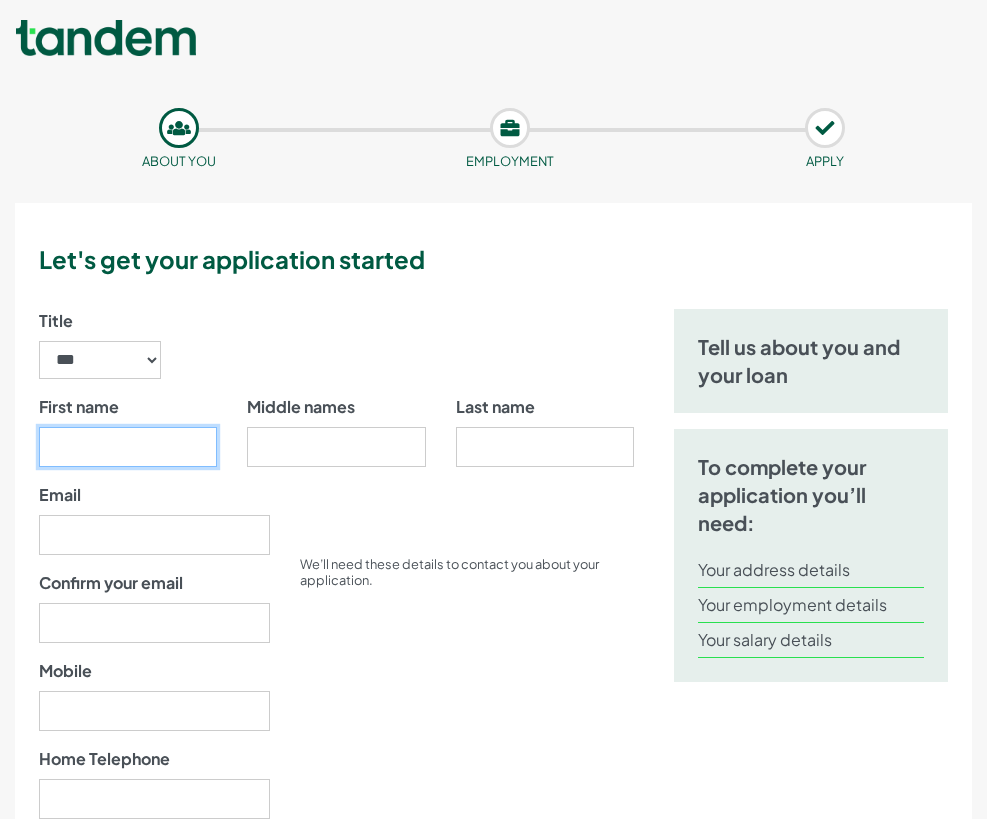 click on "First name" at bounding box center (128, 447) 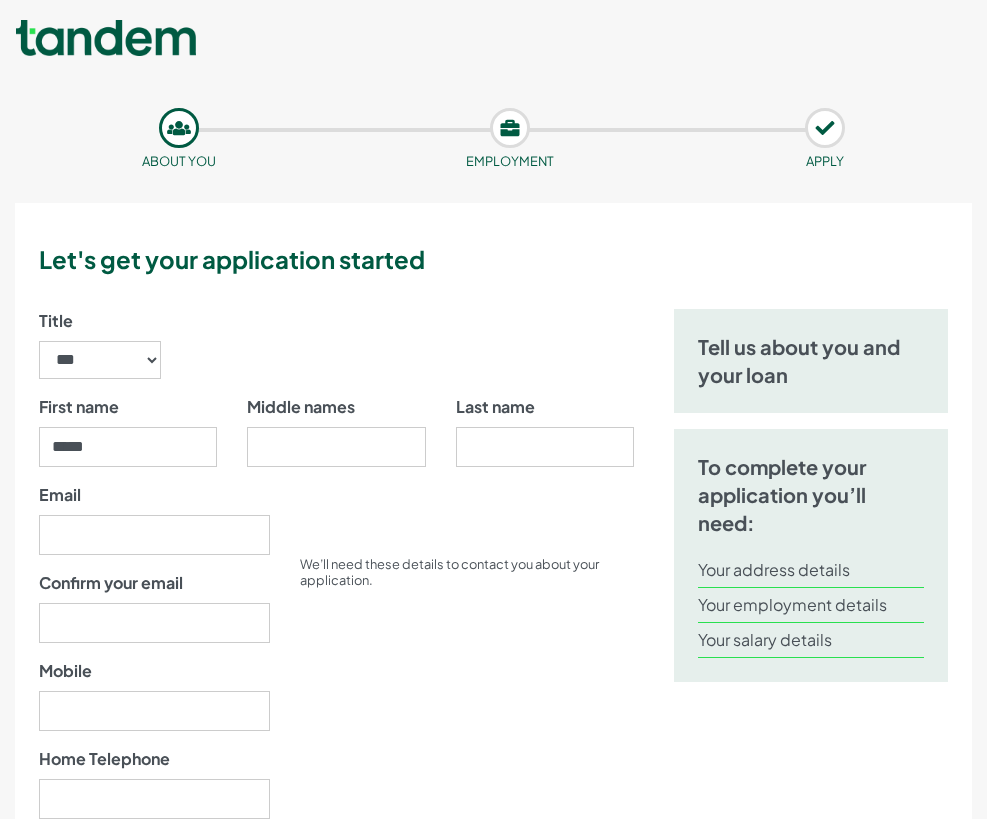 type on "***" 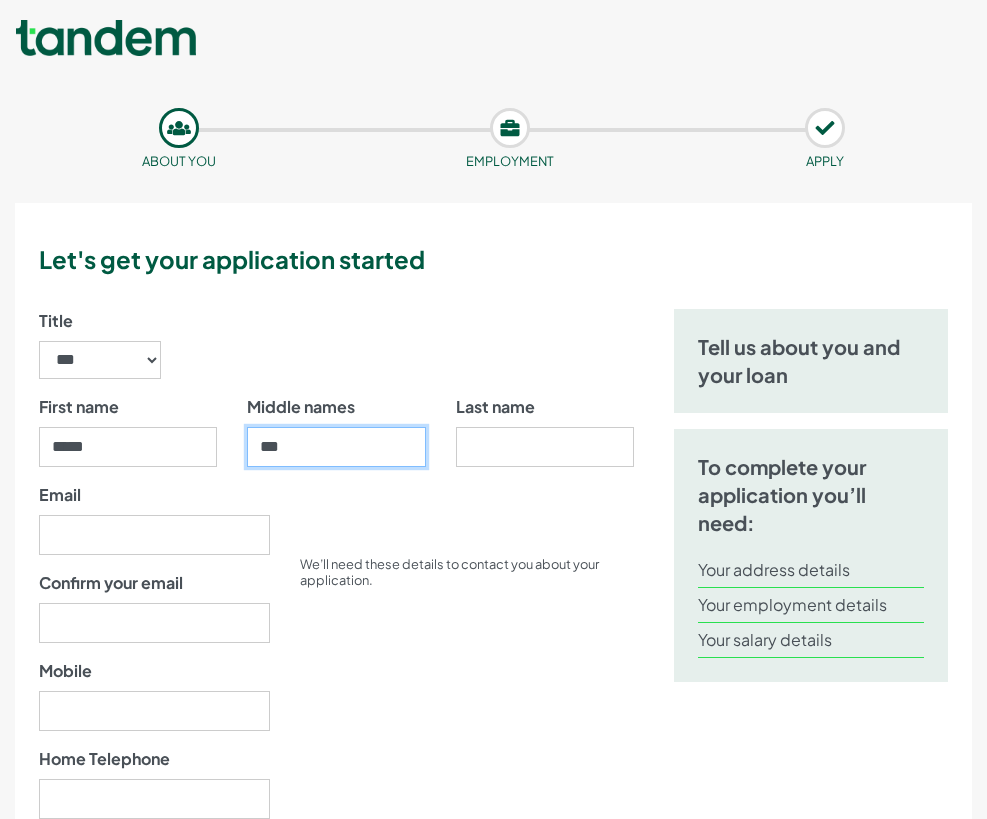 type on "*******" 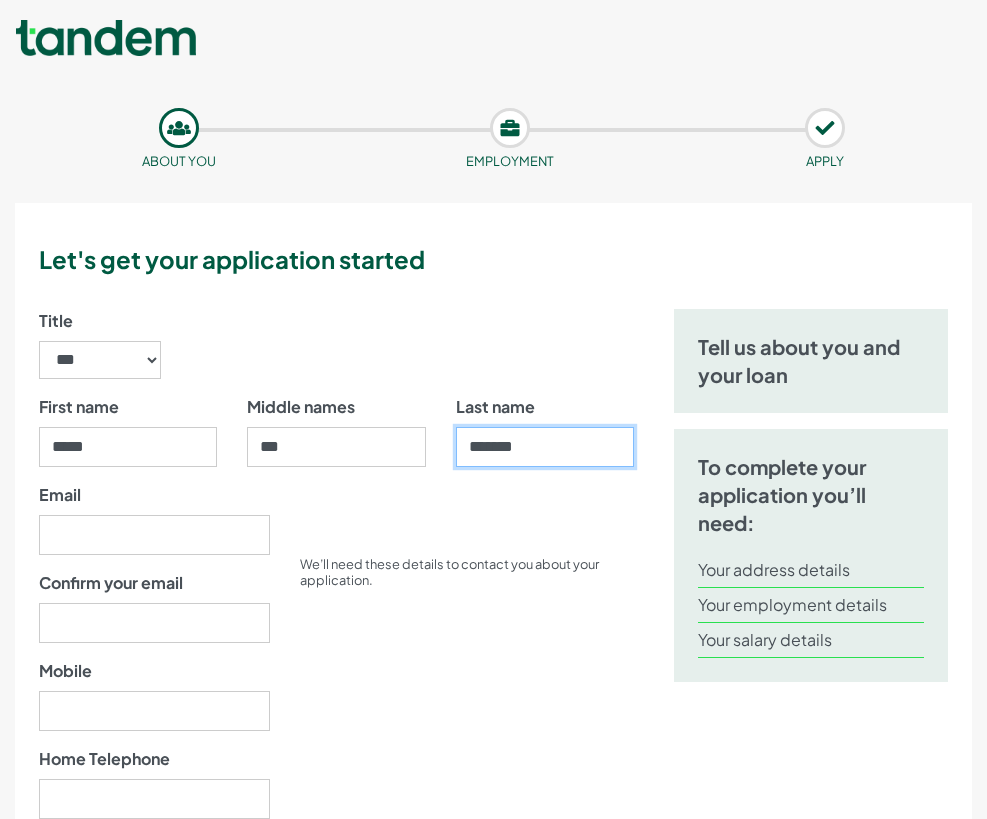 type on "**********" 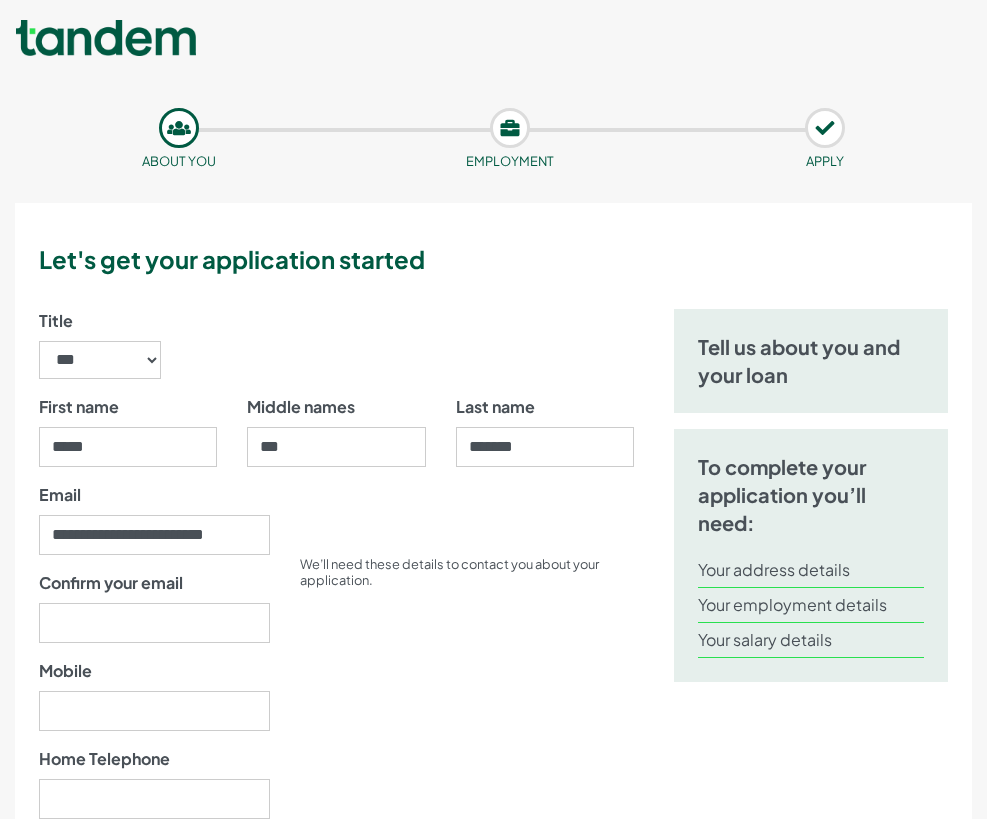 type on "**********" 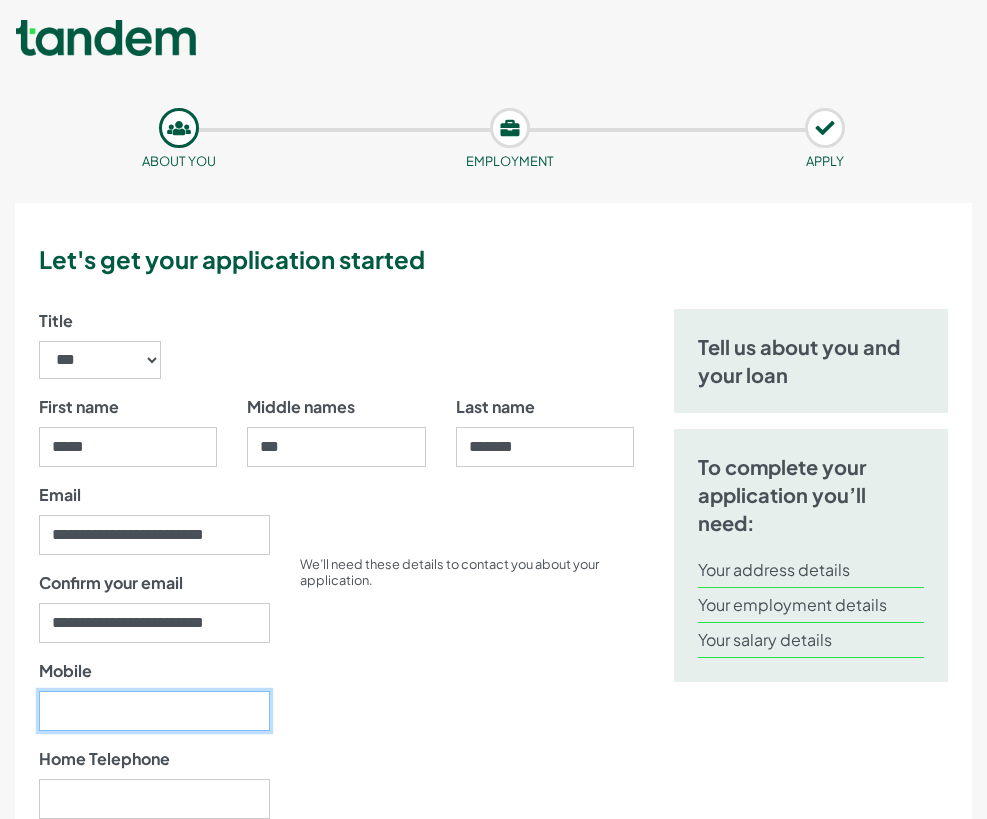 type on "07741288004" 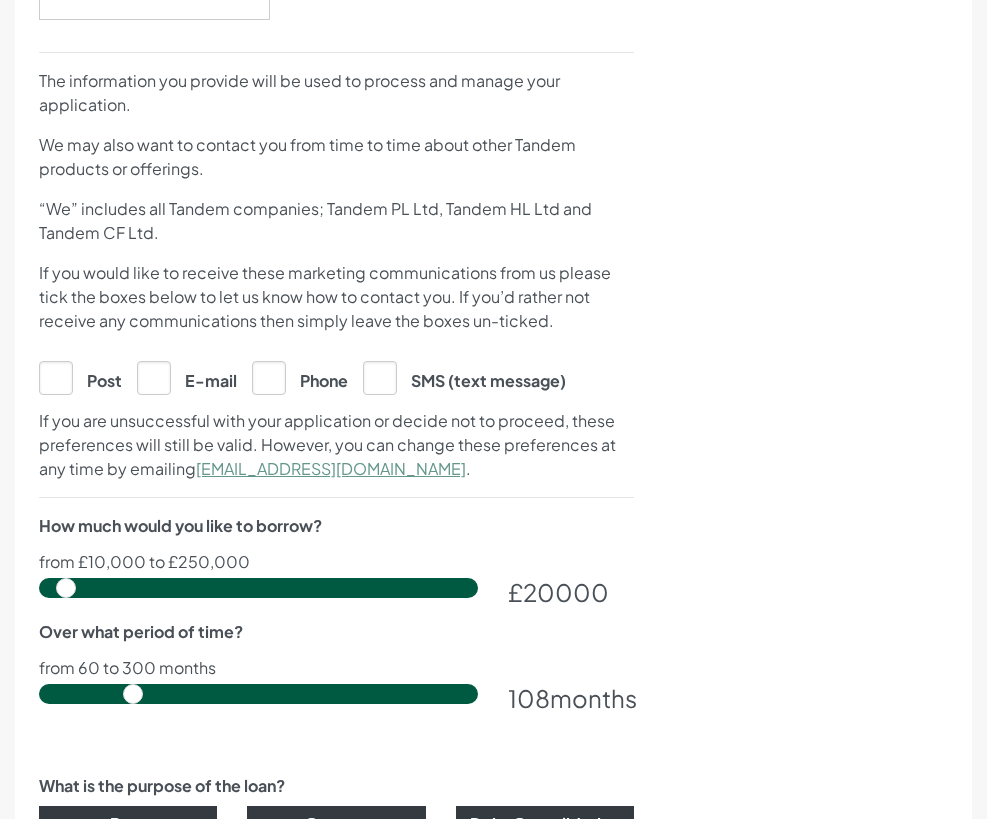 scroll, scrollTop: 800, scrollLeft: 0, axis: vertical 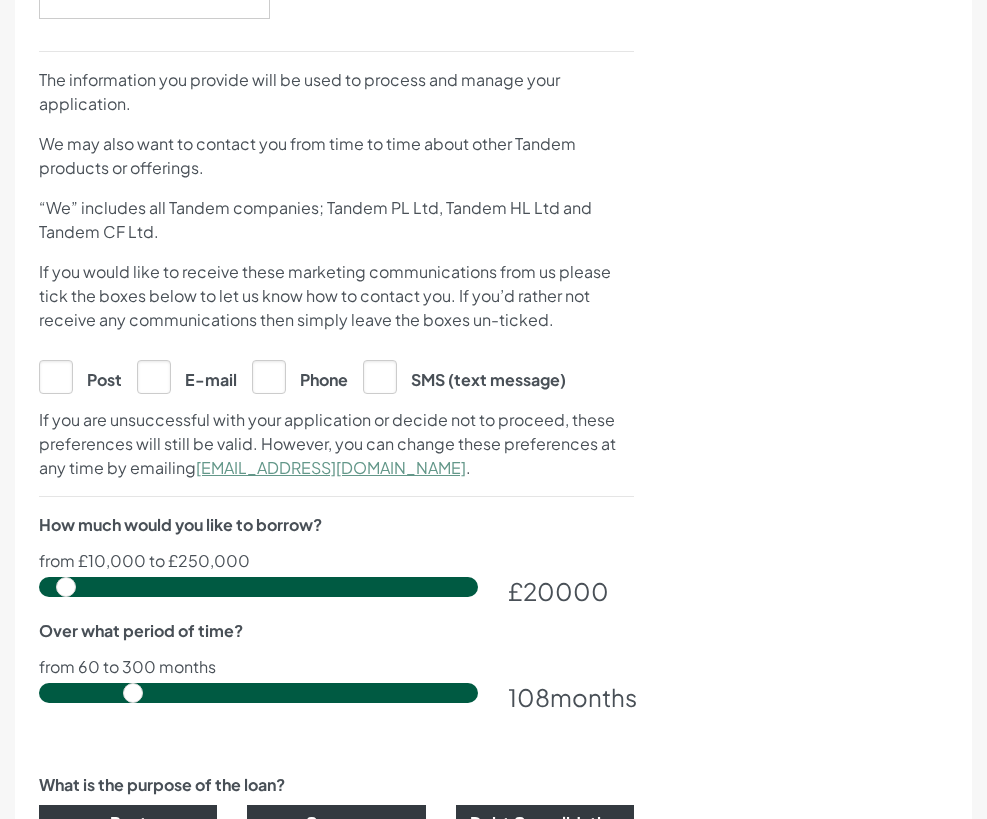 drag, startPoint x: 66, startPoint y: 386, endPoint x: 114, endPoint y: 386, distance: 48 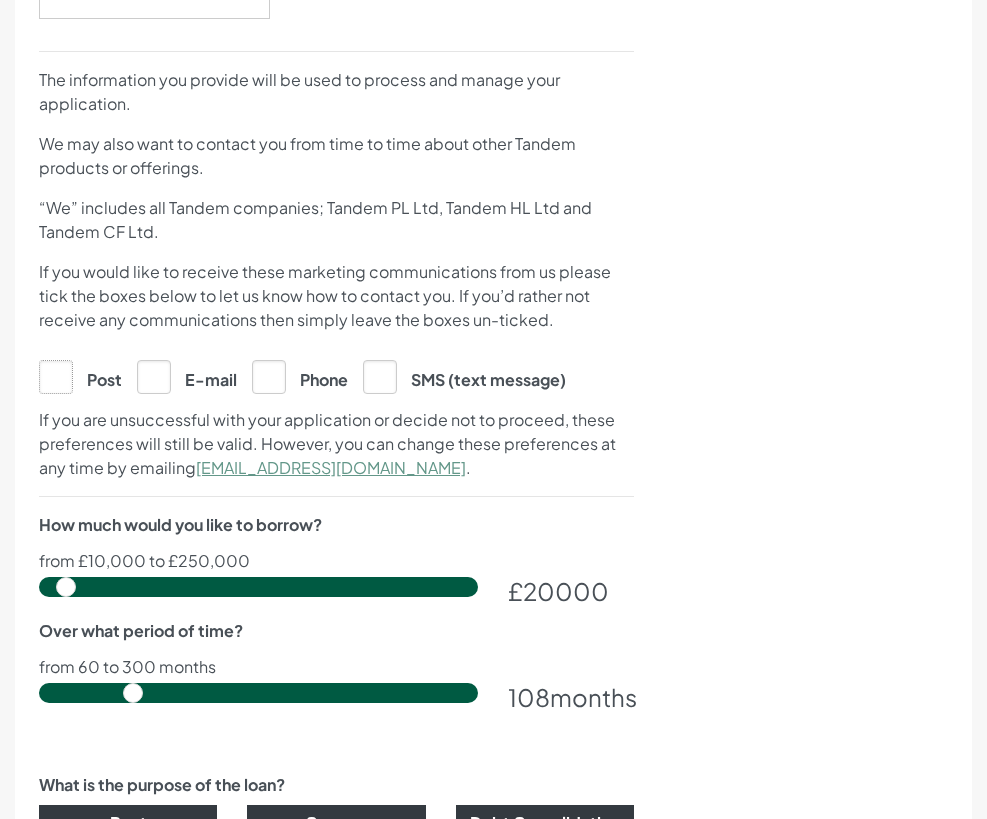 click on "Post" at bounding box center [-9954, 375] 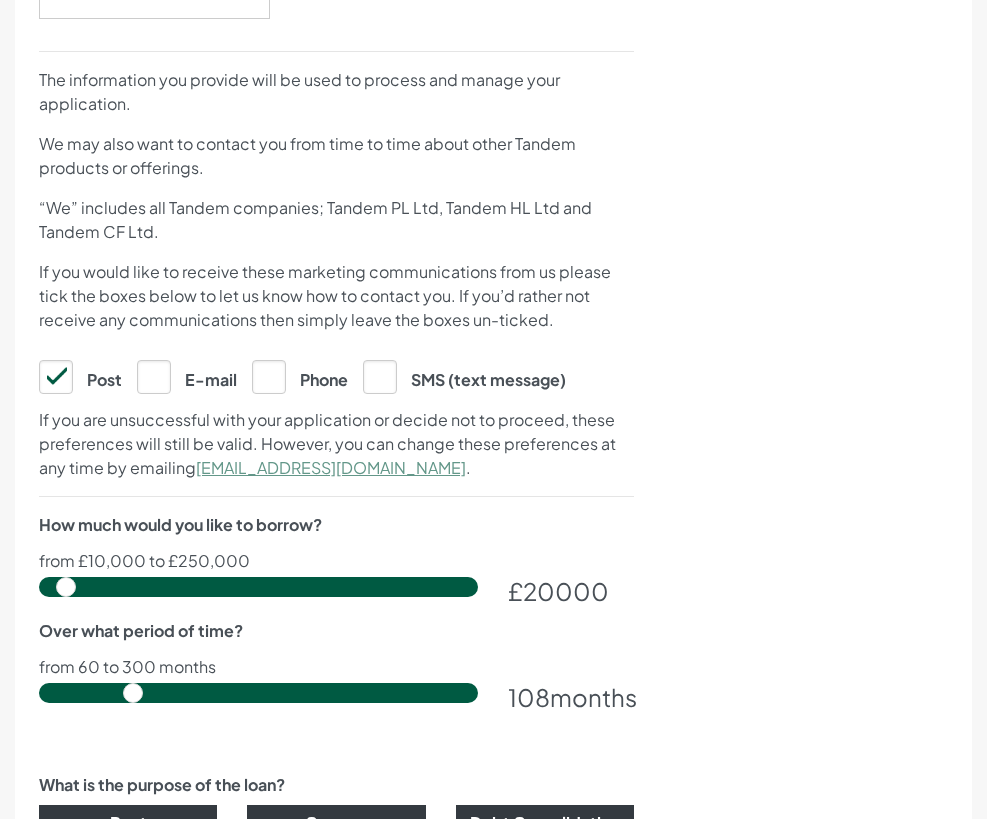 click on "Post" at bounding box center (80, 376) 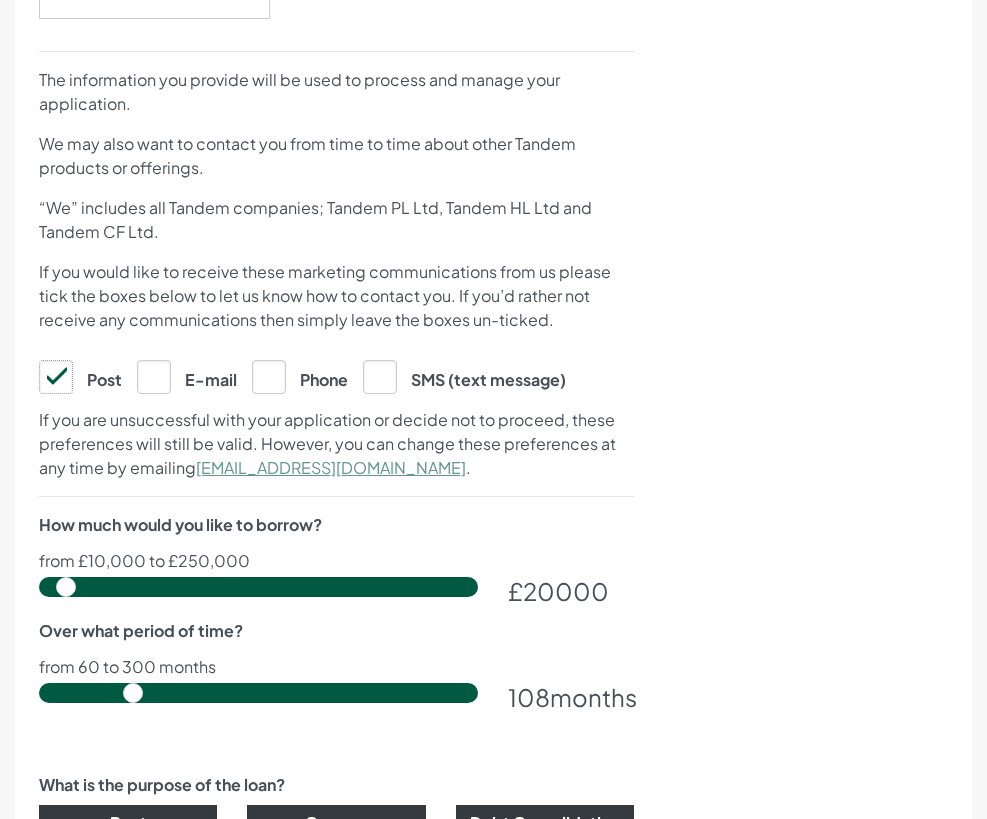 click on "Post" at bounding box center [-9954, 375] 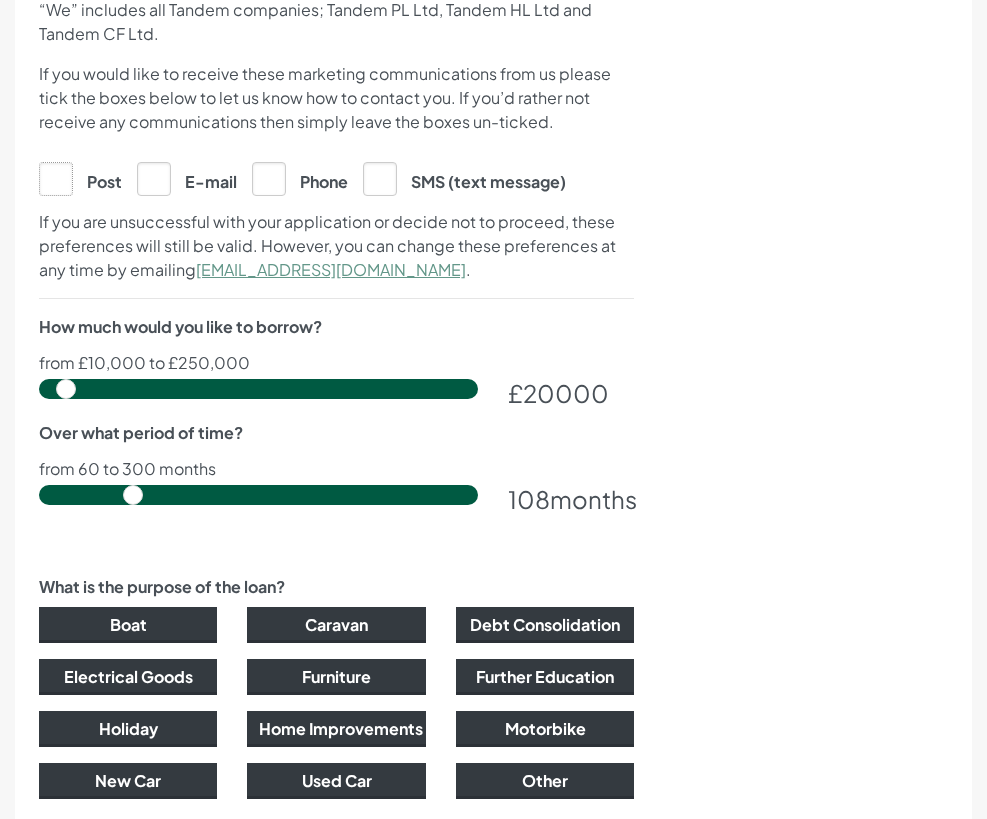 scroll, scrollTop: 1000, scrollLeft: 0, axis: vertical 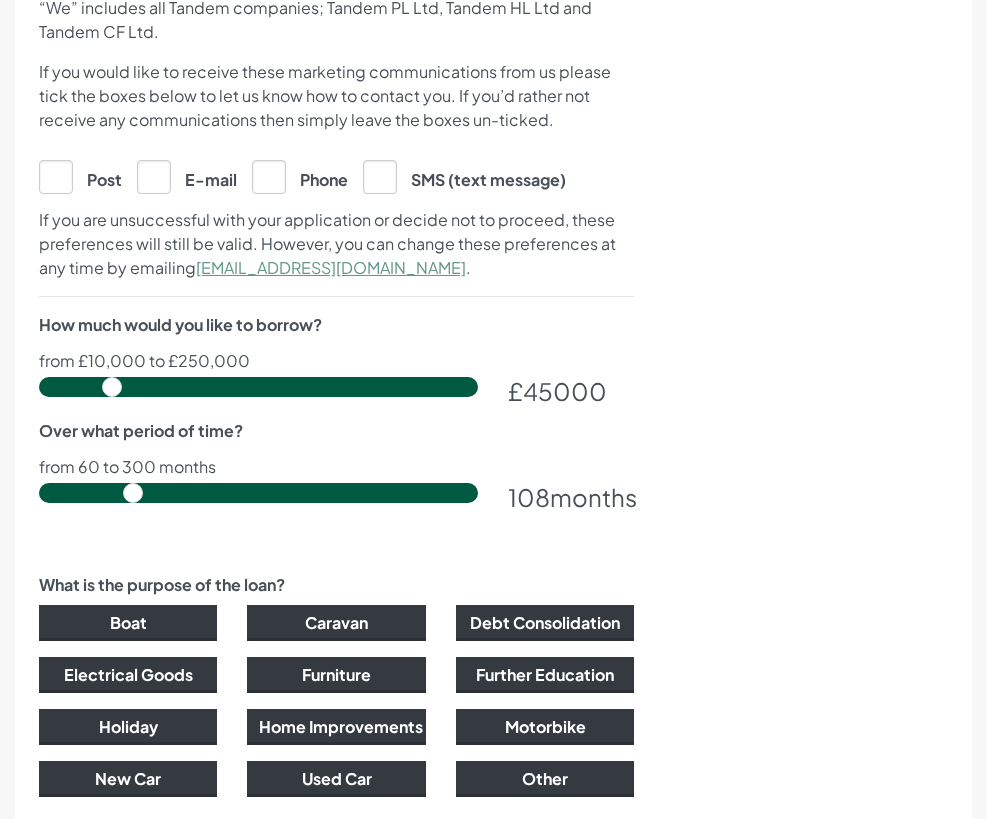 drag, startPoint x: 82, startPoint y: 396, endPoint x: 123, endPoint y: 406, distance: 42.201897 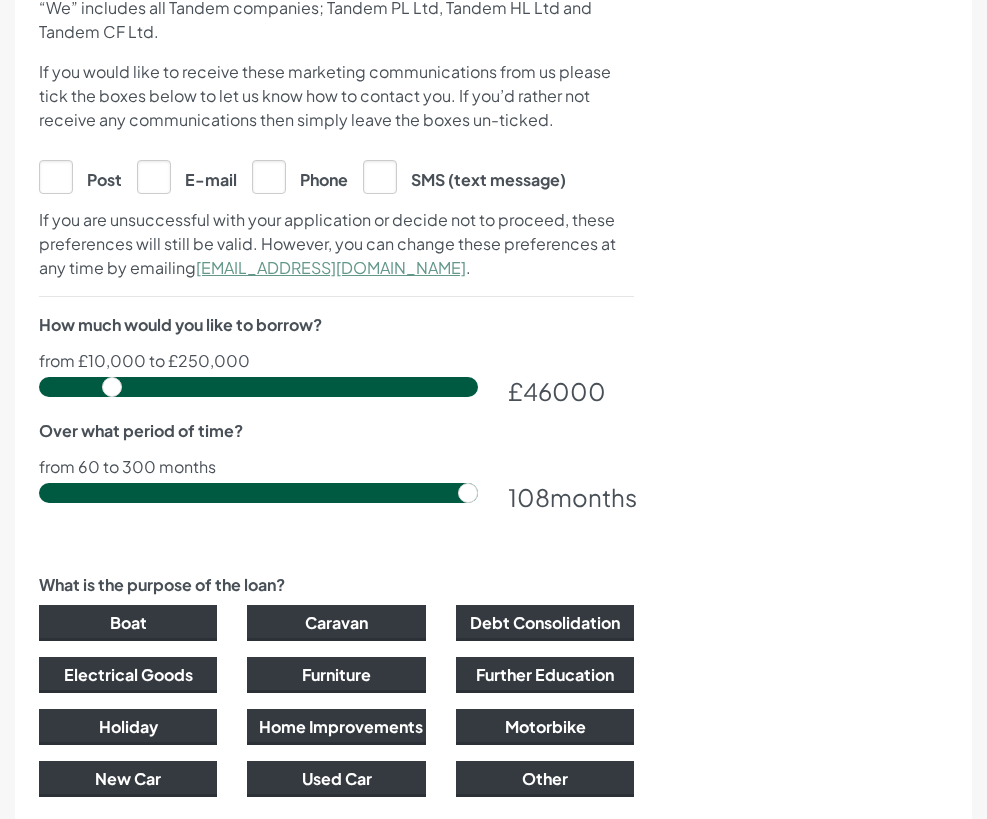 drag, startPoint x: 143, startPoint y: 501, endPoint x: 680, endPoint y: 504, distance: 537.00836 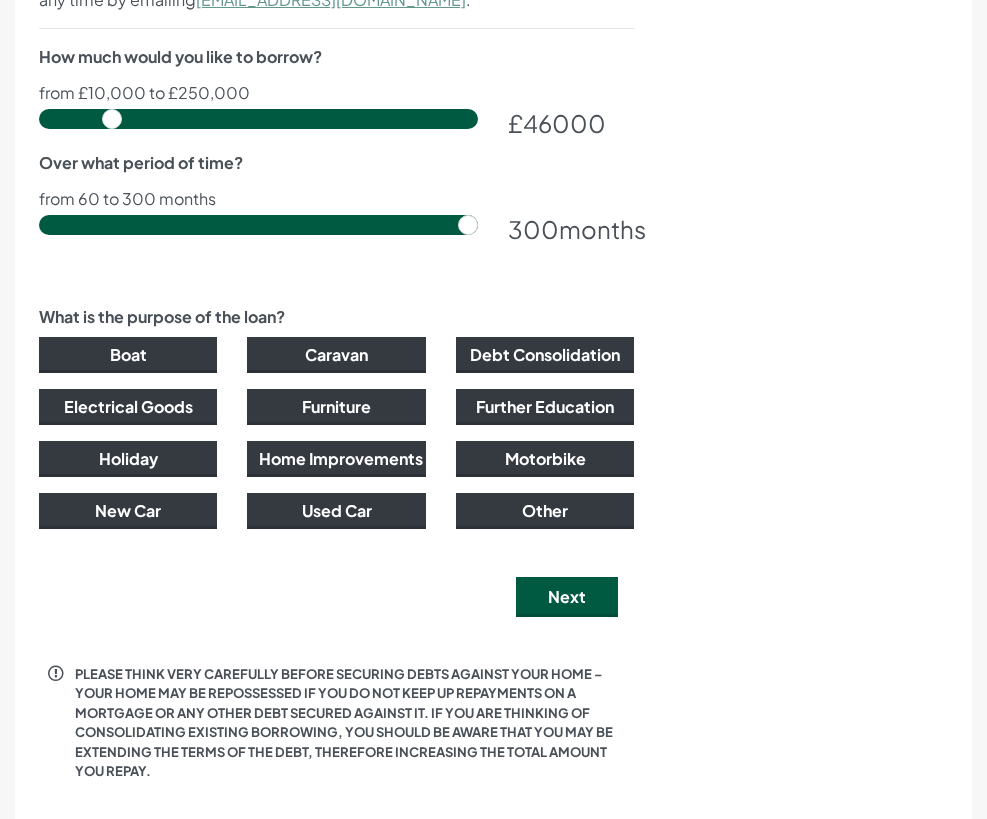 scroll, scrollTop: 1524, scrollLeft: 0, axis: vertical 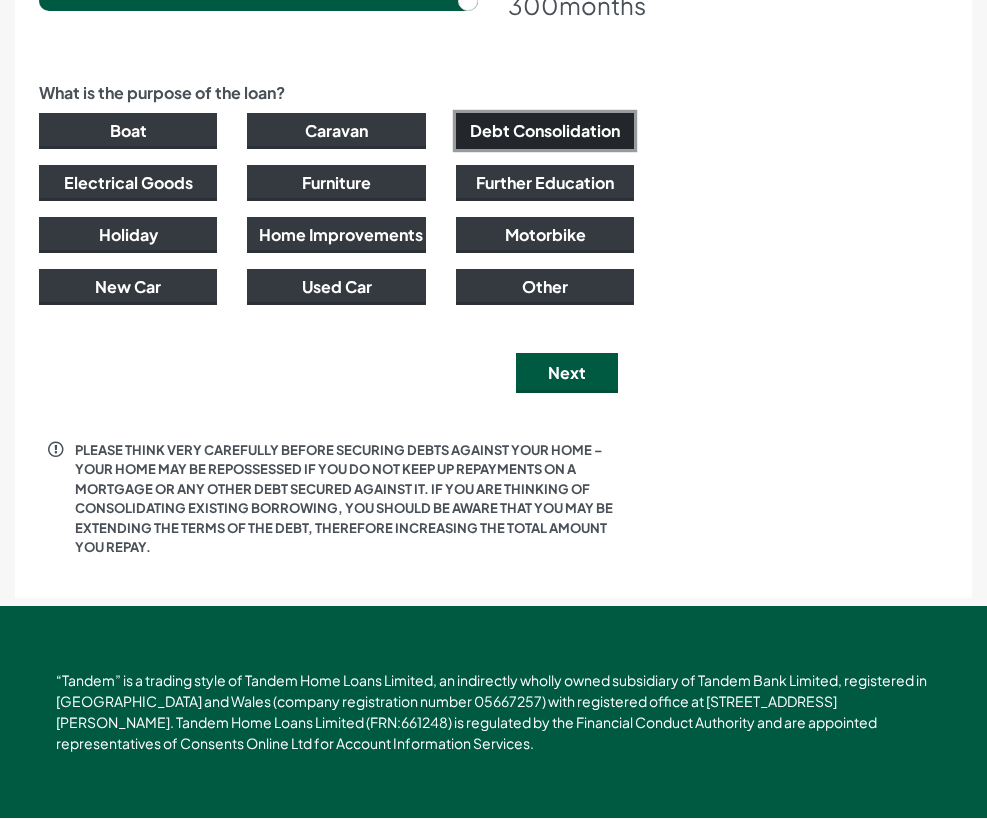 click on "Debt Consolidation" at bounding box center [545, 131] 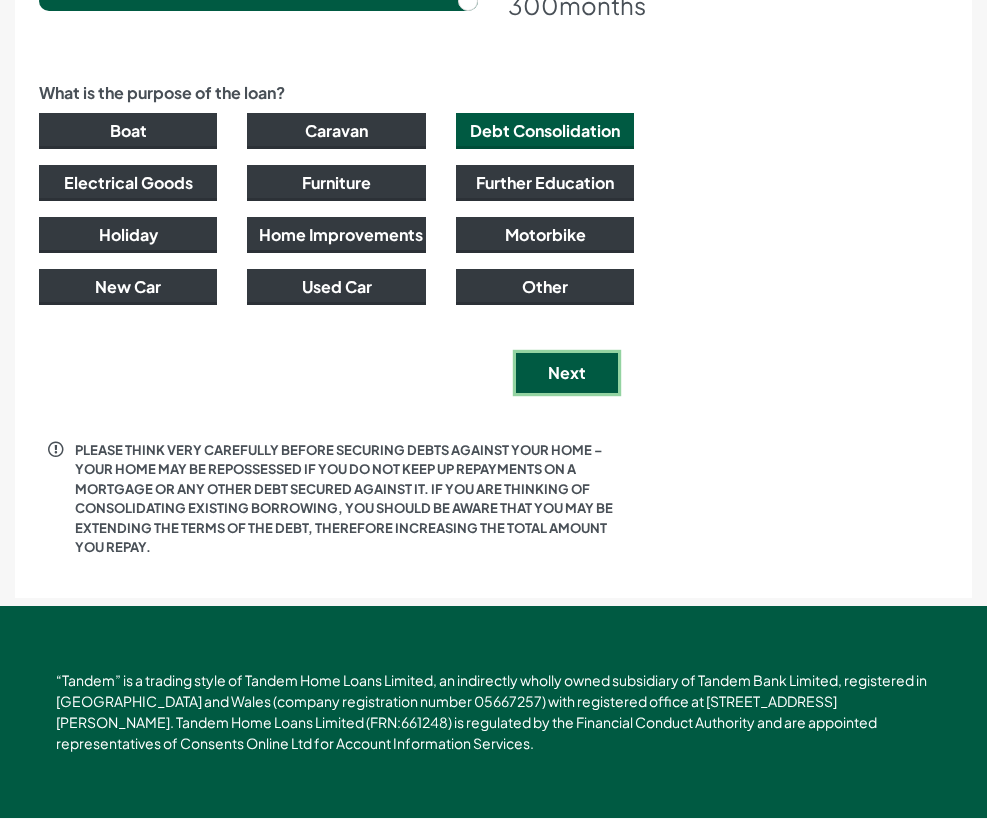 click on "Next" at bounding box center (567, 373) 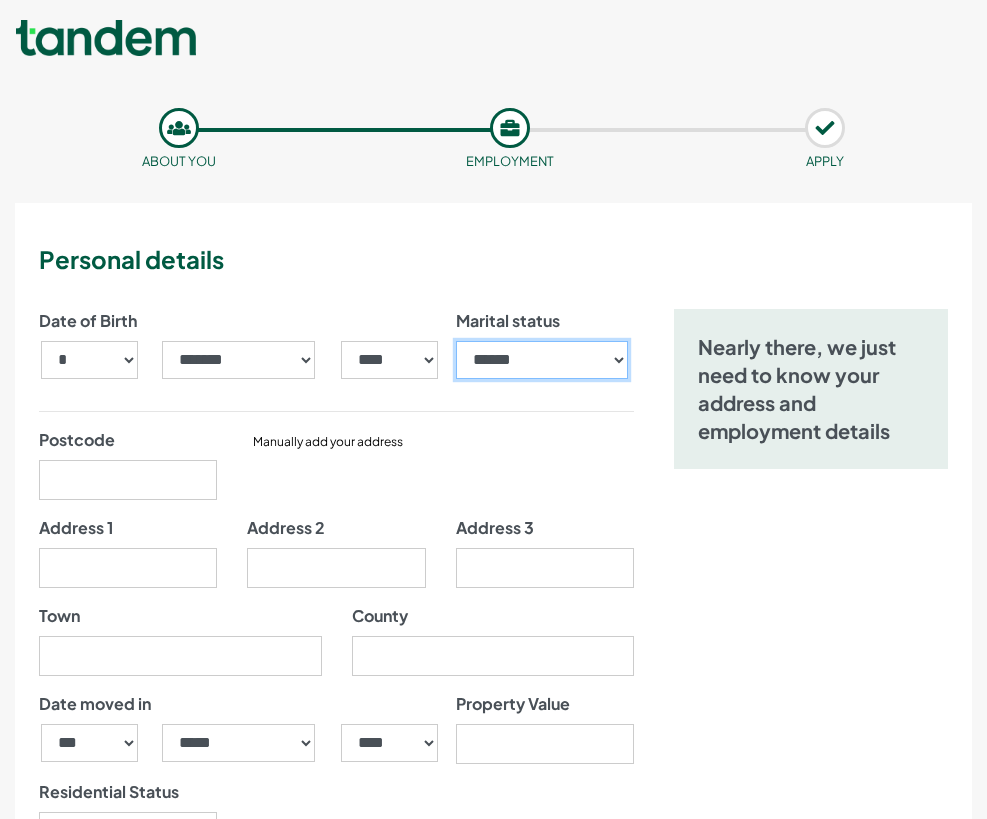 click on "**********" at bounding box center [542, 360] 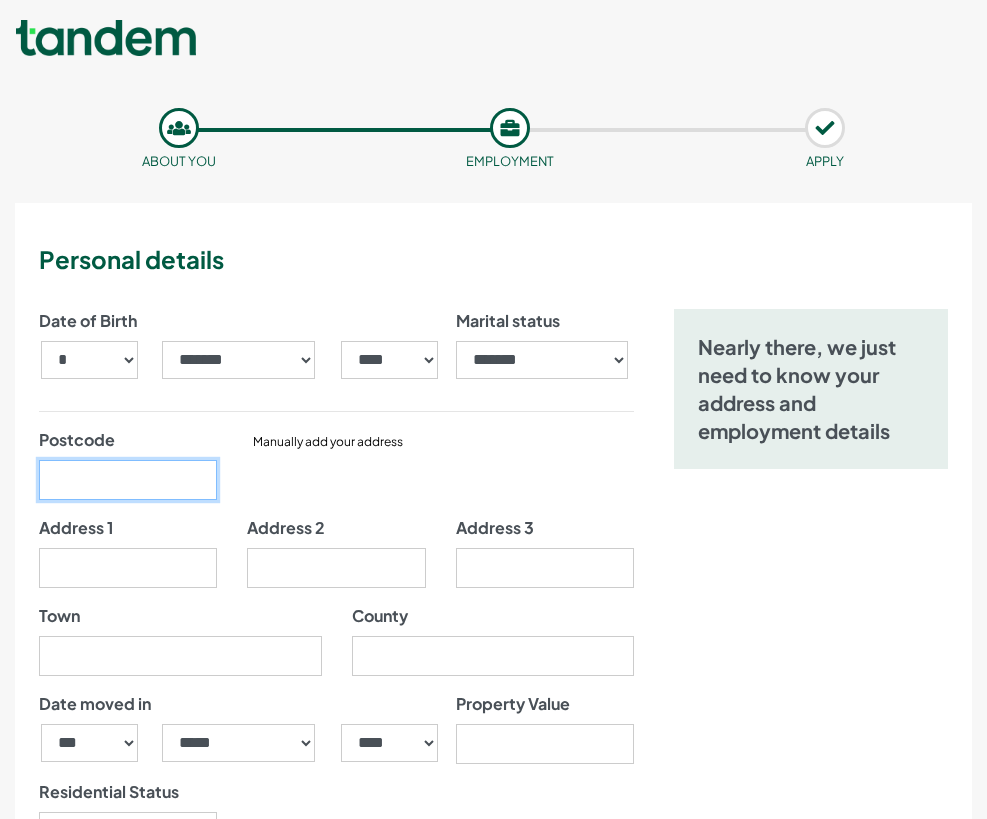 click on "Postcode" at bounding box center (128, 480) 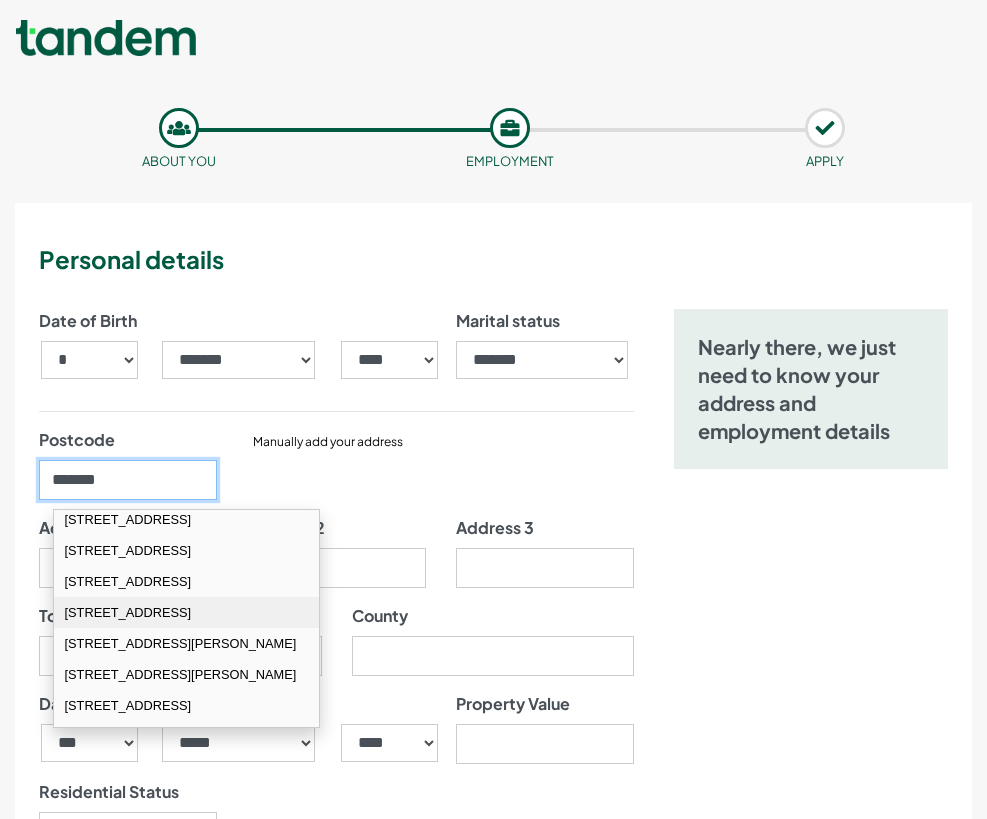 scroll, scrollTop: 100, scrollLeft: 0, axis: vertical 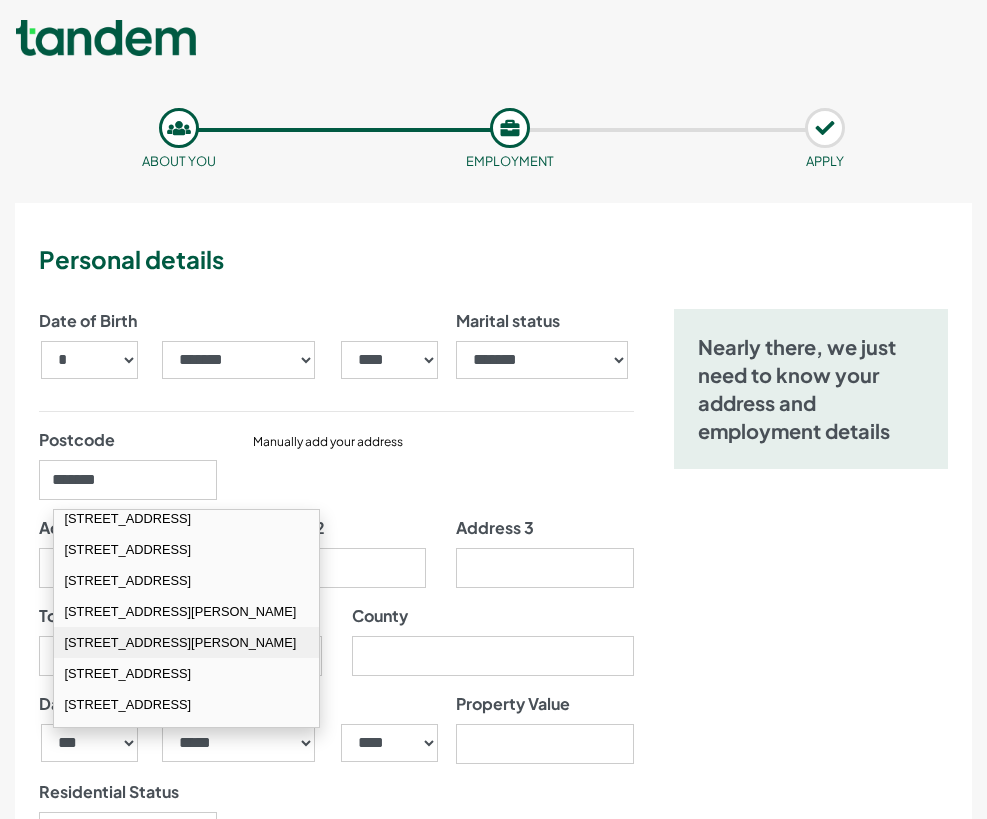 click on "8 Juniper Drive Rainworth Mansfield NG21 0WA" at bounding box center (187, 642) 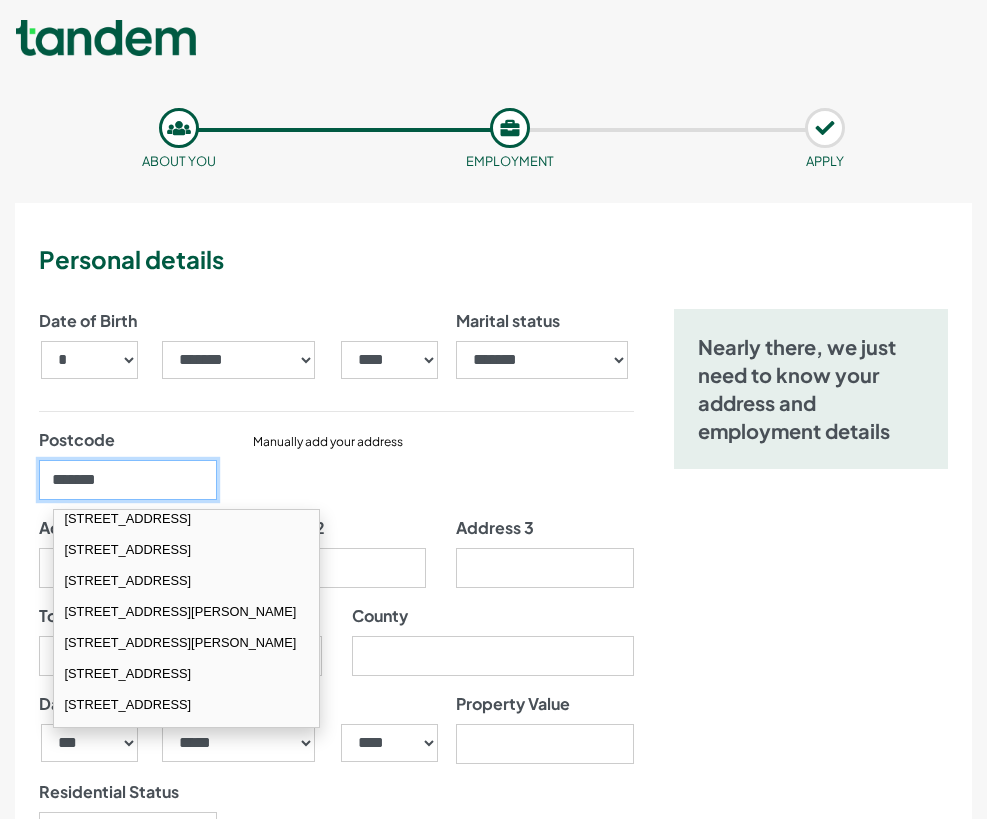 type on "********" 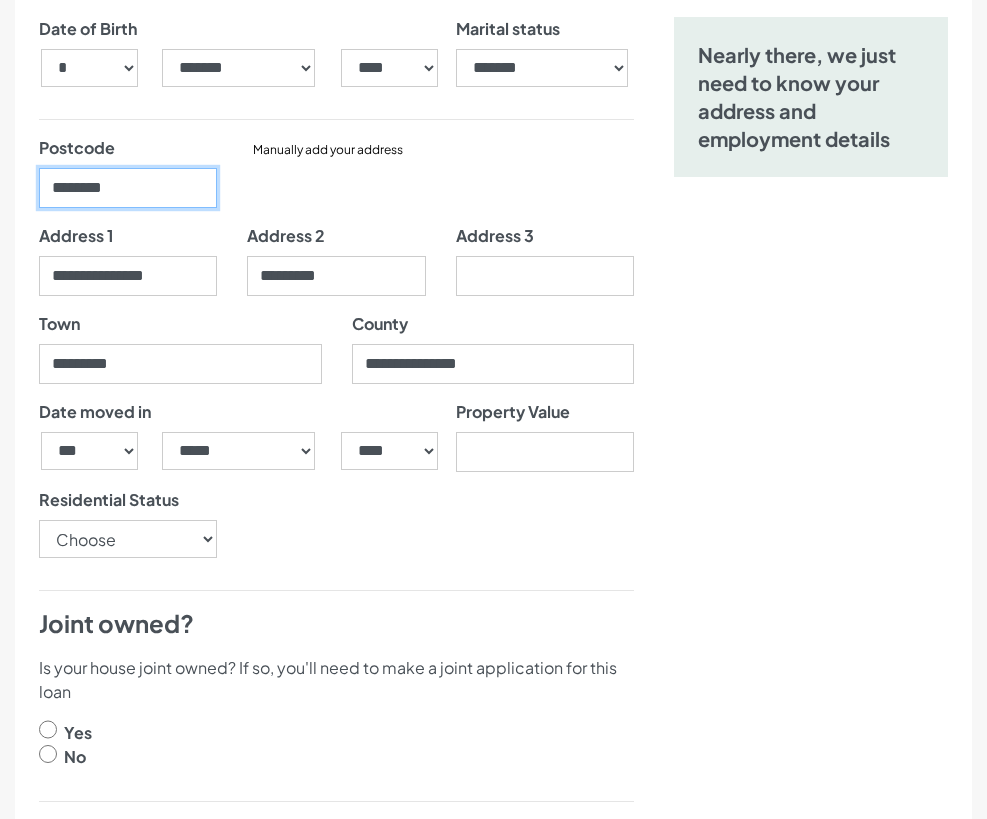 scroll, scrollTop: 300, scrollLeft: 0, axis: vertical 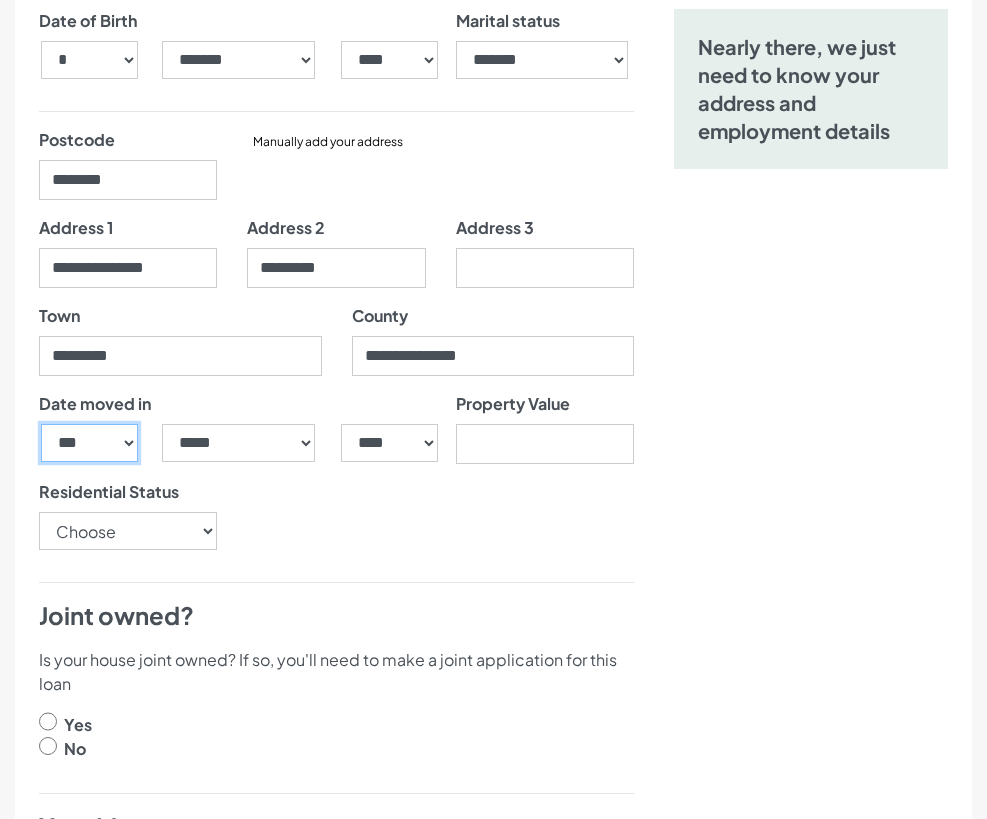 click on "***
* * * * * * * * * ** ** ** ** ** ** ** ** ** ** ** ** ** ** ** ** ** ** ** ** ** **" at bounding box center [89, 443] 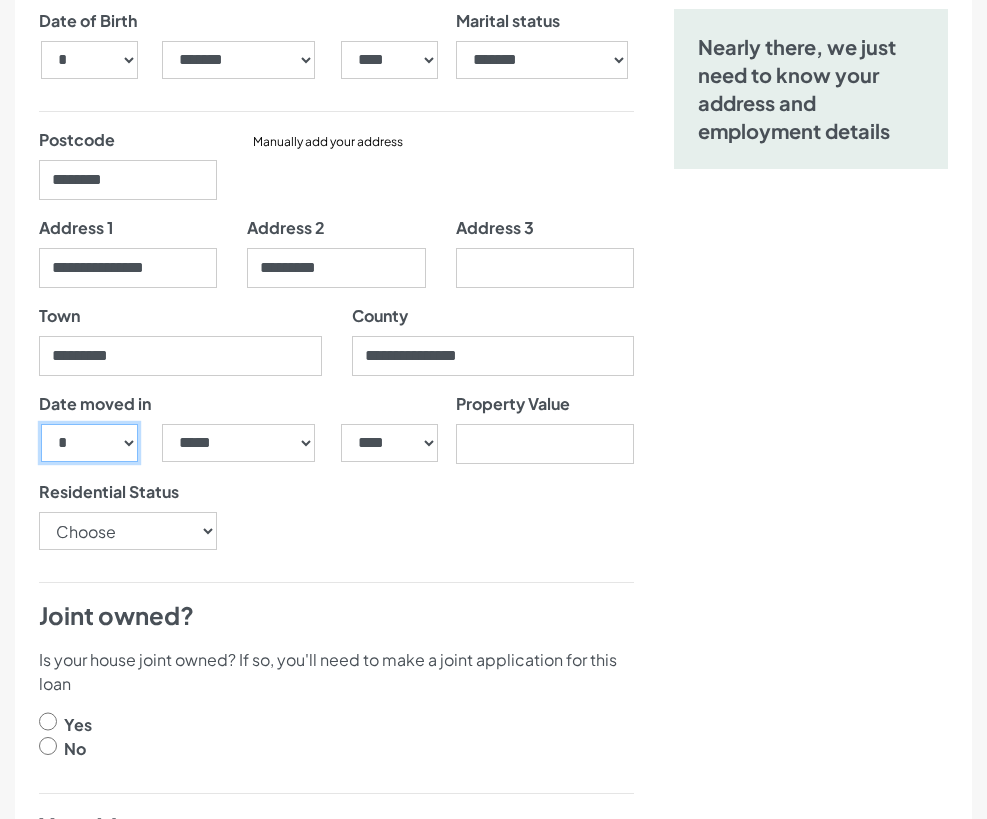 click on "***
* * * * * * * * * ** ** ** ** ** ** ** ** ** ** ** ** ** ** ** ** ** ** ** ** ** **" at bounding box center (89, 443) 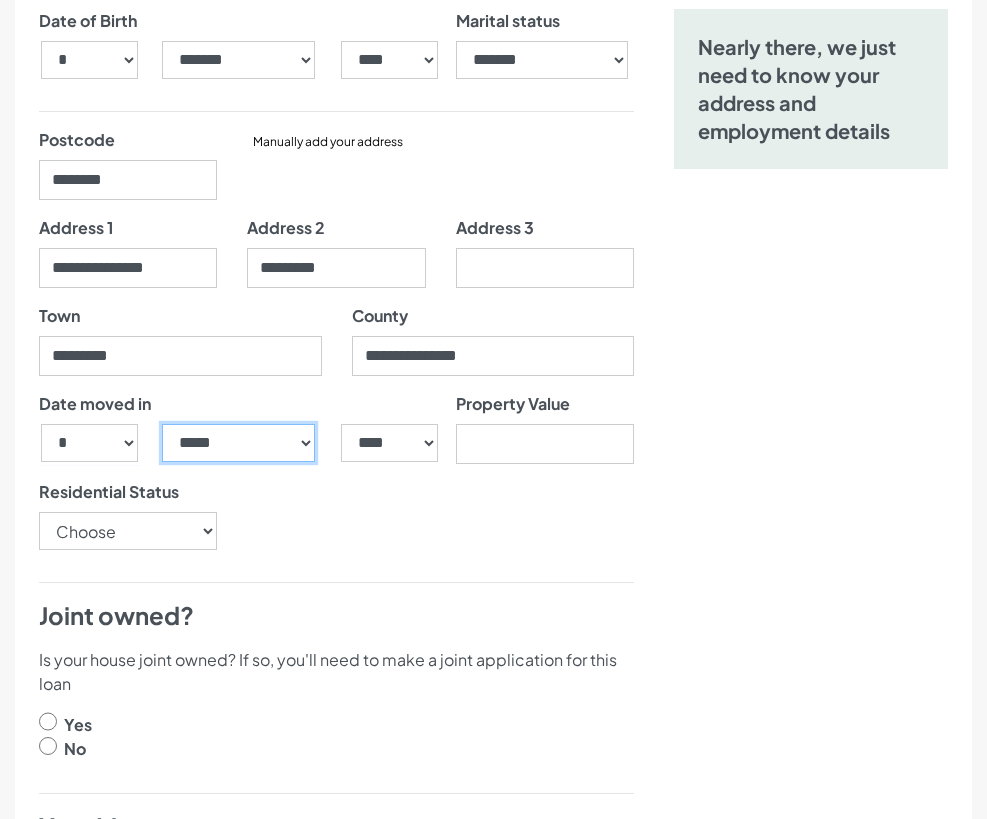 click on "*****
*******
********
*****
*****
***
****
****
******
*********
*******
********
********" at bounding box center [239, 443] 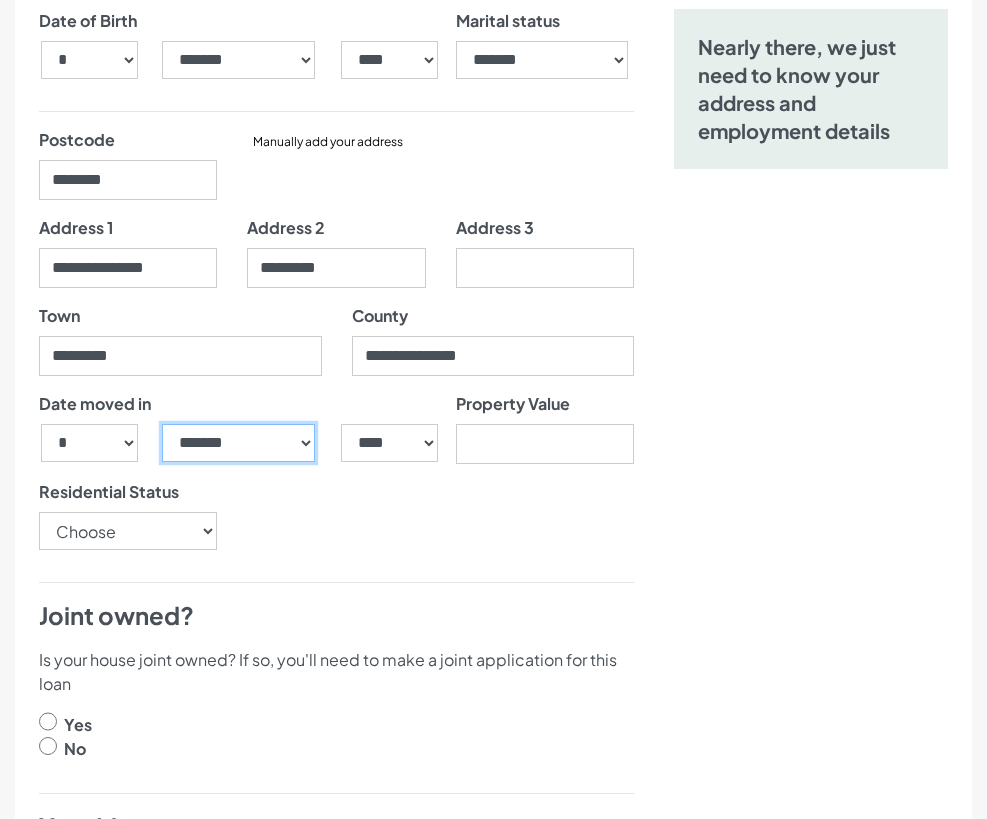 click on "*****
*******
********
*****
*****
***
****
****
******
*********
*******
********
********" at bounding box center (239, 443) 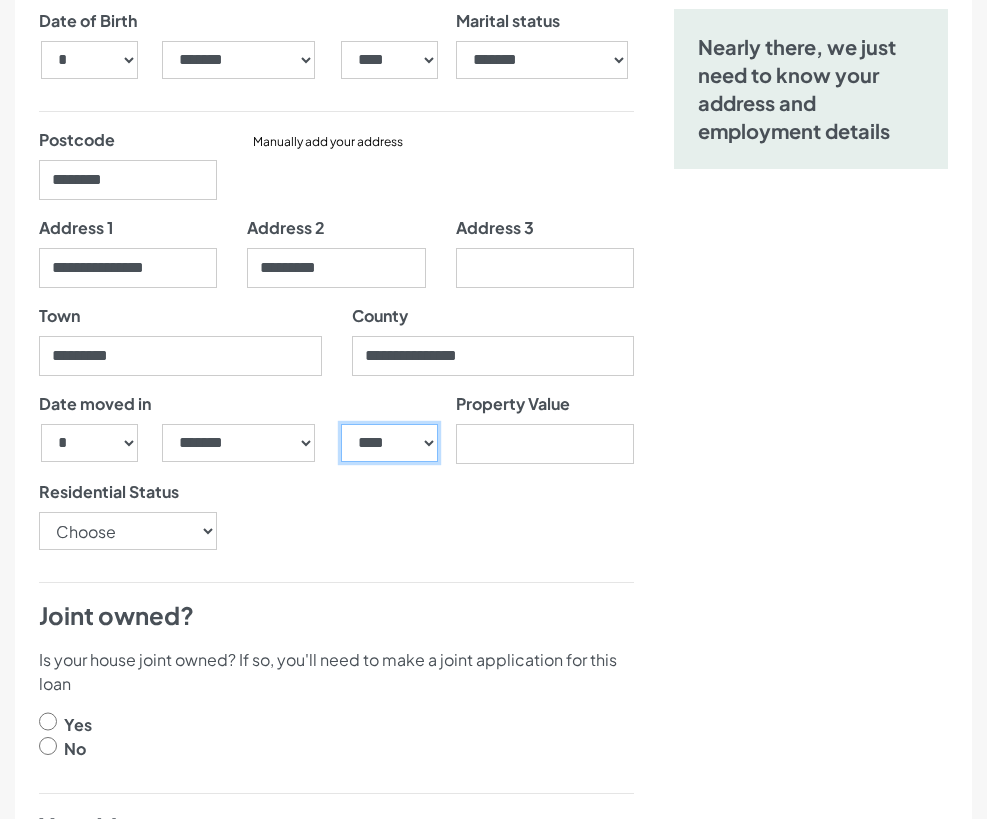 click on "****
**** **** **** **** **** **** **** **** **** **** **** **** **** **** **** **** **** **** **** **** **** **** **** **** **** **** **** **** **** **** **** **** **** **** **** **** **** **** **** **** **** **** **** **** **** **** **** **** **** **** **** **** **** **** **** **** **** **** **** **** **** **** **** **** **** **** **** **** **** **** **** **** **** **** **** **** **** **** **** **** **** **** **** **** **** **** **** **** **** **** **** **** **** **** **** **** **** **** **** **** **** **** **** **** **** **** **** **** **** **** **** **** **** **** **** **** **** **** **** **** **** **** **** **** **** ****" at bounding box center (389, 443) 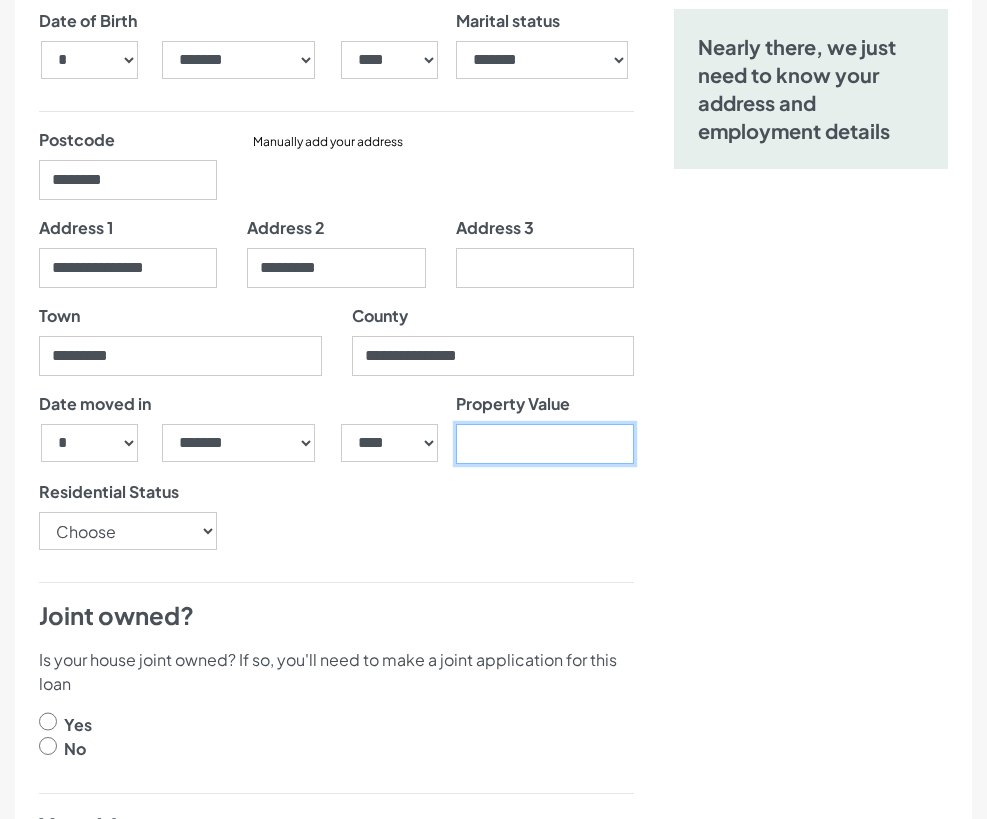 click on "Property Value" at bounding box center (545, 444) 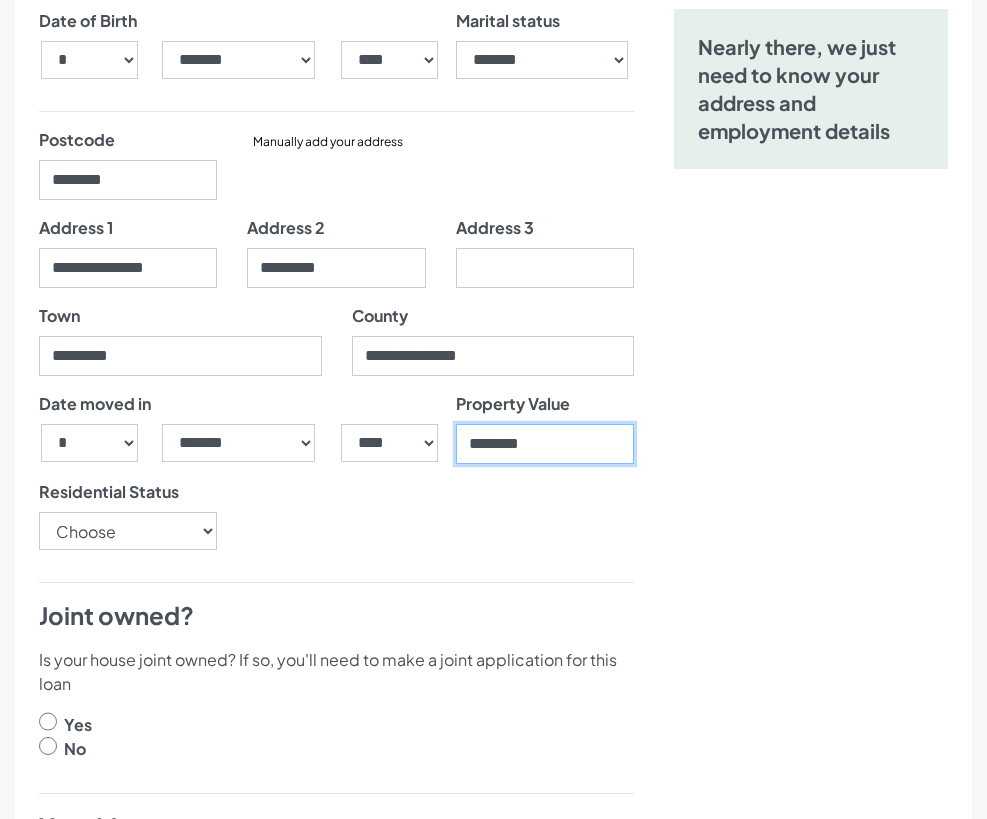 type on "********" 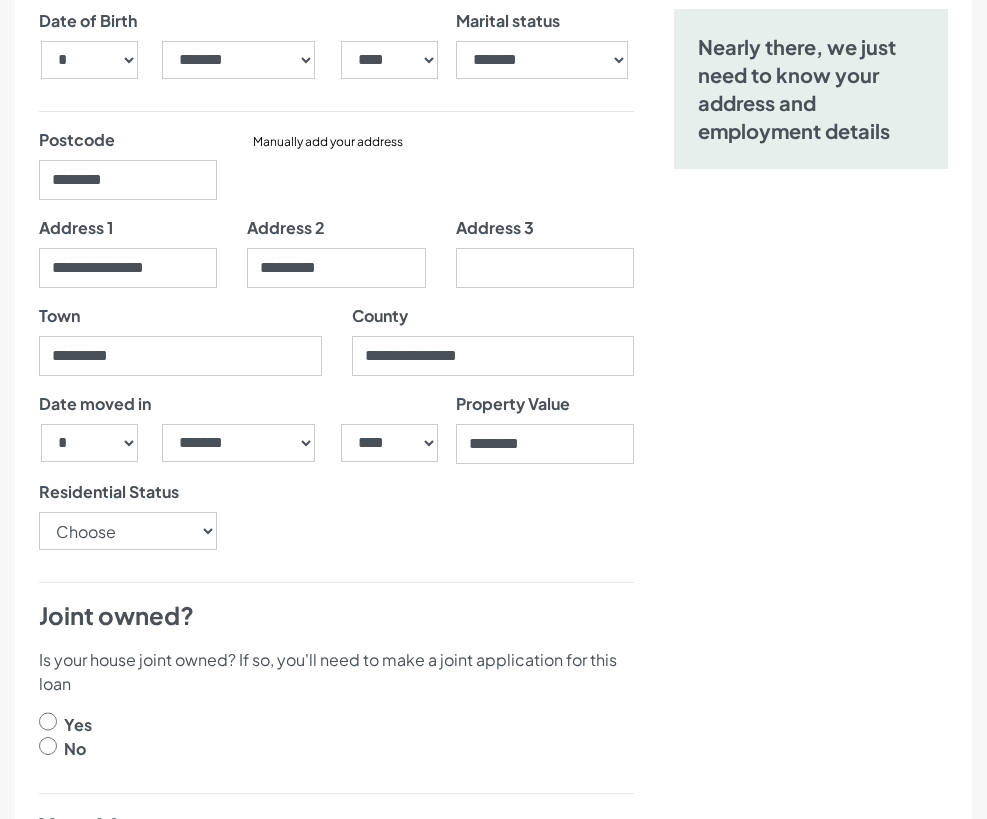 click on "Date moved in
***
* * * * * * * * * ** ** ** ** ** ** ** ** ** ** ** ** ** ** ** ** ** ** ** ** ** **
*****
*******
********
*****
*****
***
****
****
******
********* ******* ******** ****" at bounding box center (336, 479) 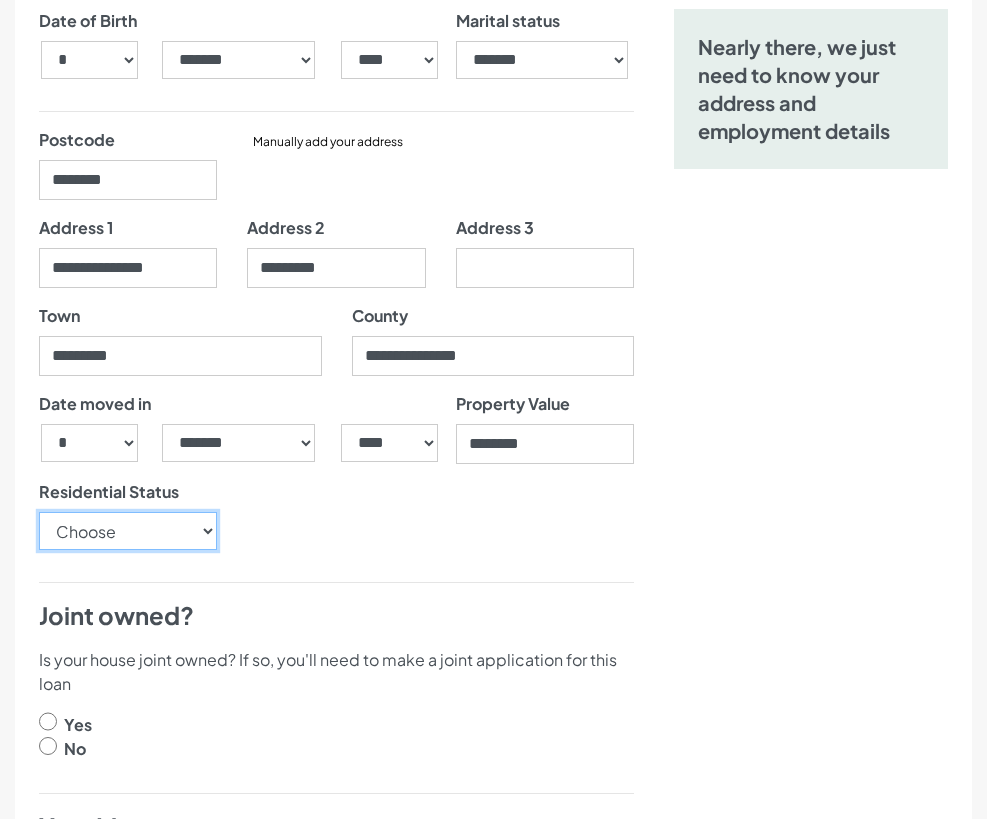 click on "Choose
Owner Occupier
Owner Non Occupier
Living With Parents
Property Owned By Partner
Tenant - Council
Tenant - Housing Association
Tenant - Lodger
Tenant - Private
Living with Friends
Military Accommodation
Works Accommodation" at bounding box center (128, 531) 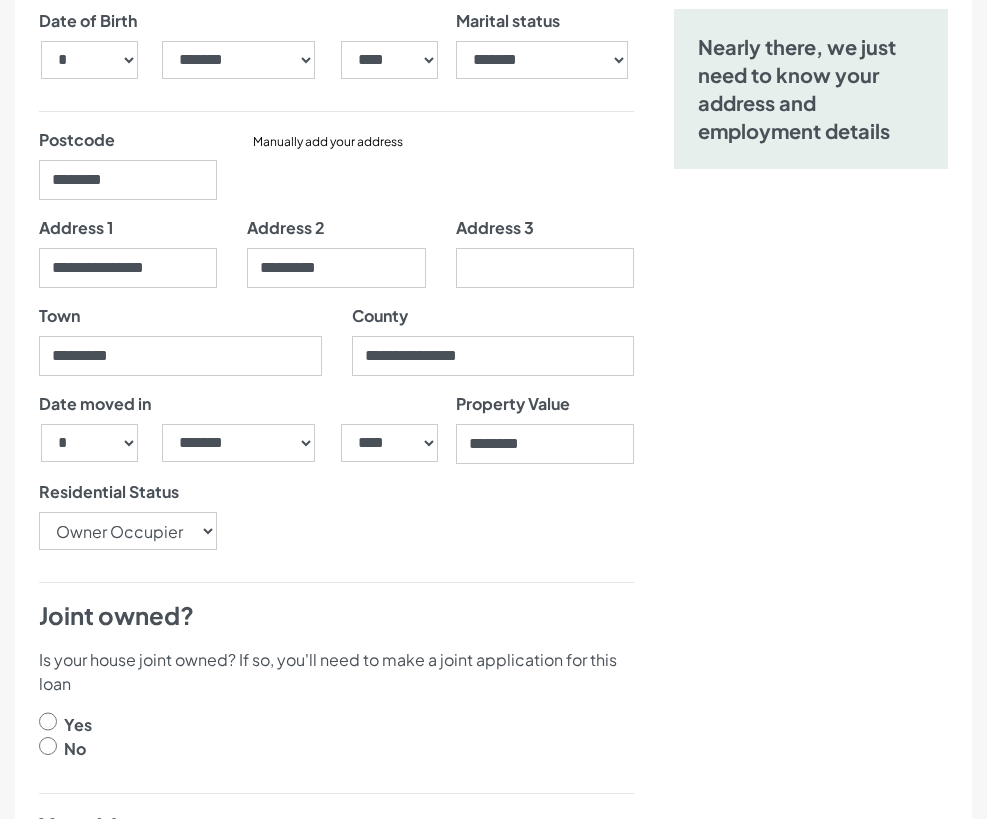 click on "Date of Birth
***
* * * * * * * * * ** ** ** ** ** ** ** ** ** ** ** ** ** ** ** ** ** ** ** ** ** **
*****
*******
********
*****
*****
***
****
****
******
********* *" at bounding box center [336, 989] 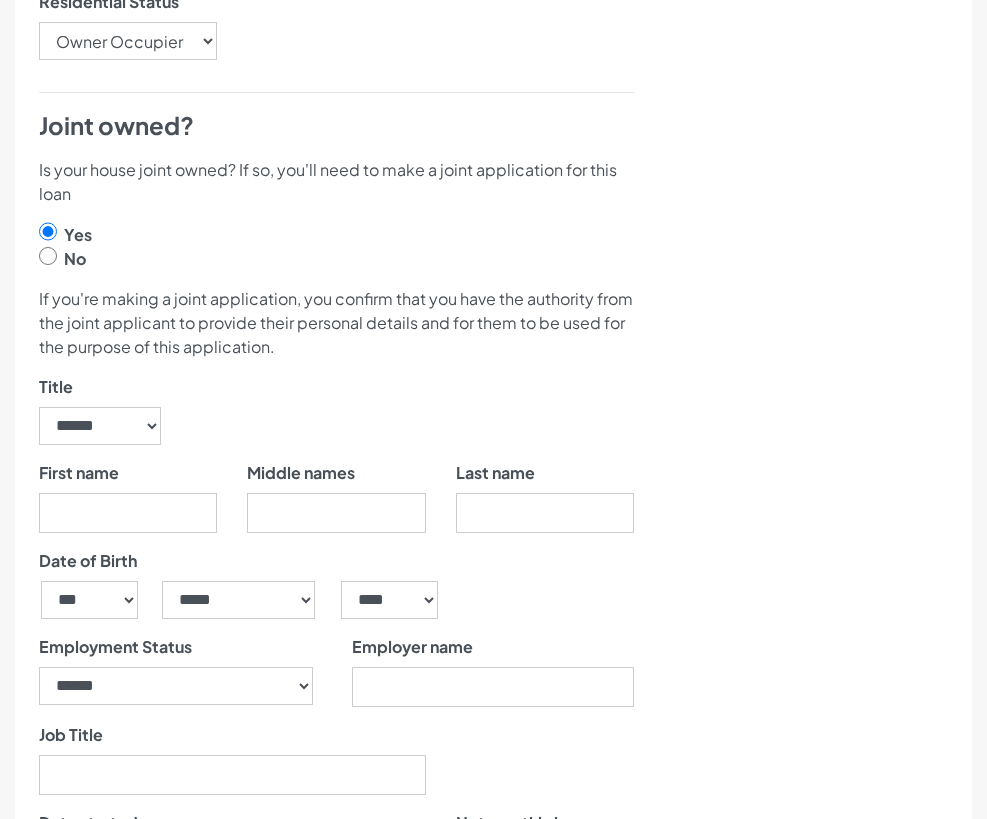scroll, scrollTop: 900, scrollLeft: 0, axis: vertical 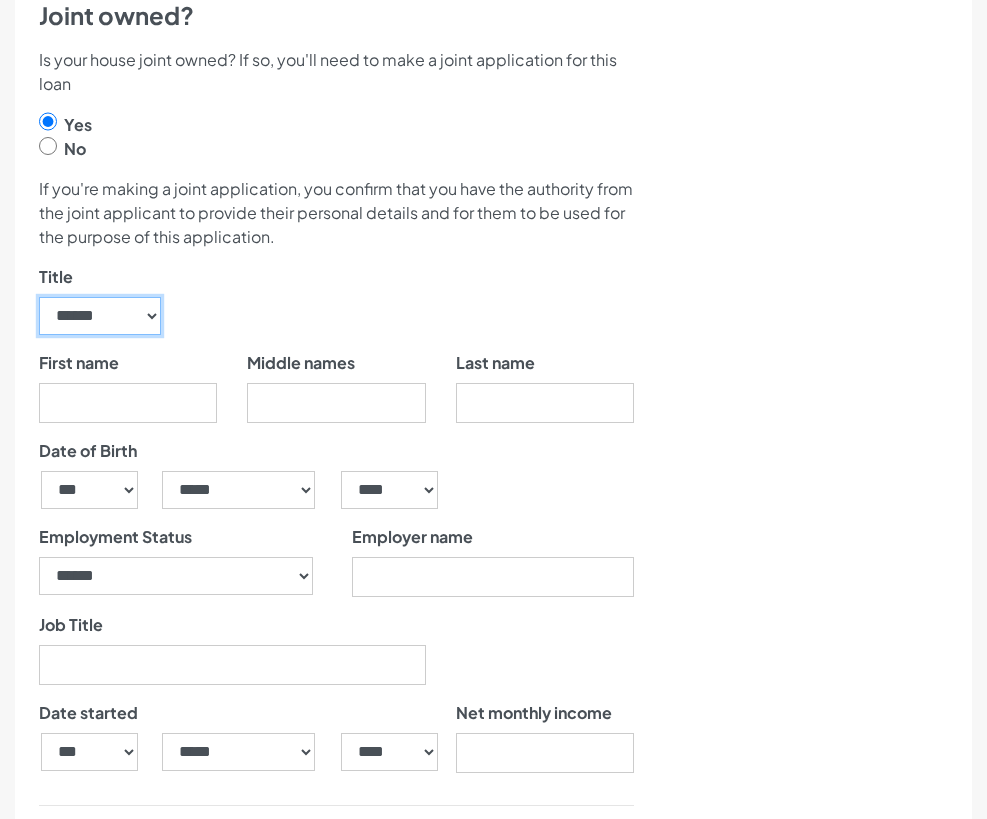 click on "******
**
***
****
**
**
****" at bounding box center [100, 316] 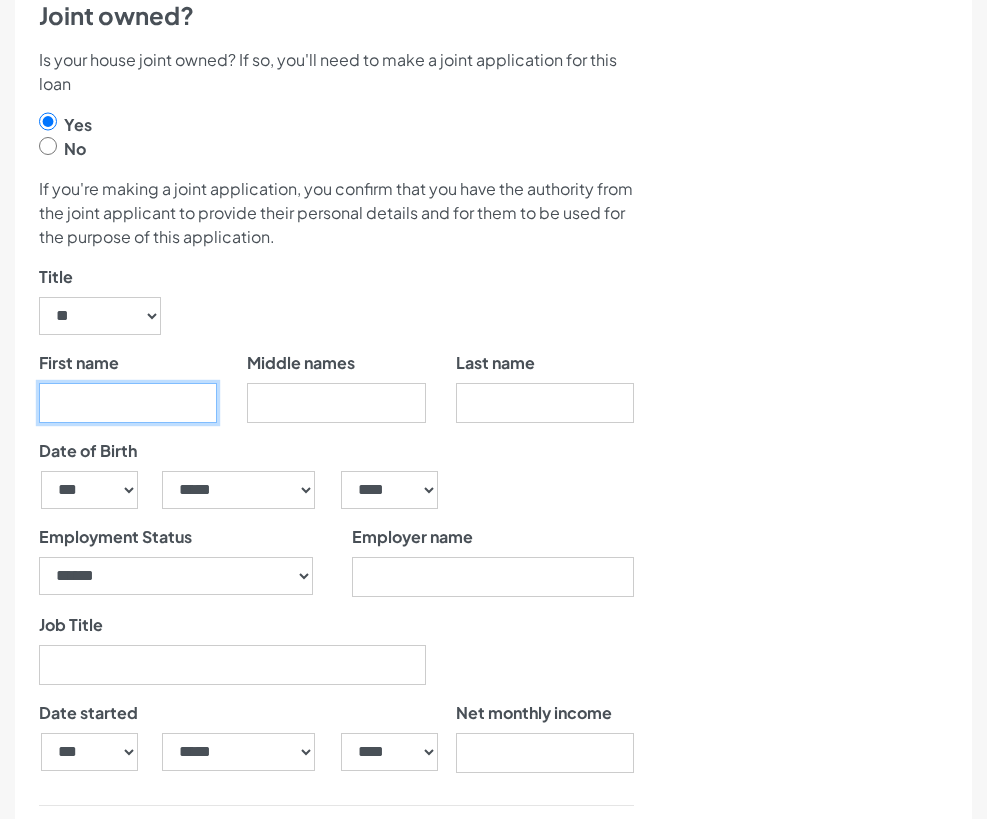 click on "First name" at bounding box center [128, 403] 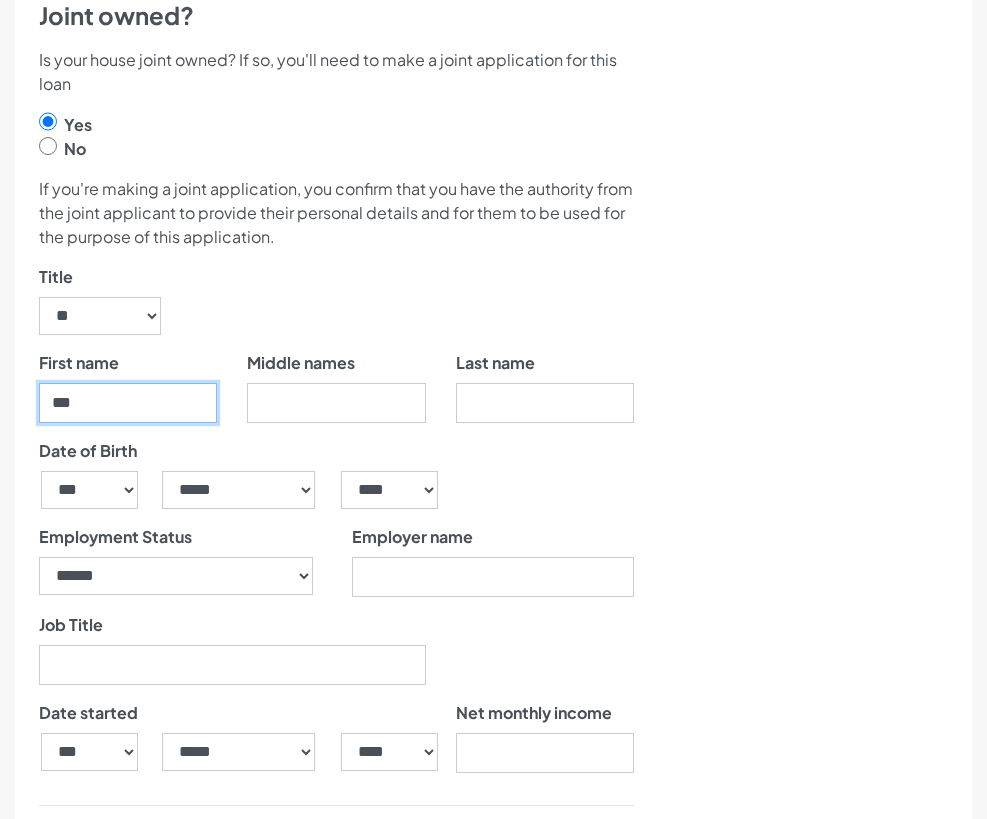 type on "***" 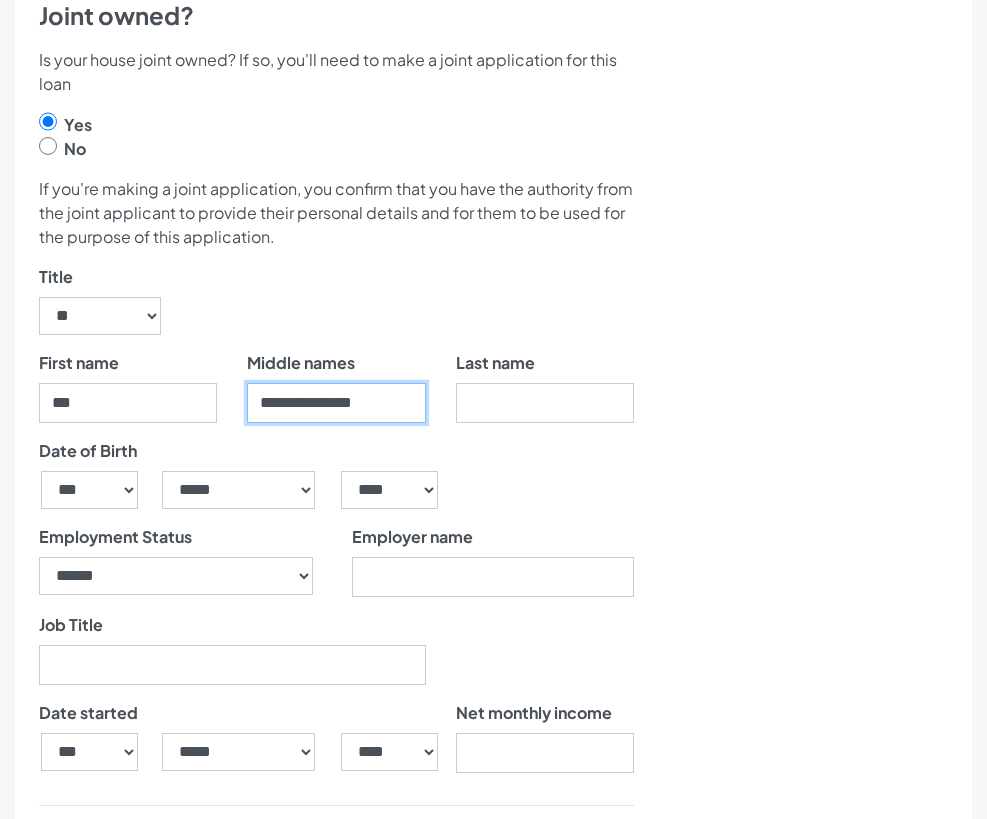 type on "**********" 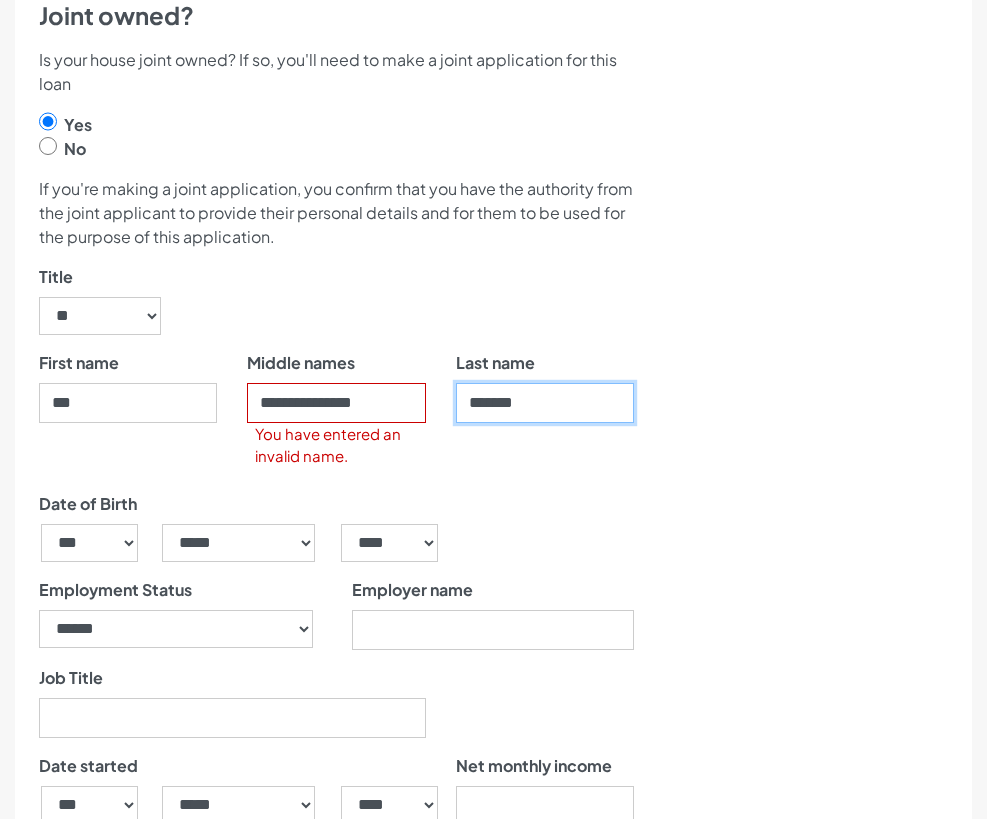 type on "*******" 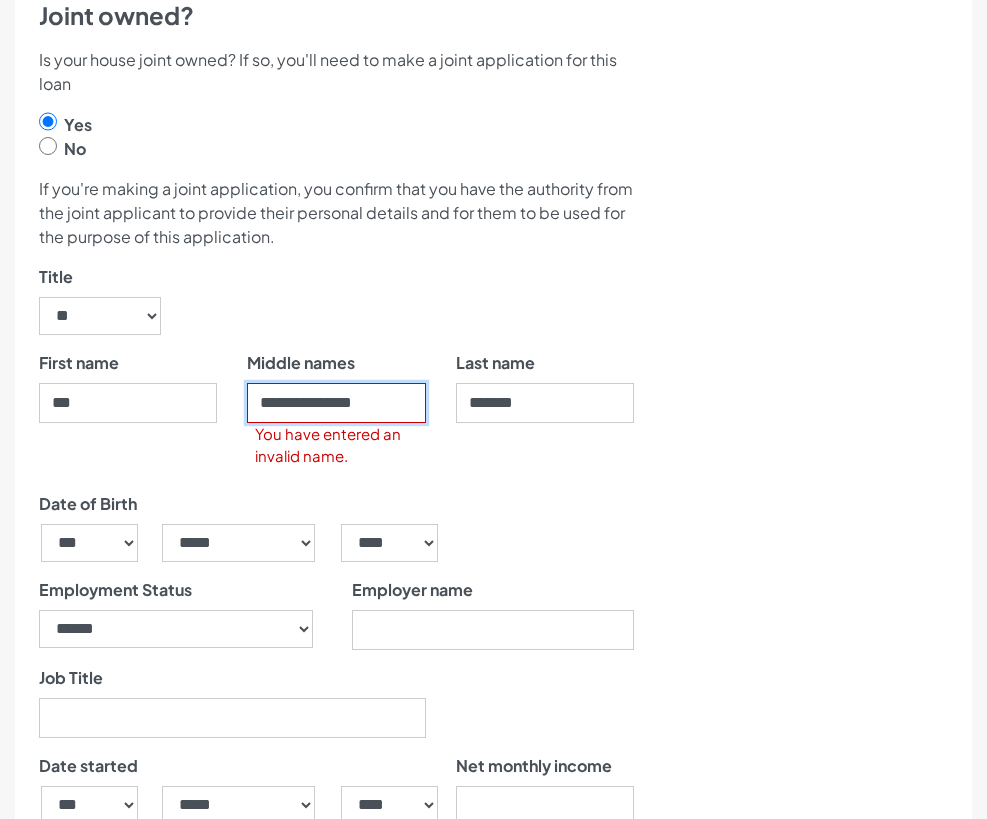 click on "**********" at bounding box center [336, 403] 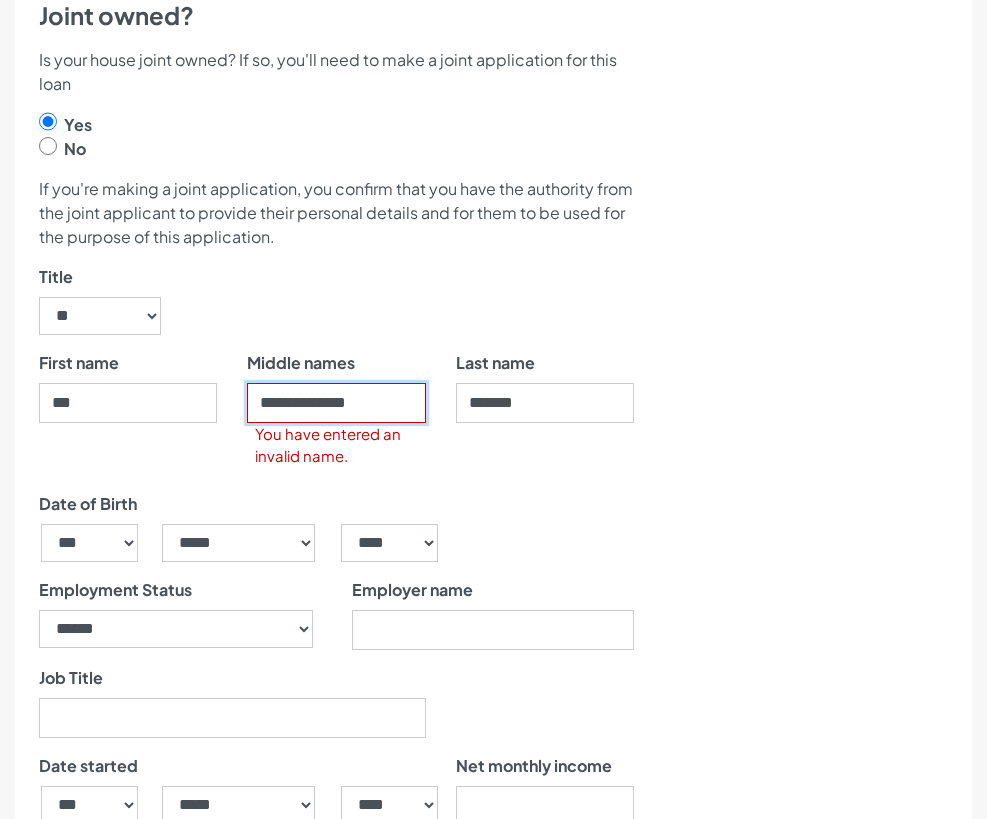 type on "**********" 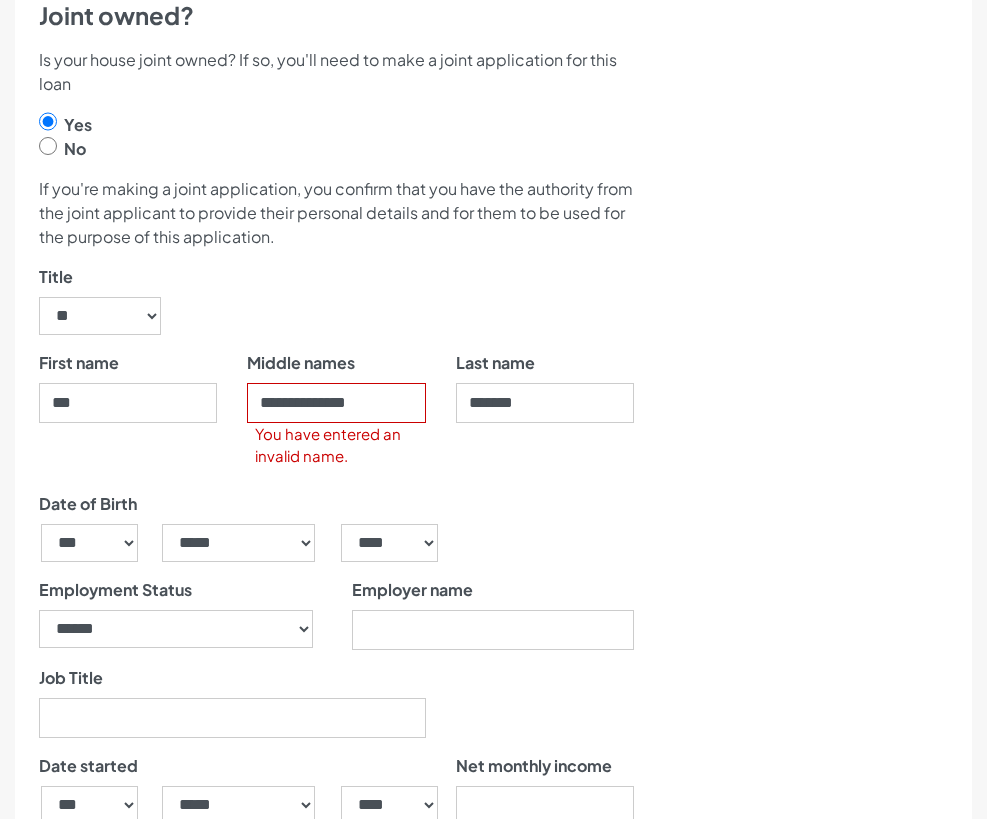 click on "Last name
*******" at bounding box center (545, 421) 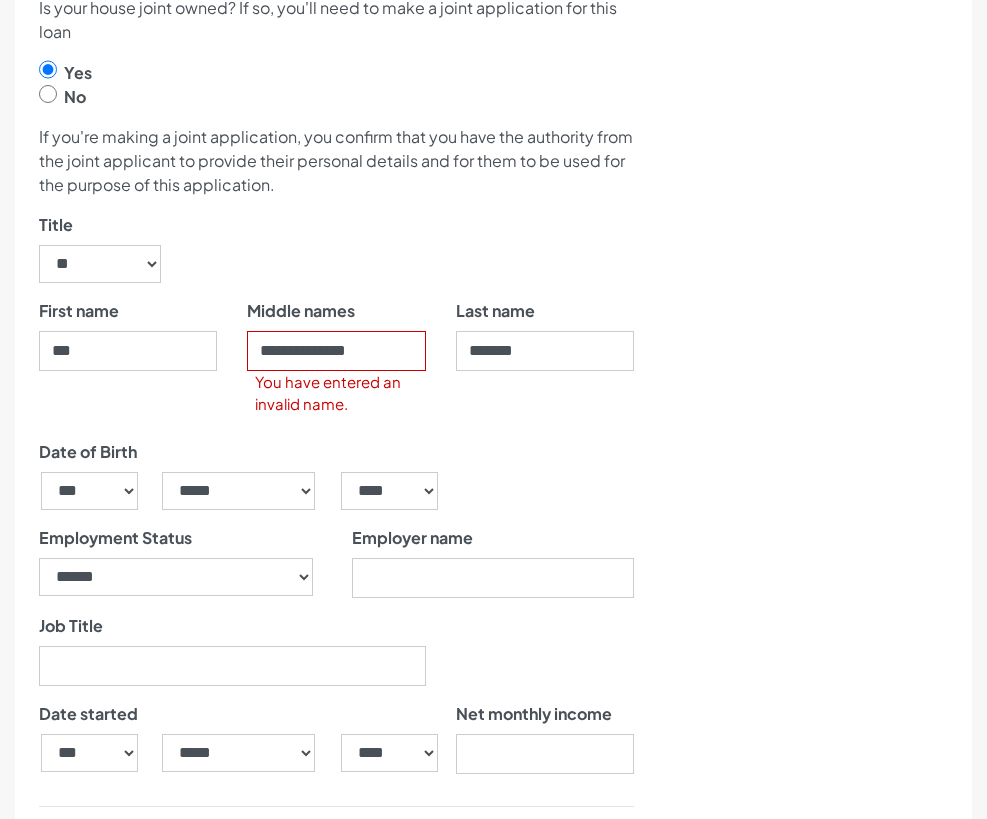 scroll, scrollTop: 1100, scrollLeft: 0, axis: vertical 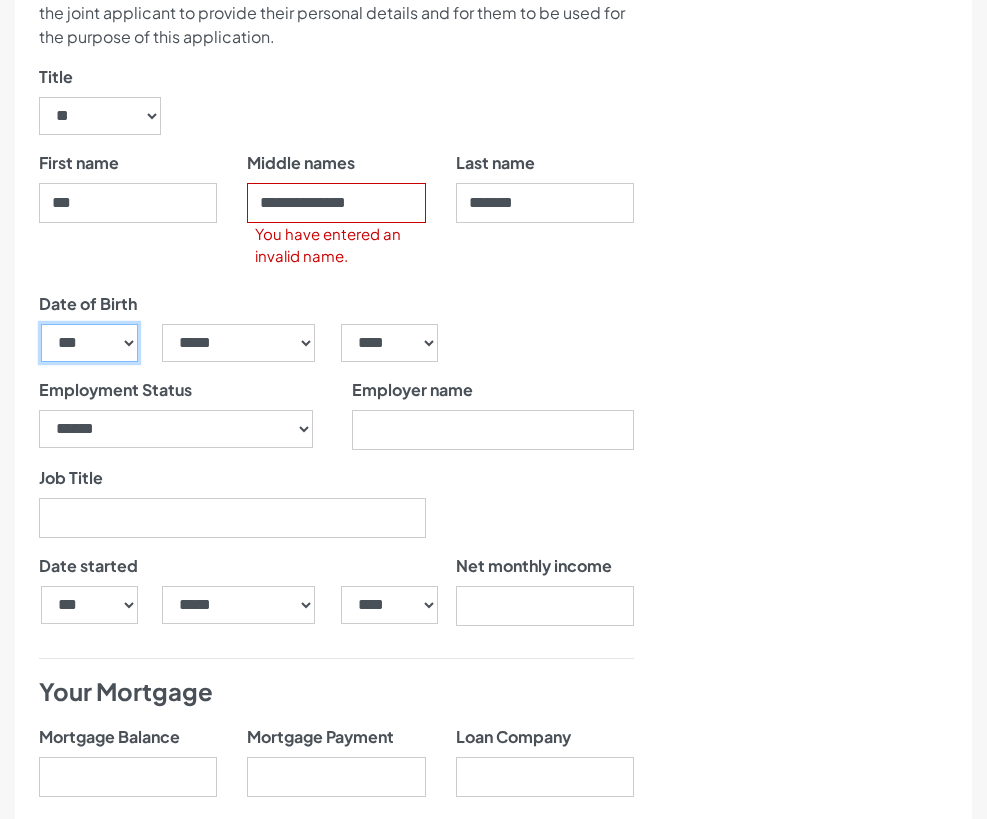 click on "***
* * * * * * * * * ** ** ** ** ** ** ** ** ** ** ** ** ** ** ** ** ** ** ** ** ** **" at bounding box center [89, 343] 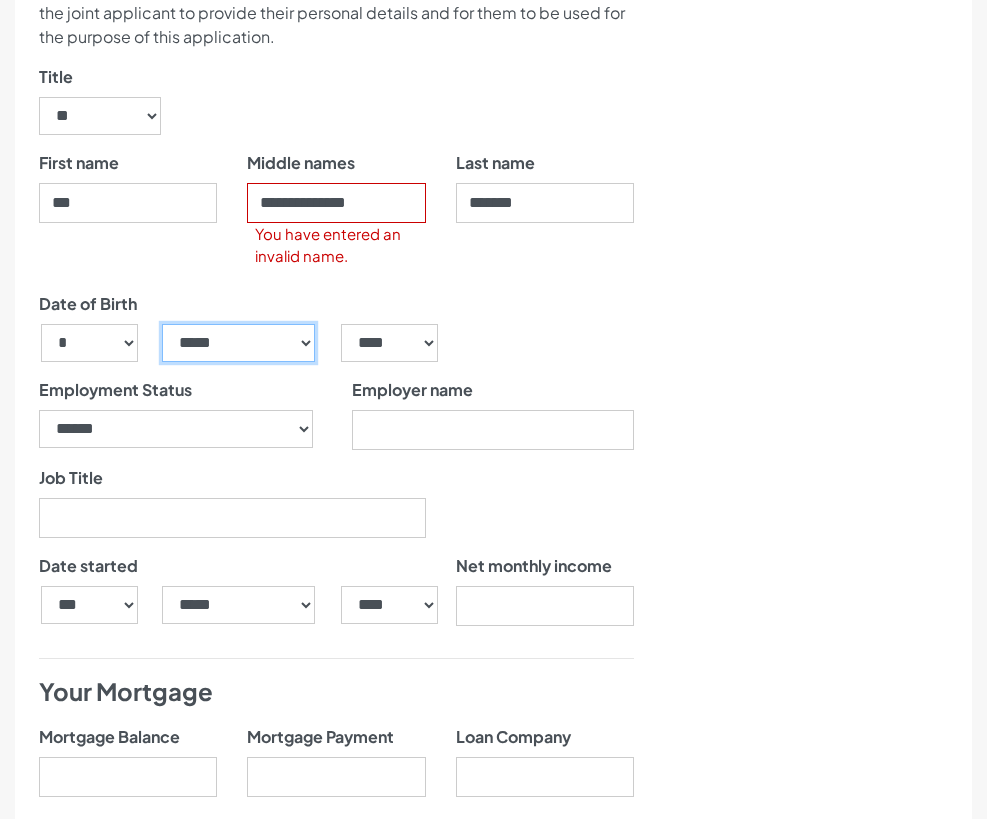 click on "*****
*******
********
*****
*****
***
****
****
******
*********
*******
********
********" at bounding box center (239, 343) 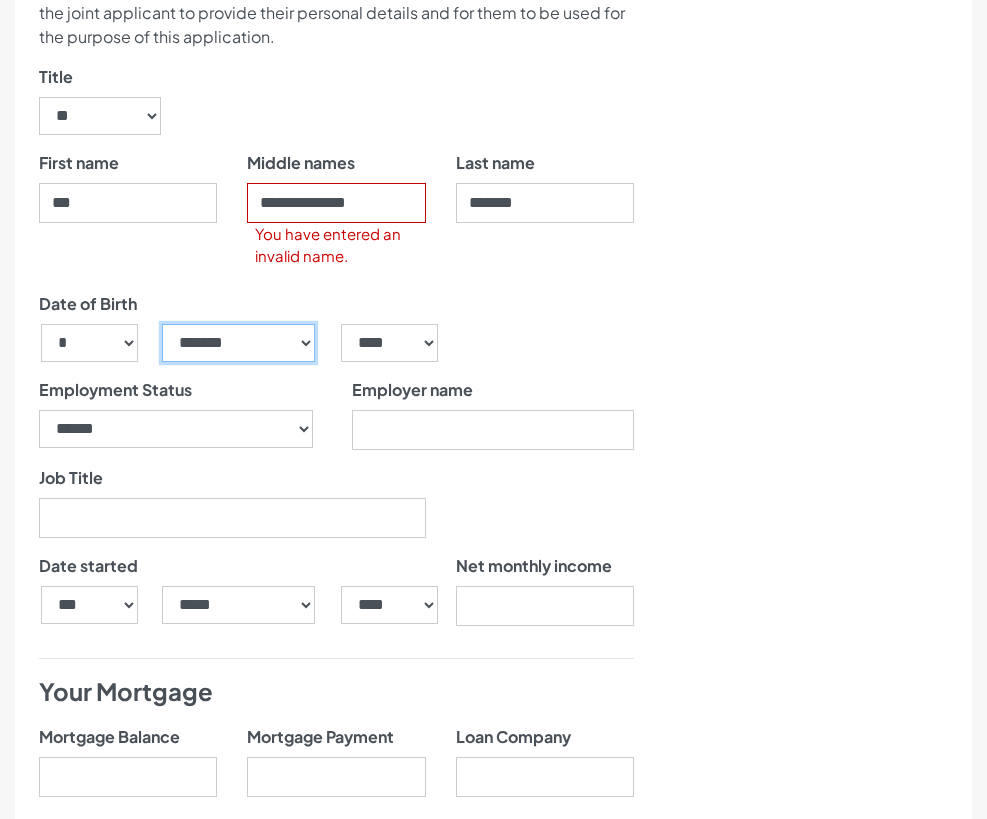 click on "*****
*******
********
*****
*****
***
****
****
******
*********
*******
********
********" at bounding box center (239, 343) 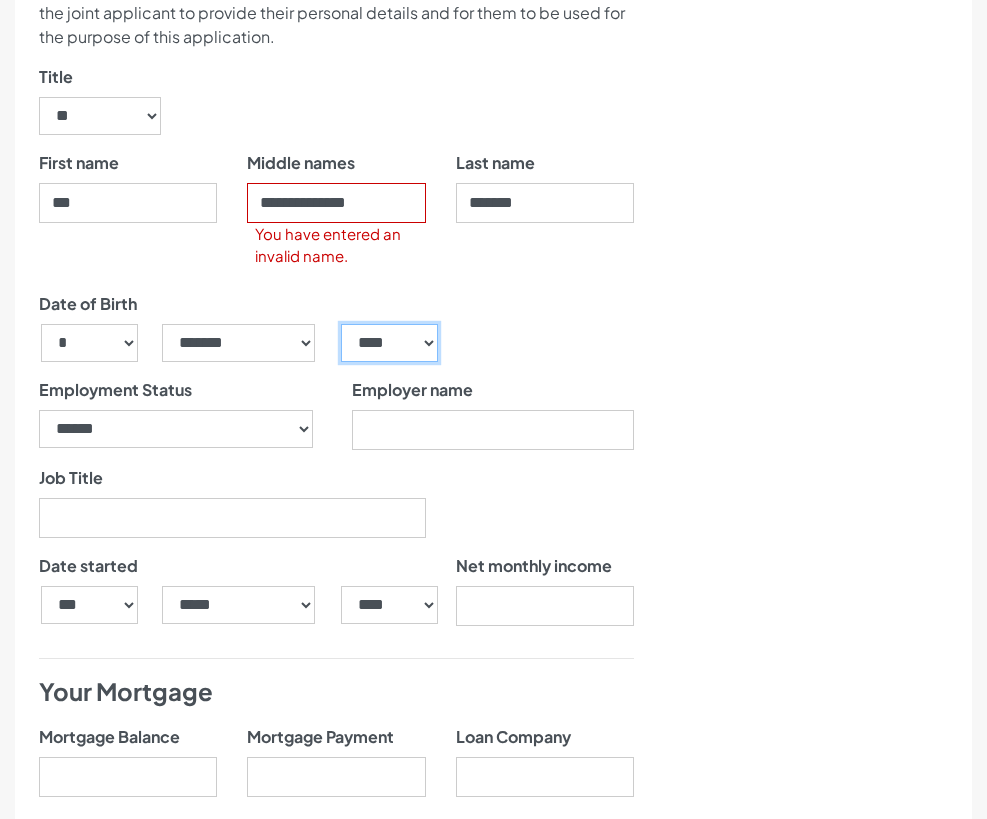 click on "****
**** **** **** **** **** **** **** **** **** **** **** **** **** **** **** **** **** **** **** **** **** **** **** **** **** **** **** **** **** **** **** **** **** **** **** **** **** **** **** **** **** **** **** **** **** **** **** **** **** **** **** **** **** **** **** **** **** **** **** **** **** **** **** **** **** **** **** **** **** **** **** **** **** **** **** **** **** **** **** **** **** **** **** **** **** **** **** **** **** **** **** **** **** **** **** **** **** **** **** **** **** **** **** **** **** **** **** **** **** **** **** **** **** **** **** **** **** **** **** **** **** **** **** **** **** ****" at bounding box center (389, 343) 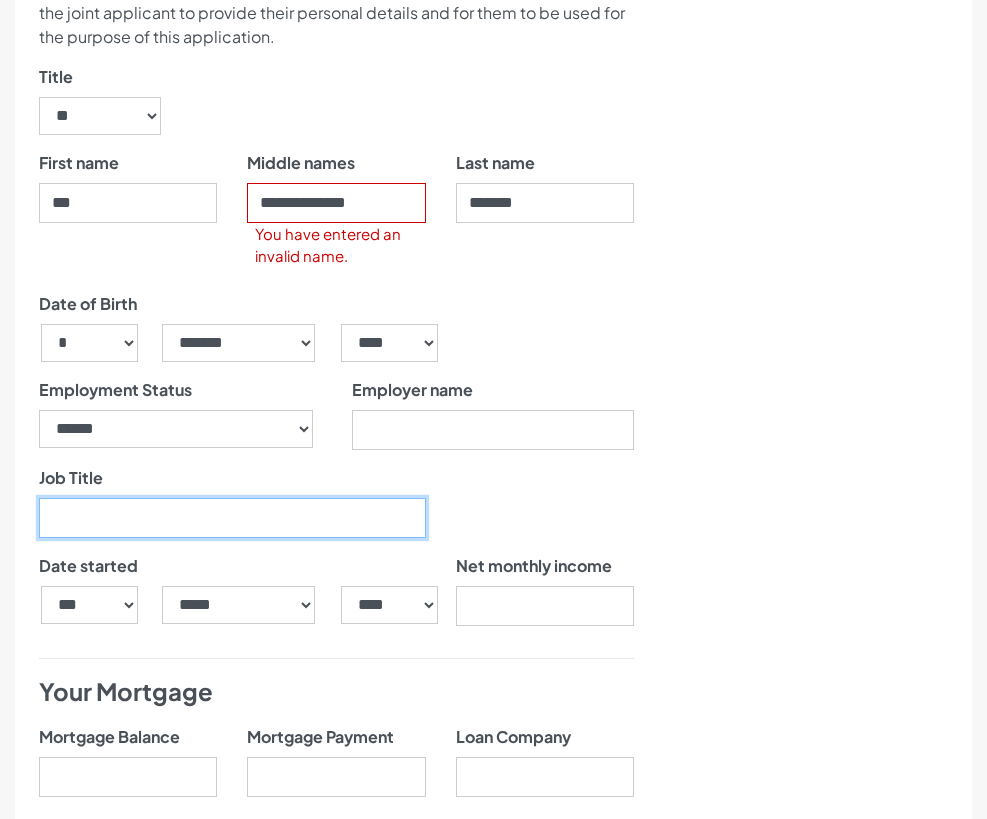 click on "Job Title" at bounding box center (232, 518) 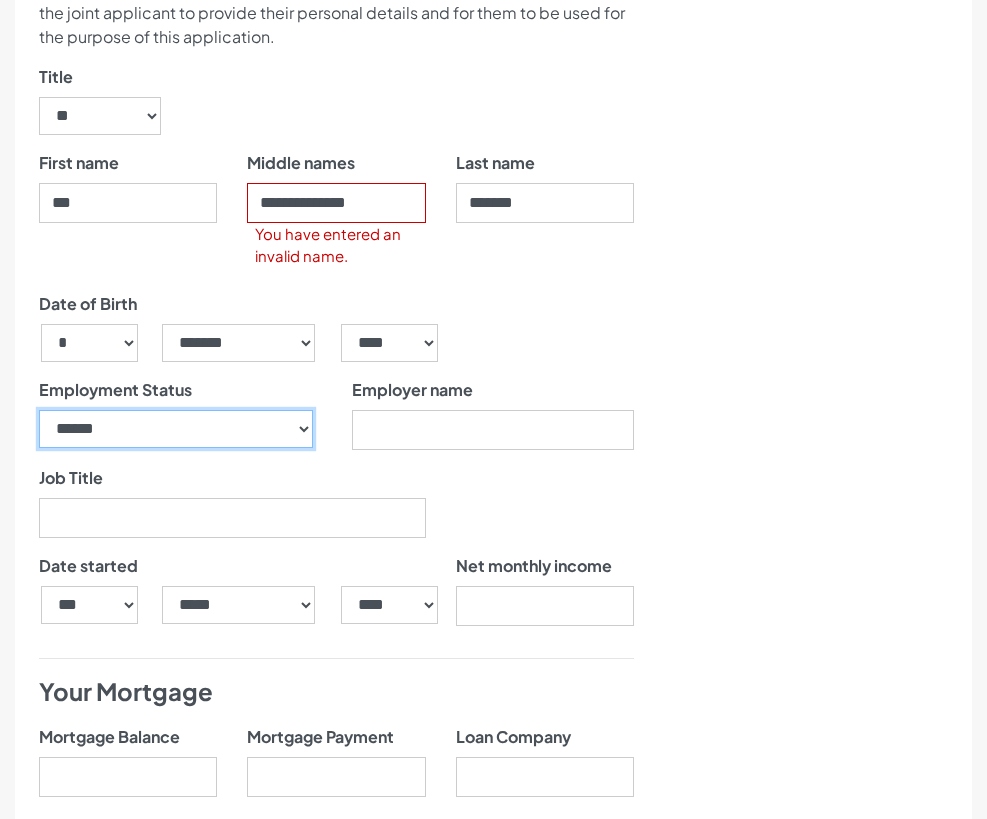 click on "**********" at bounding box center [176, 429] 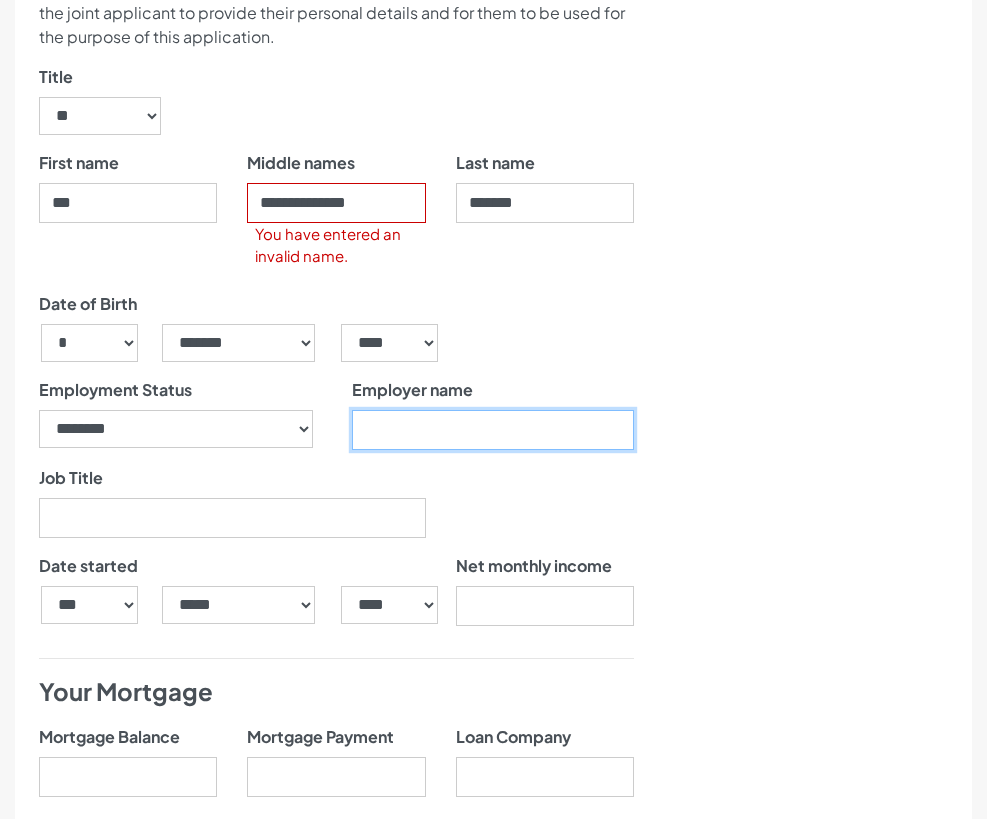 click on "Employer name" at bounding box center [493, 430] 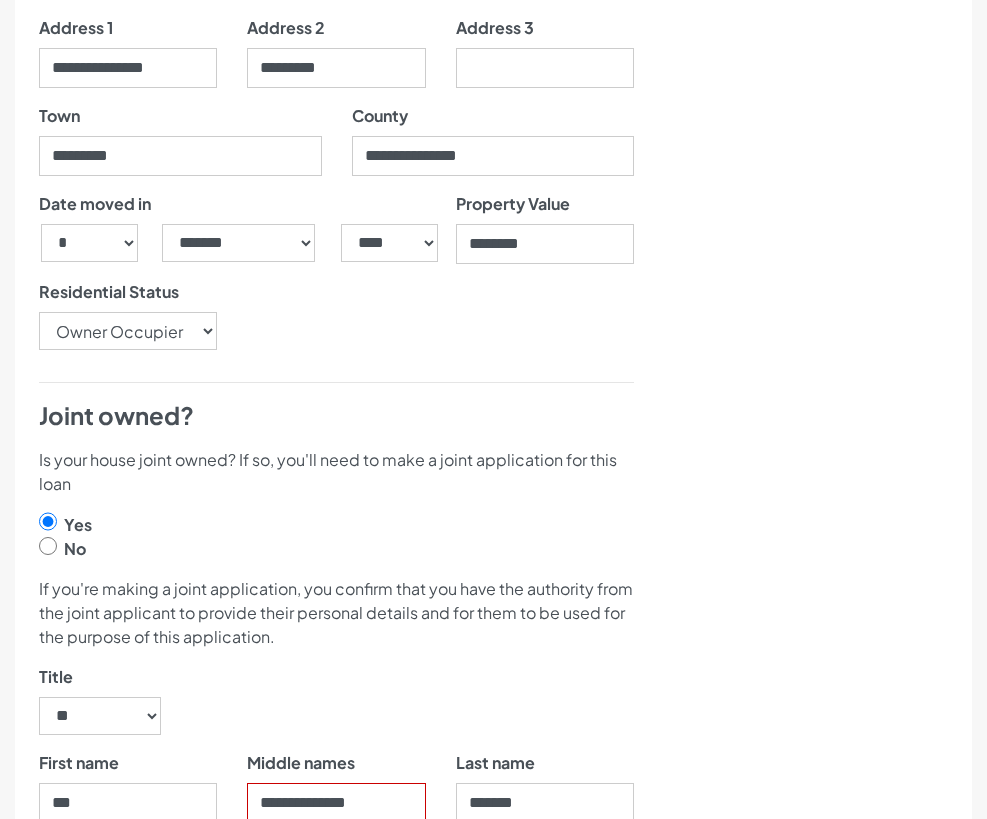 scroll, scrollTop: 1100, scrollLeft: 0, axis: vertical 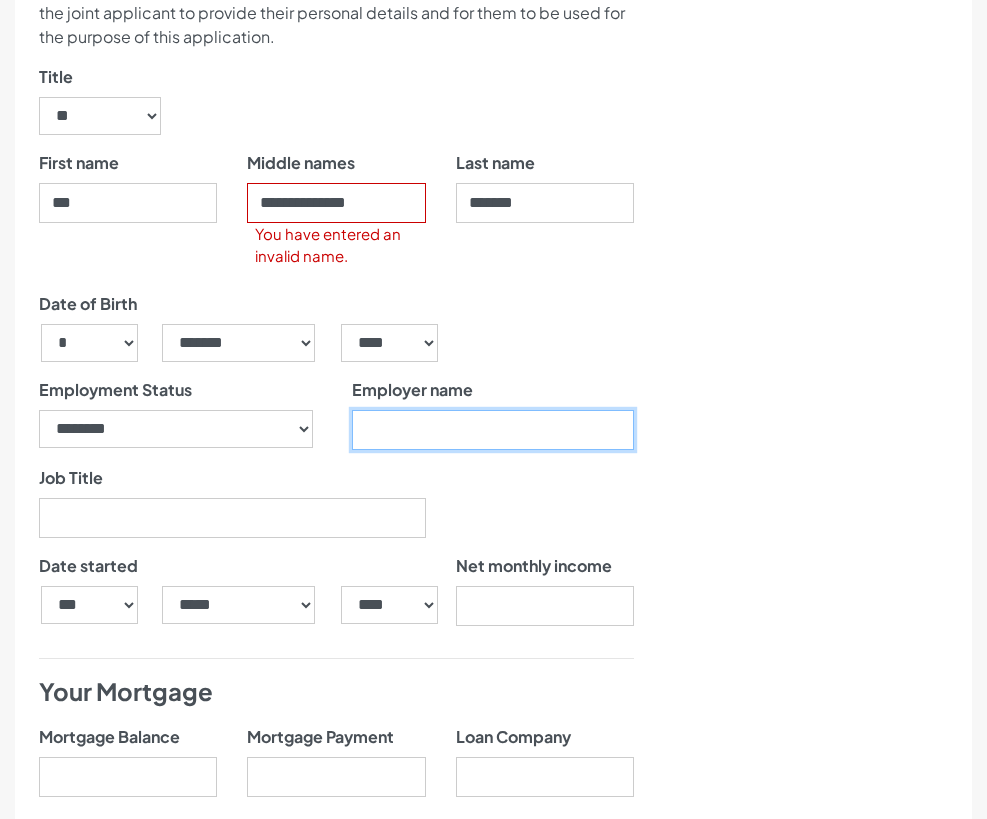click on "Employer name" at bounding box center [493, 430] 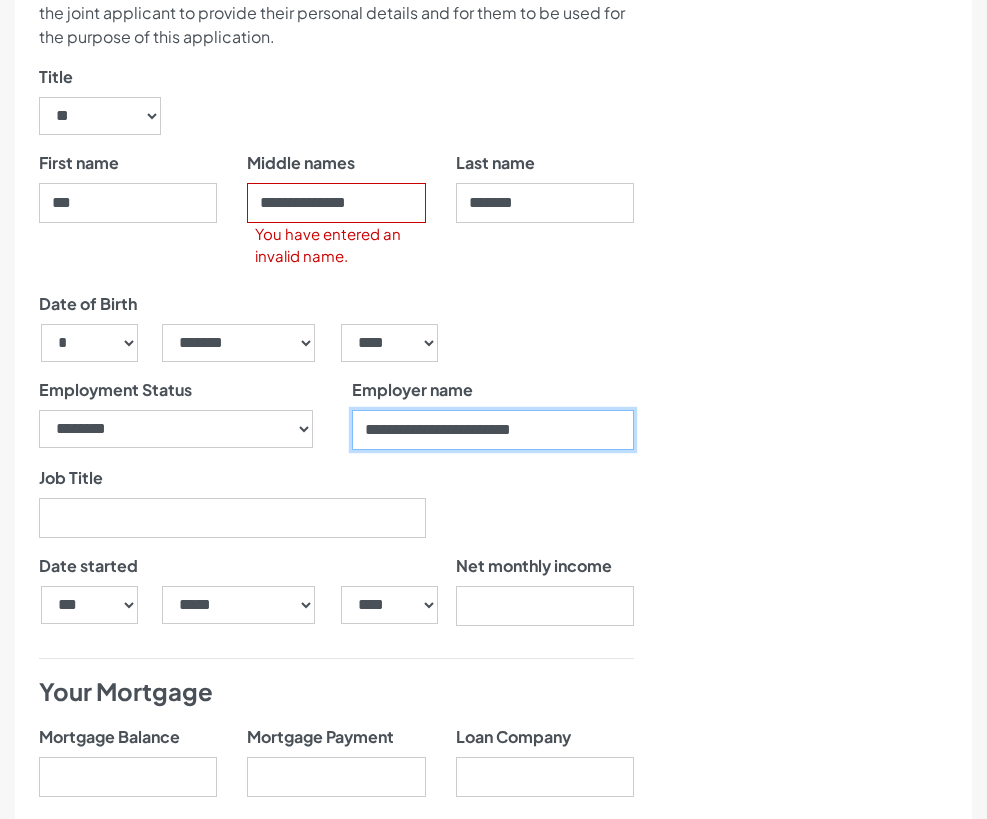 type on "**********" 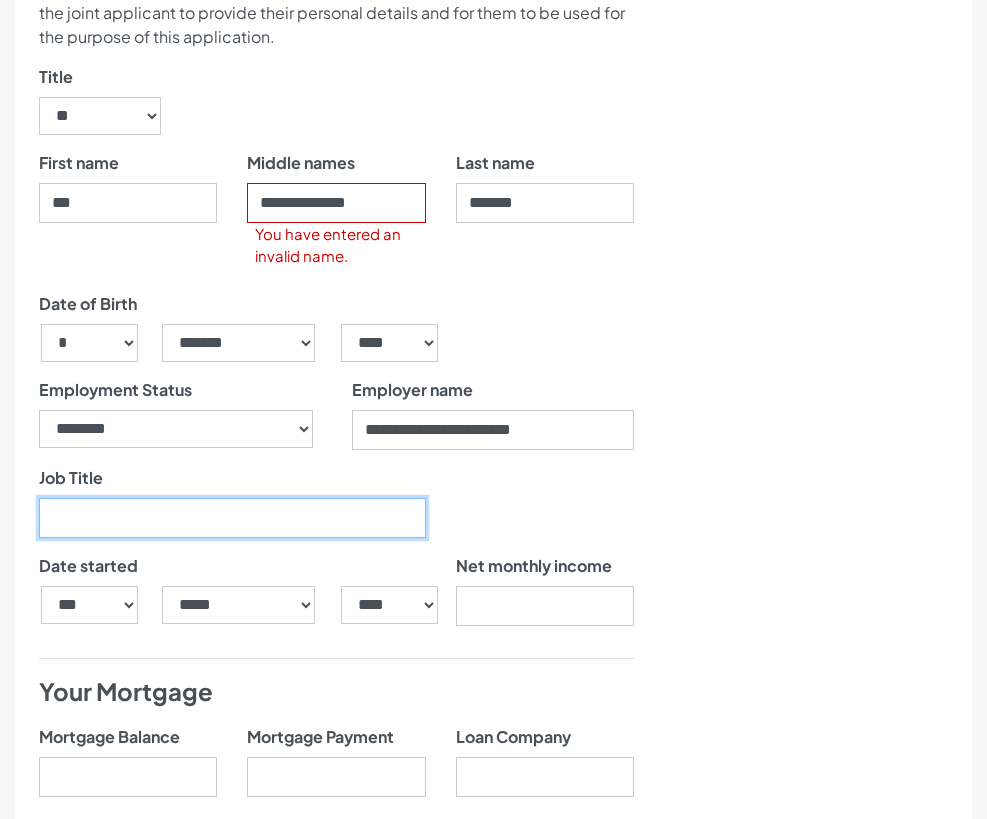 click on "Job Title" at bounding box center [232, 518] 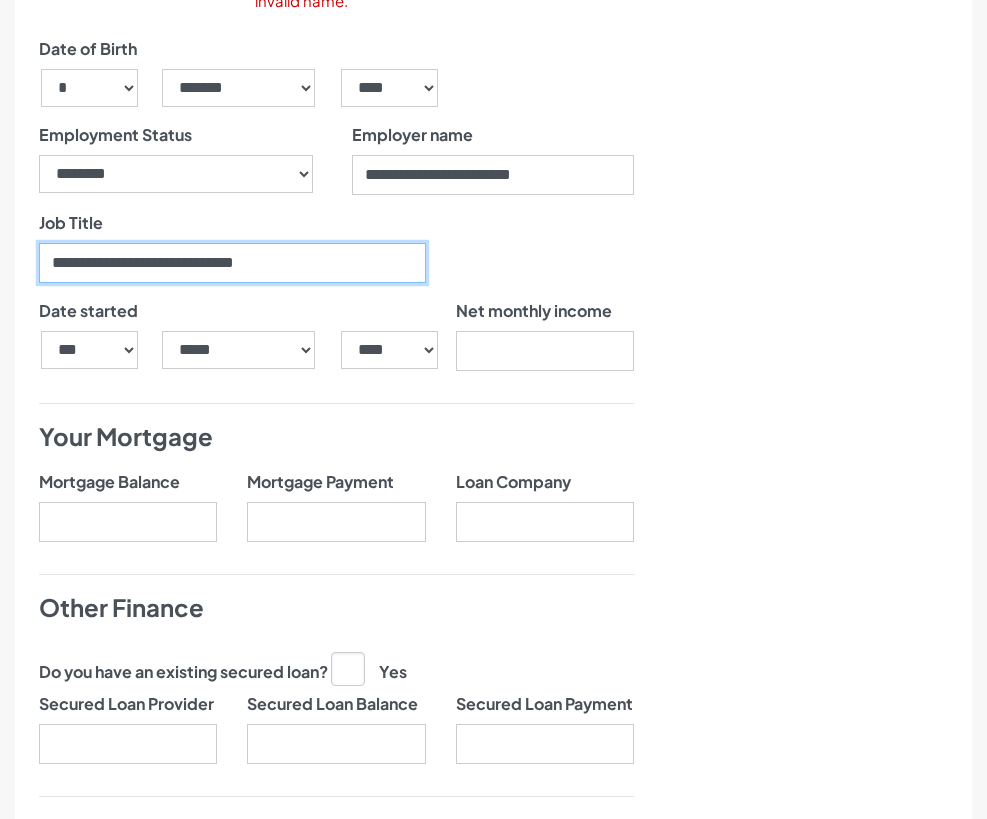 scroll, scrollTop: 1400, scrollLeft: 0, axis: vertical 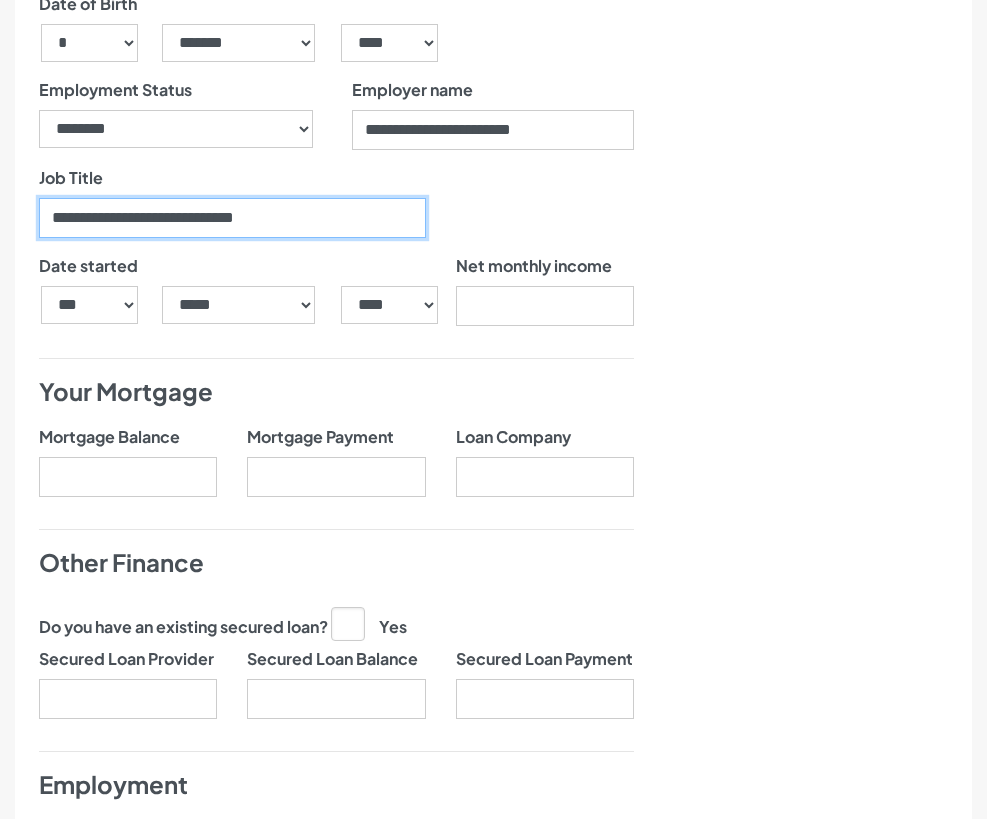 type on "**********" 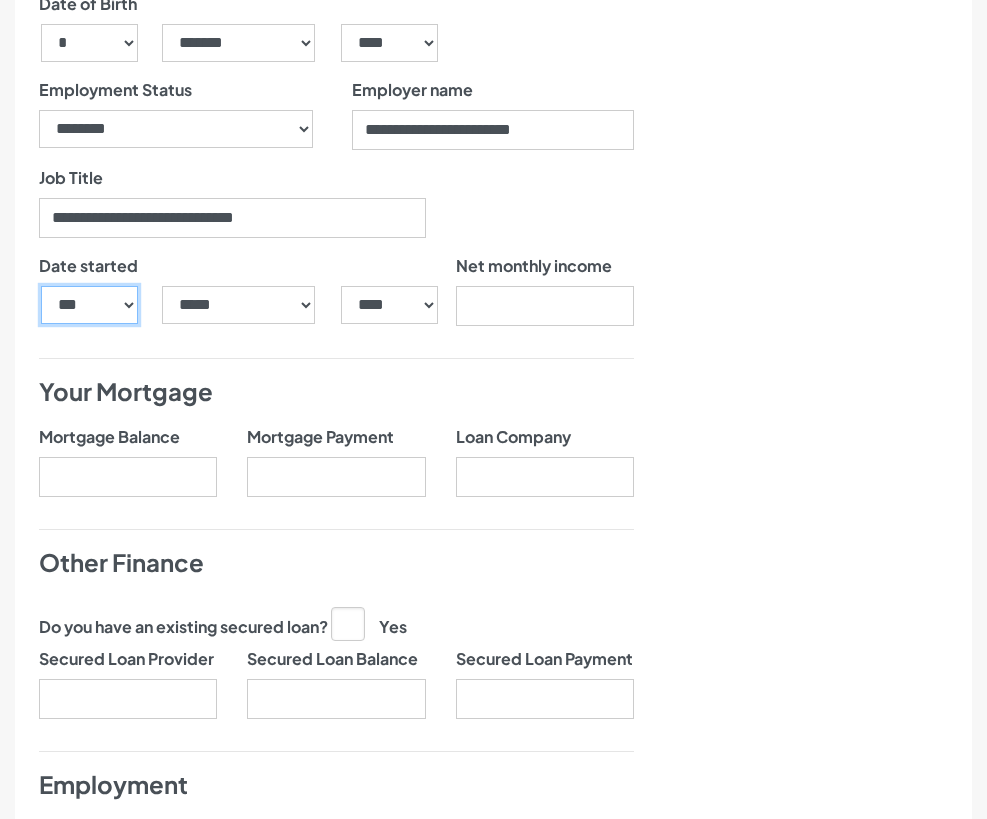 click on "***
* * * * * * * * * ** ** ** ** ** ** ** ** ** ** ** ** ** ** ** ** ** ** ** ** ** **" at bounding box center [89, 305] 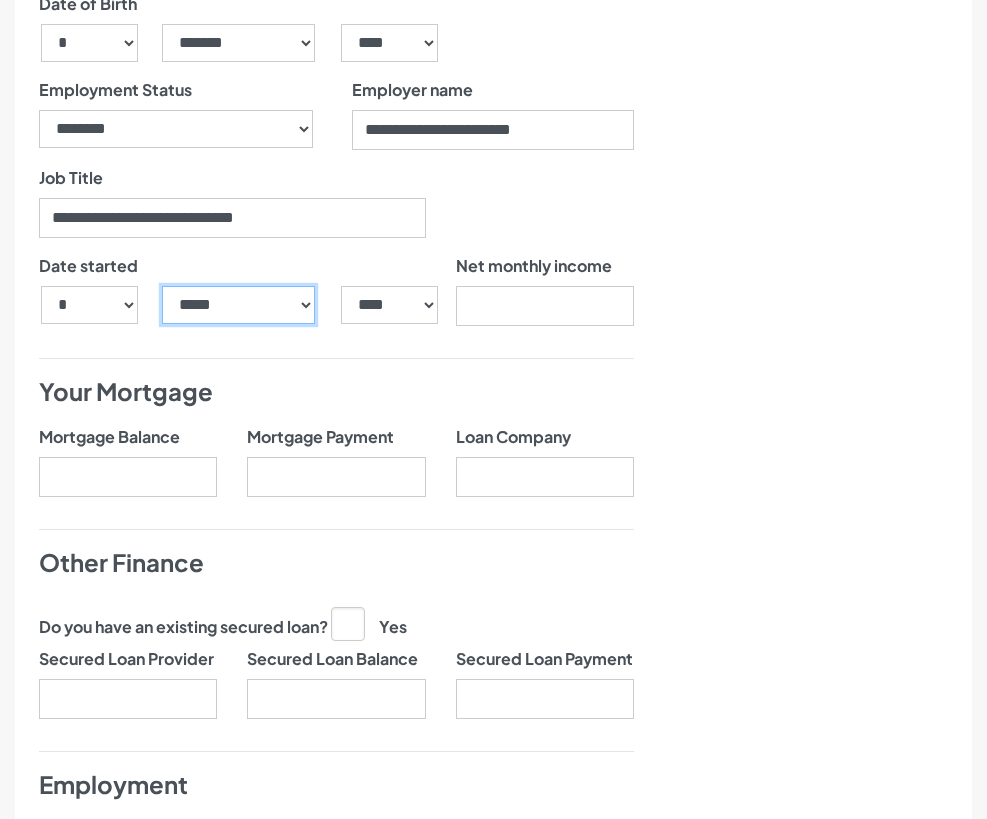 click on "*****
*******
********
*****
*****
***
****
****
******
*********
*******
********
********" at bounding box center [239, 305] 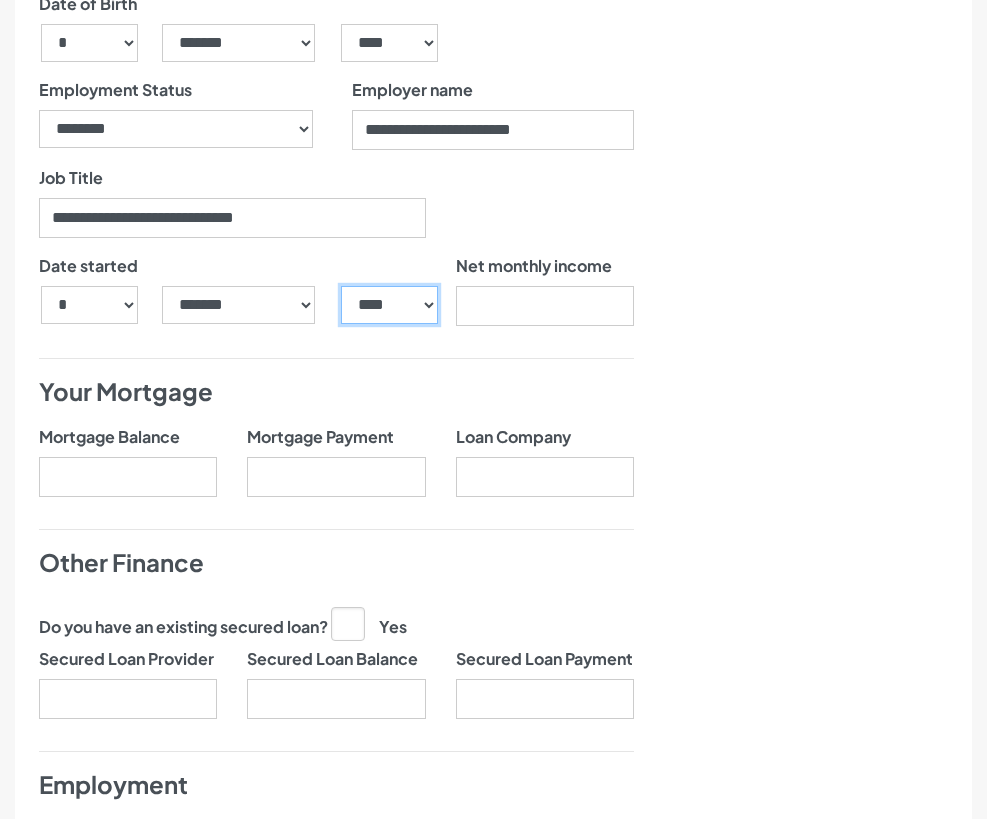 click on "****
**** **** **** **** **** **** **** **** **** **** **** **** **** **** **** **** **** **** **** **** **** **** **** **** **** **** **** **** **** **** **** **** **** **** **** **** **** **** **** **** **** **** **** **** **** **** **** **** **** **** **** **** **** **** **** **** **** **** **** **** **** **** **** **** **** **** **** **** **** **** **** **** **** **** **** **** **** **** **** **** **** **** **** **** **** **** **** **** **** **** **** **** **** **** **** **** **** **** **** **** **** **** **** **** **** **** **** **** **** **** **** **** **** **** **** **** **** **** **** **** **** **** **** **** **** ****" at bounding box center (389, 305) 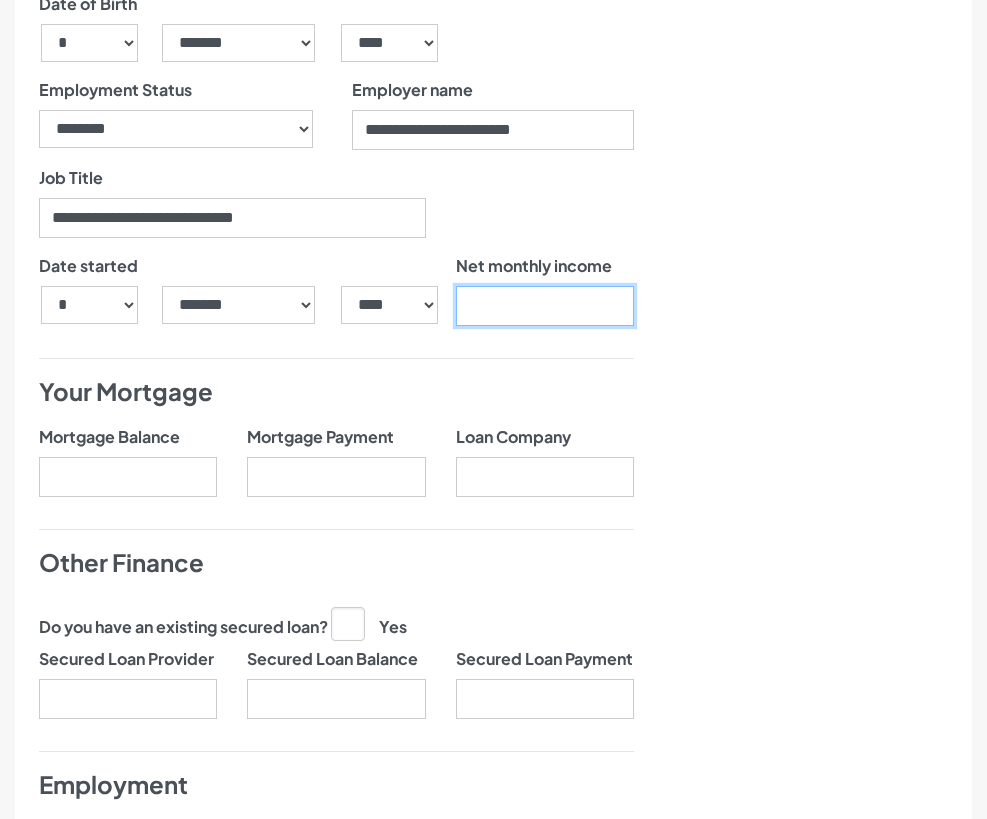 click at bounding box center (545, 306) 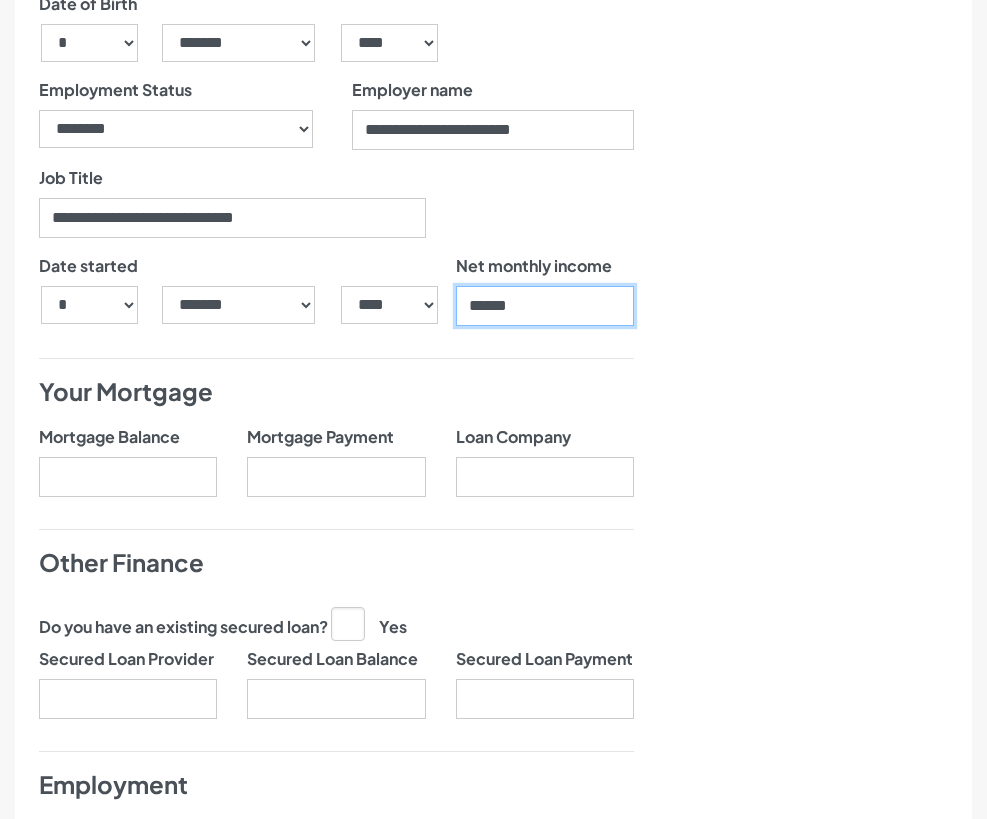 type on "******" 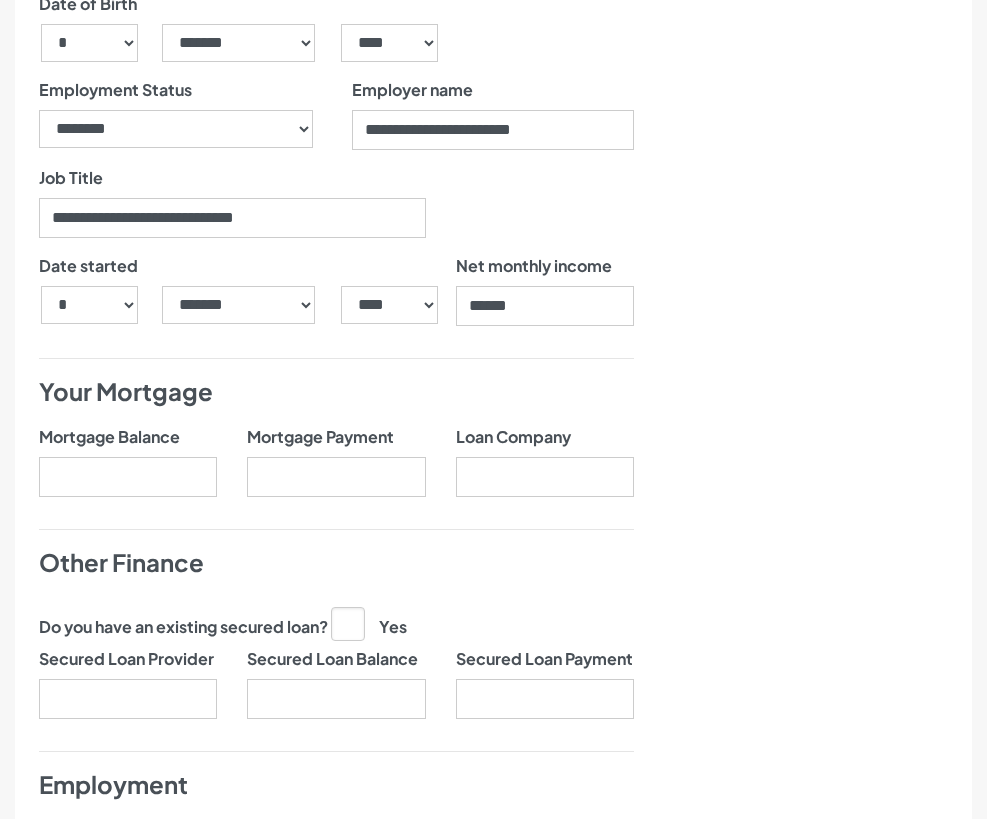 click on "Nearly there, we just need to know your address and employment details" at bounding box center (811, 222) 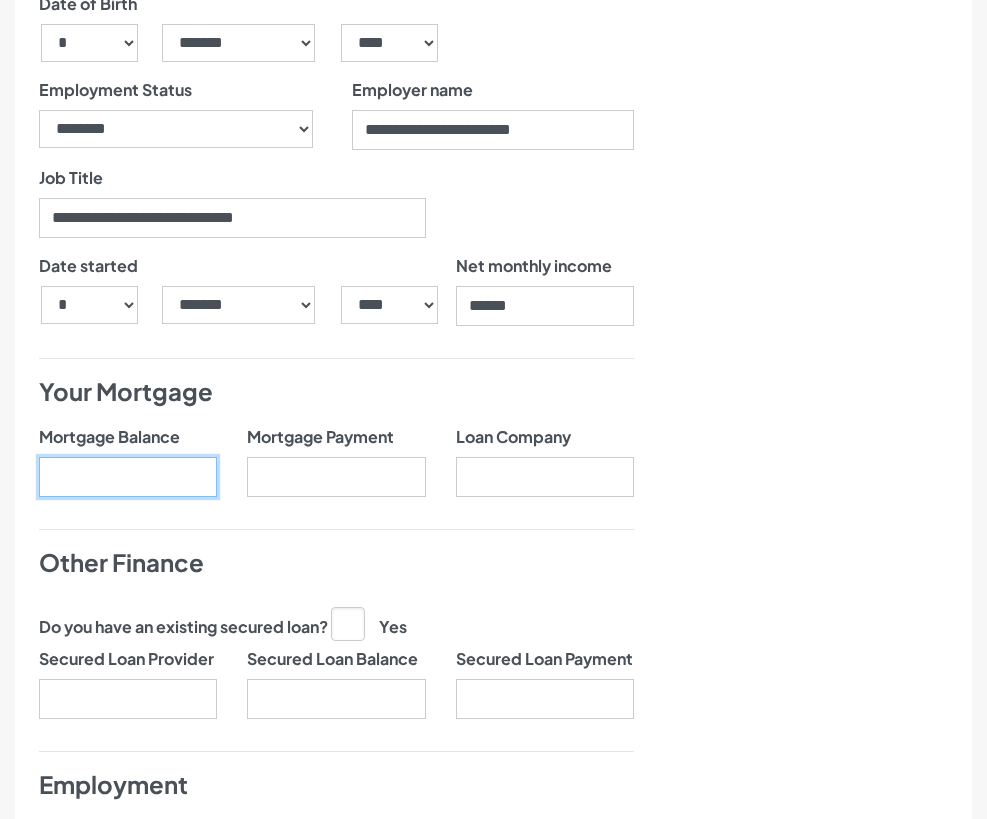 click on "Mortgage Balance" at bounding box center [128, 477] 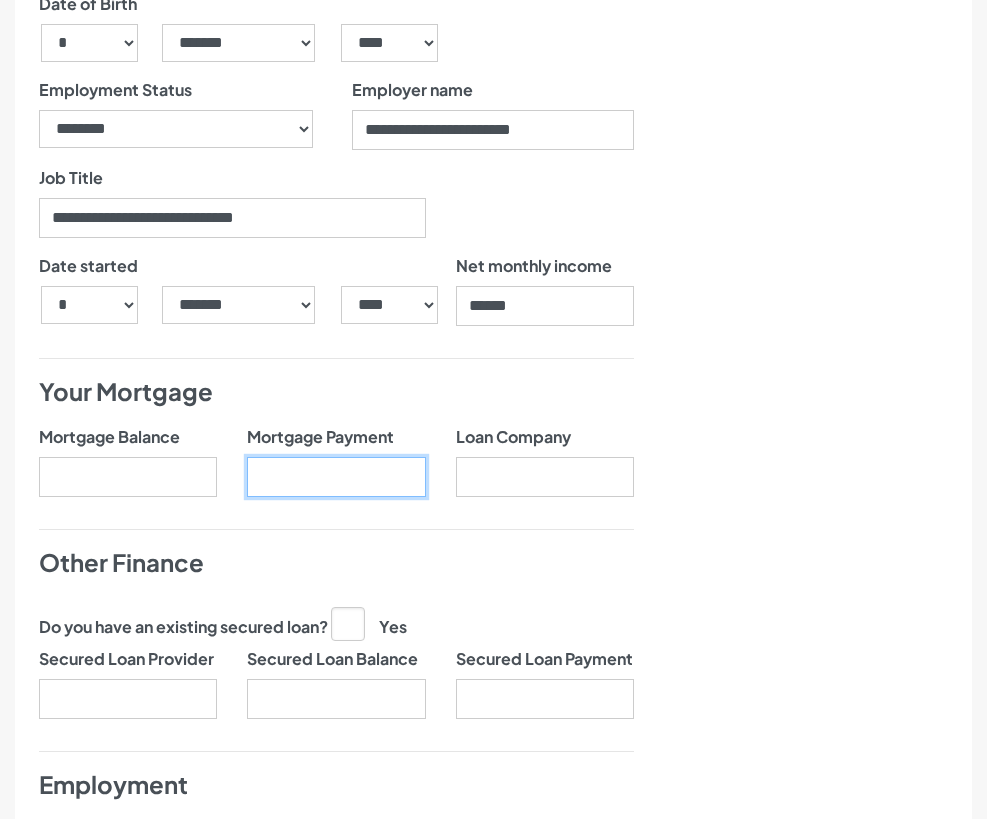 click on "Mortgage Payment" at bounding box center [336, 477] 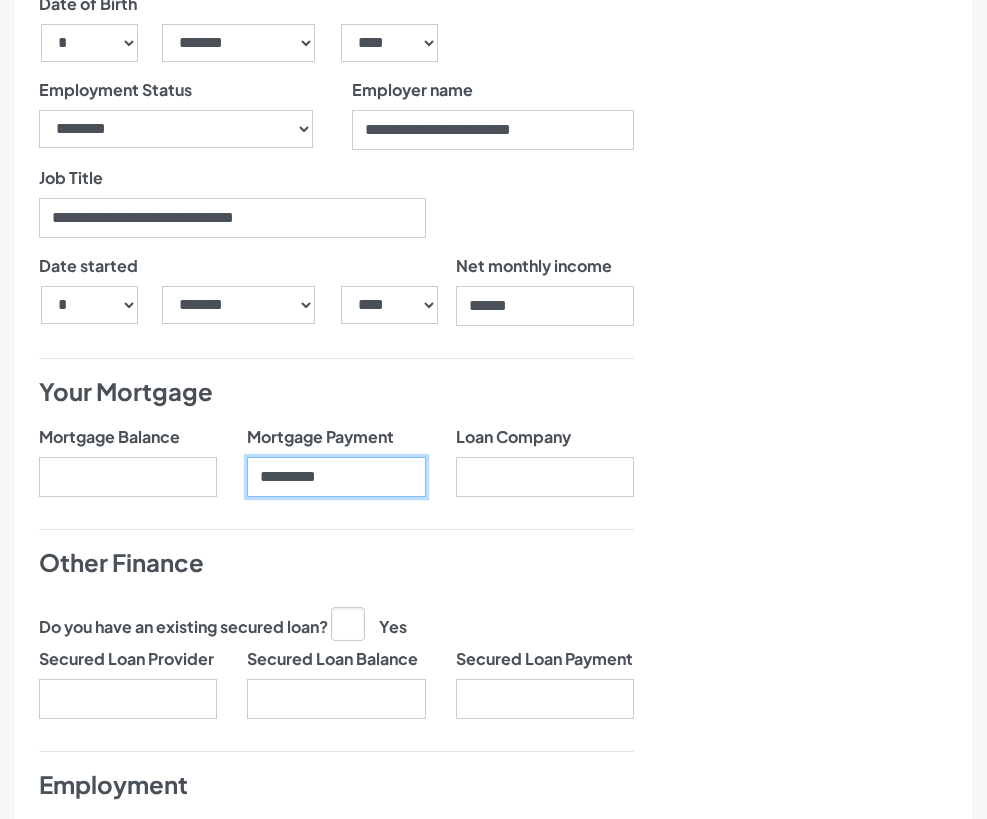 type on "*********" 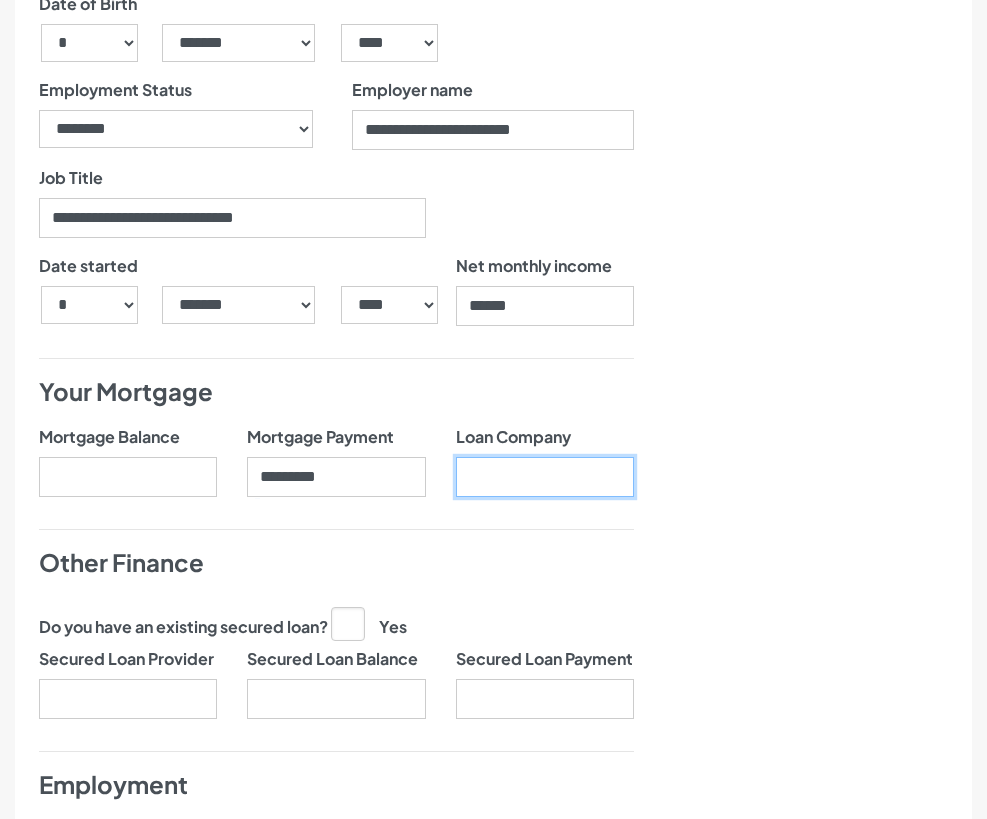 click on "Loan Company" at bounding box center [545, 477] 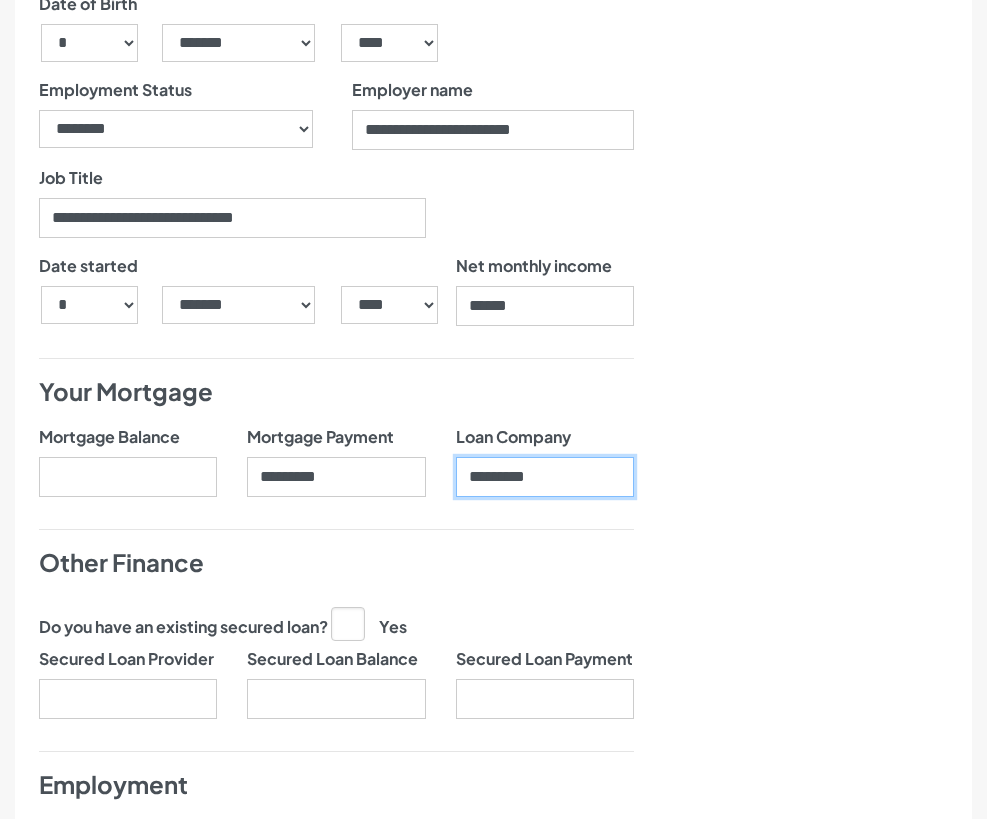 type on "********" 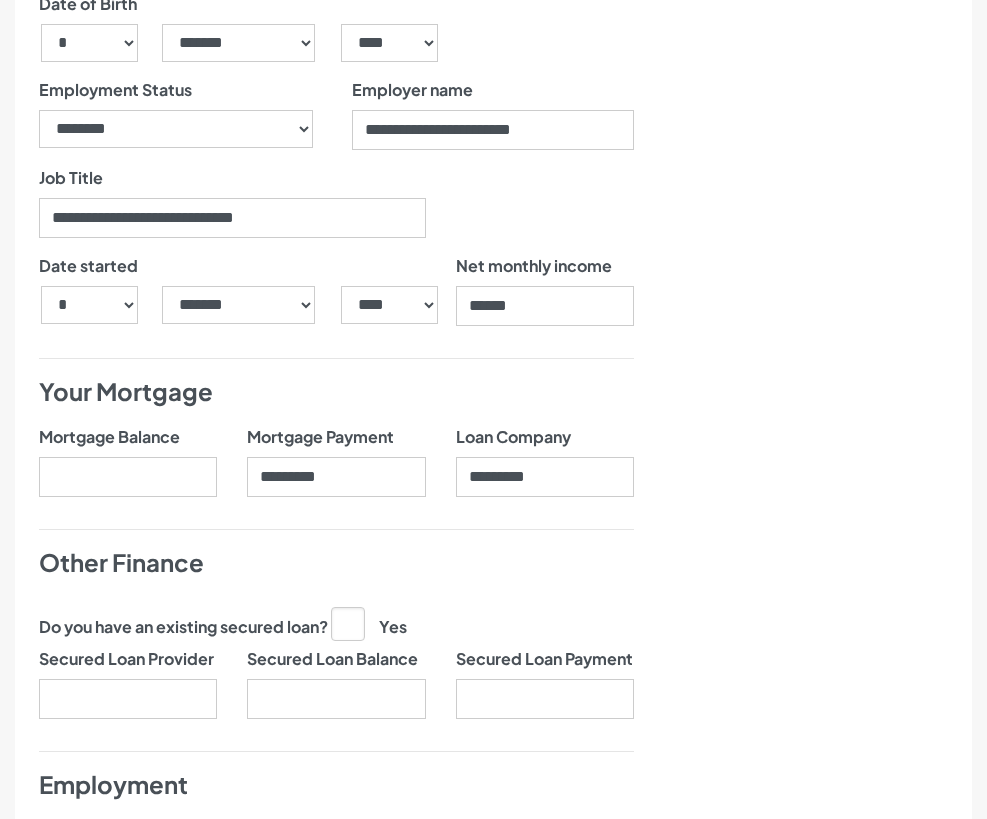 click on "Mortgage Balance" at bounding box center [128, 469] 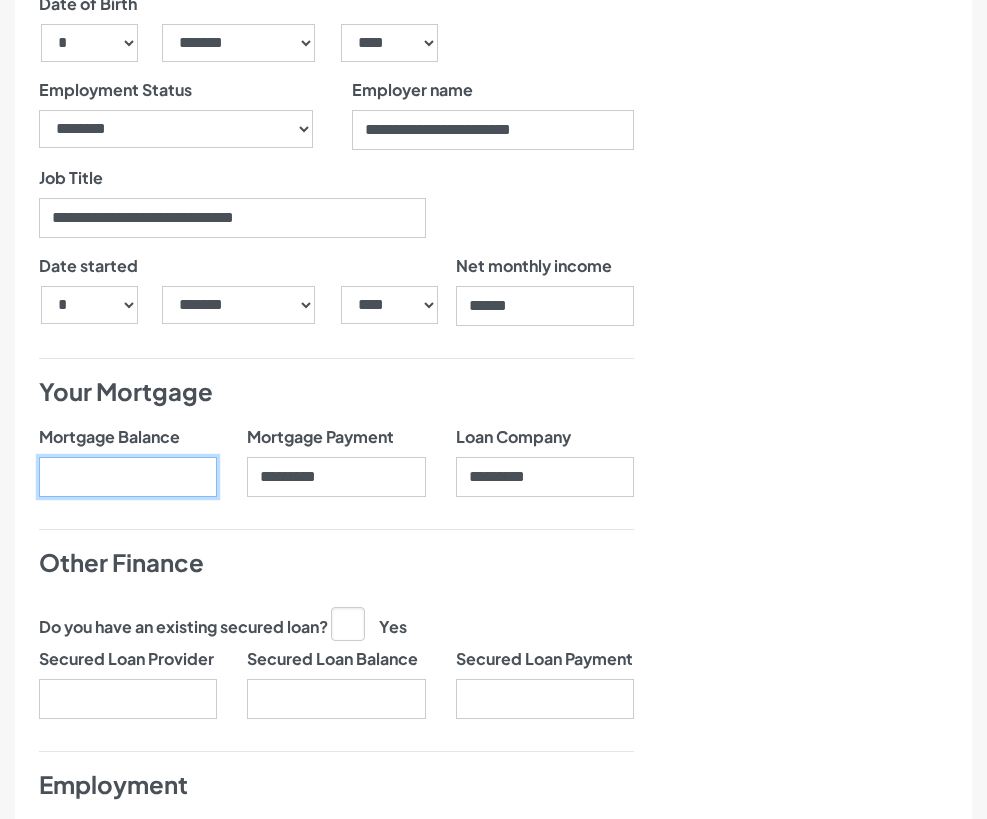 click on "Mortgage Balance" at bounding box center (128, 477) 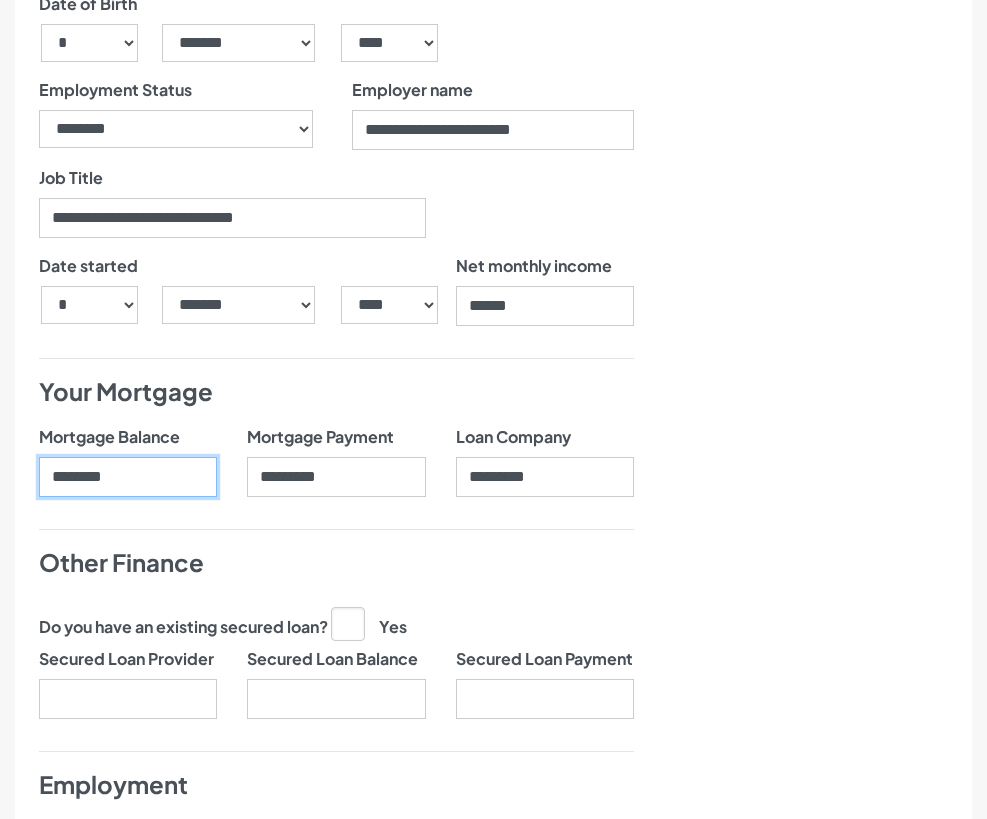 type on "********" 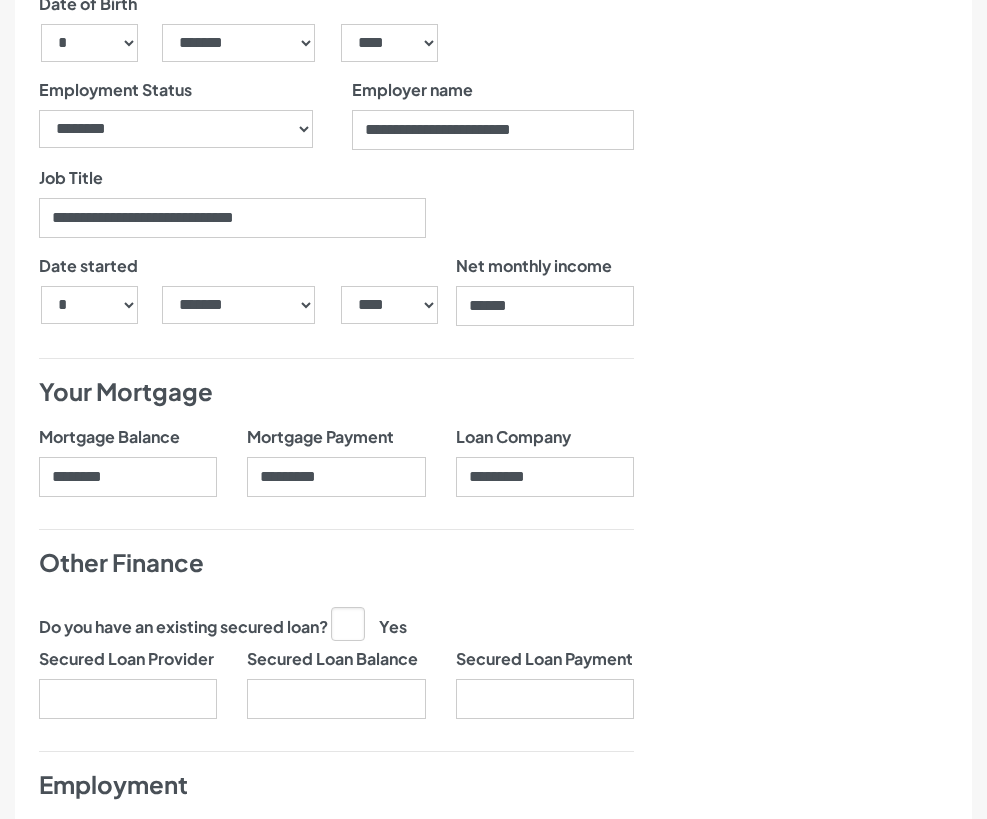 click on "Nearly there, we just need to know your address and employment details" at bounding box center [811, 222] 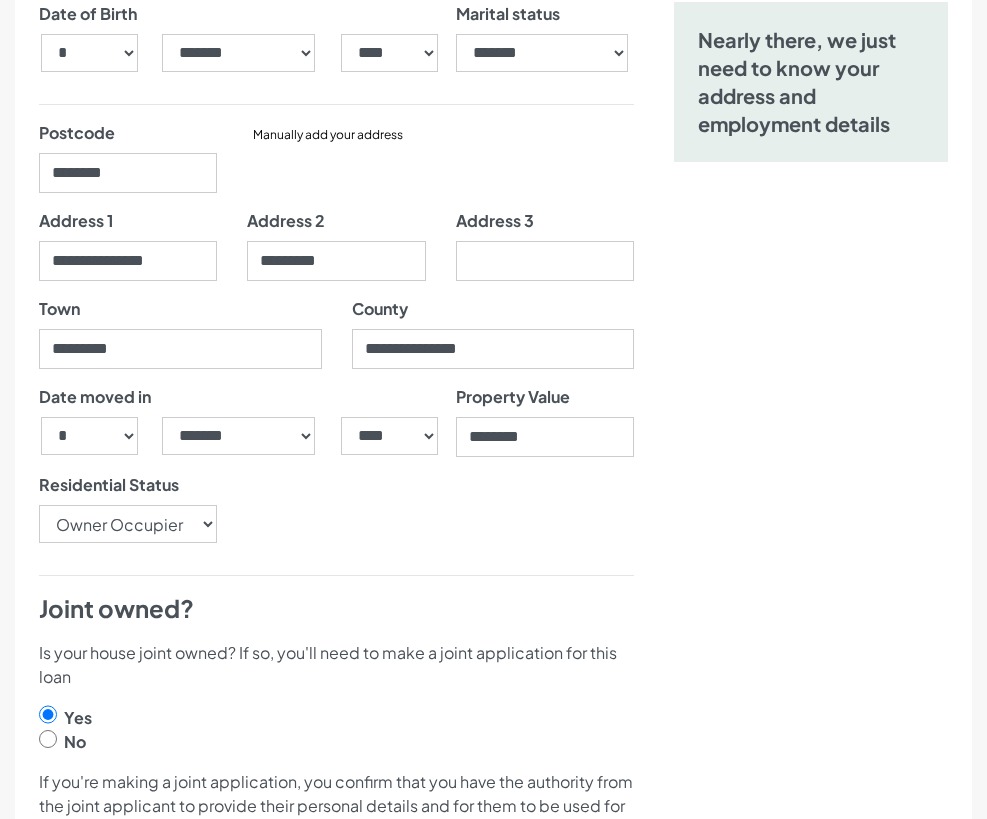 scroll, scrollTop: 300, scrollLeft: 0, axis: vertical 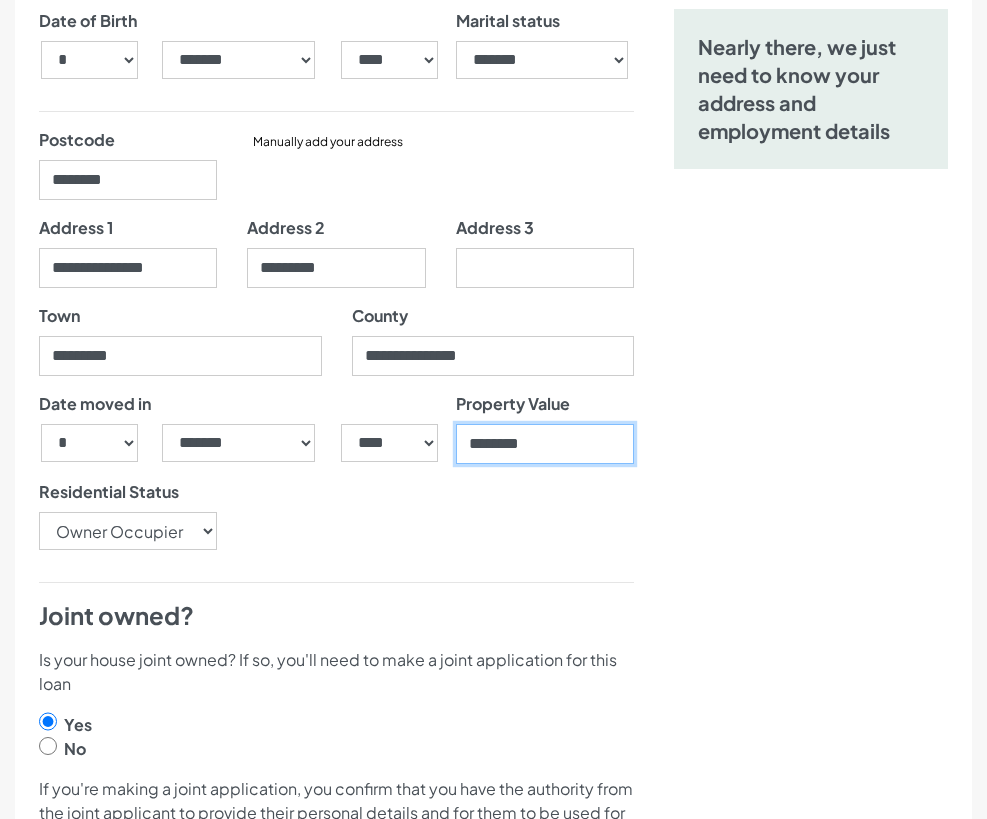 drag, startPoint x: 580, startPoint y: 450, endPoint x: 412, endPoint y: 445, distance: 168.07439 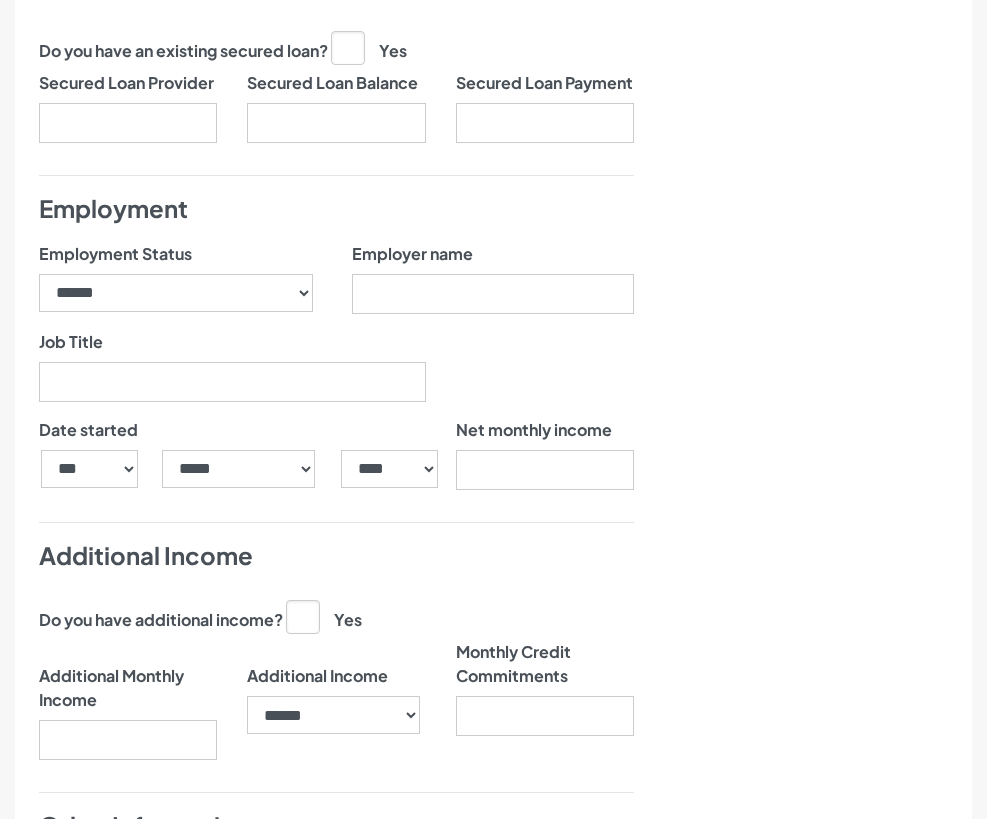 scroll, scrollTop: 2000, scrollLeft: 0, axis: vertical 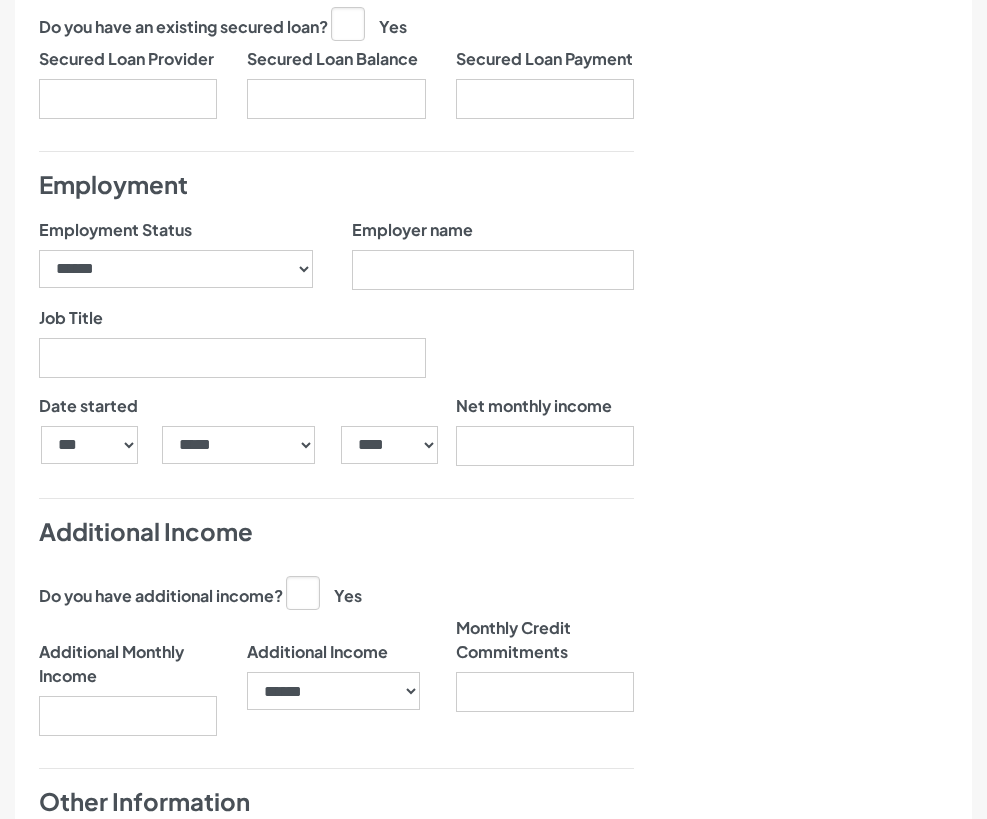 type on "********" 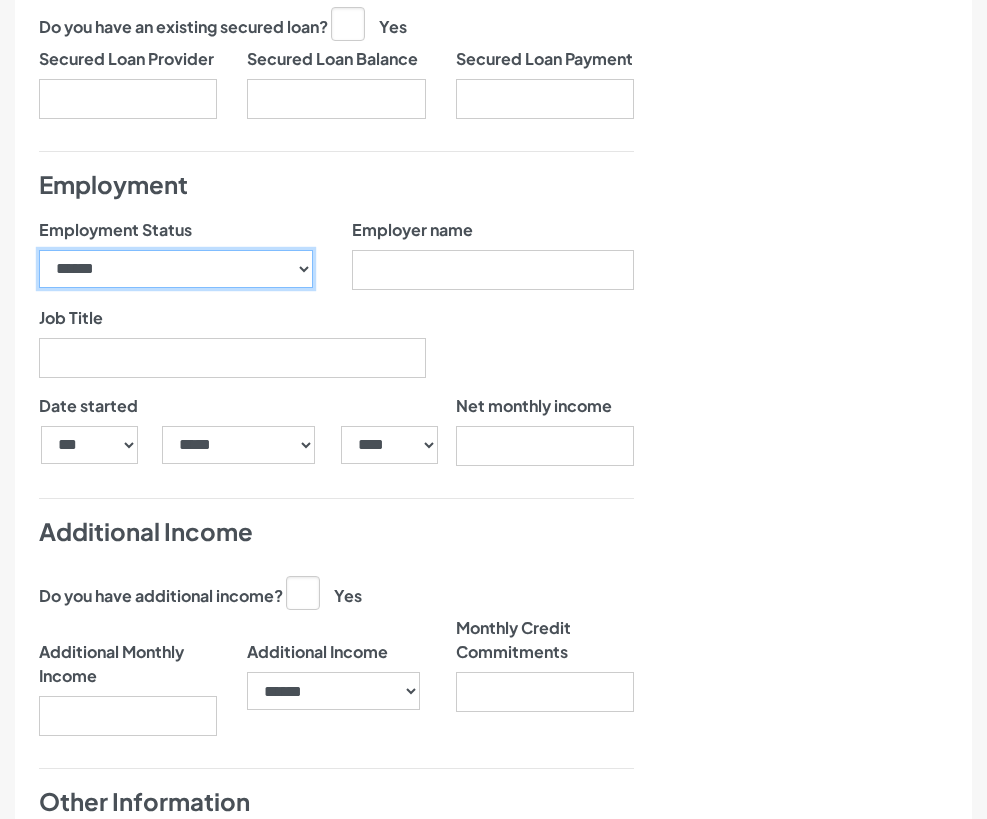 click on "**********" at bounding box center [176, 269] 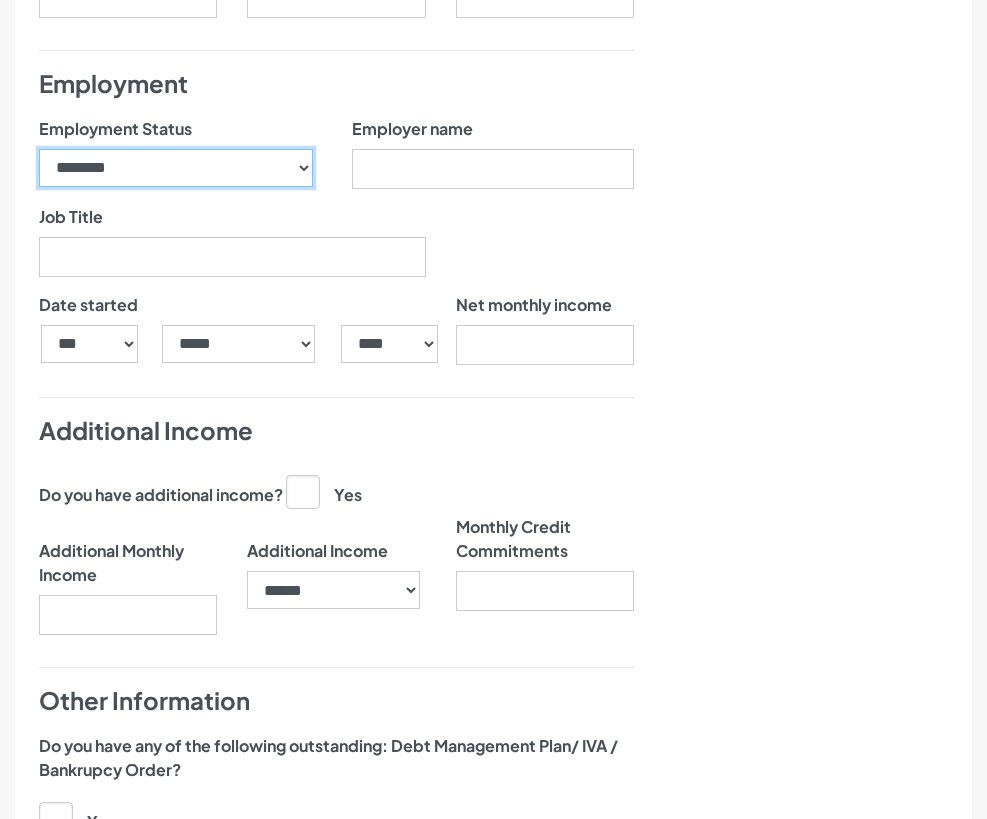scroll, scrollTop: 2100, scrollLeft: 0, axis: vertical 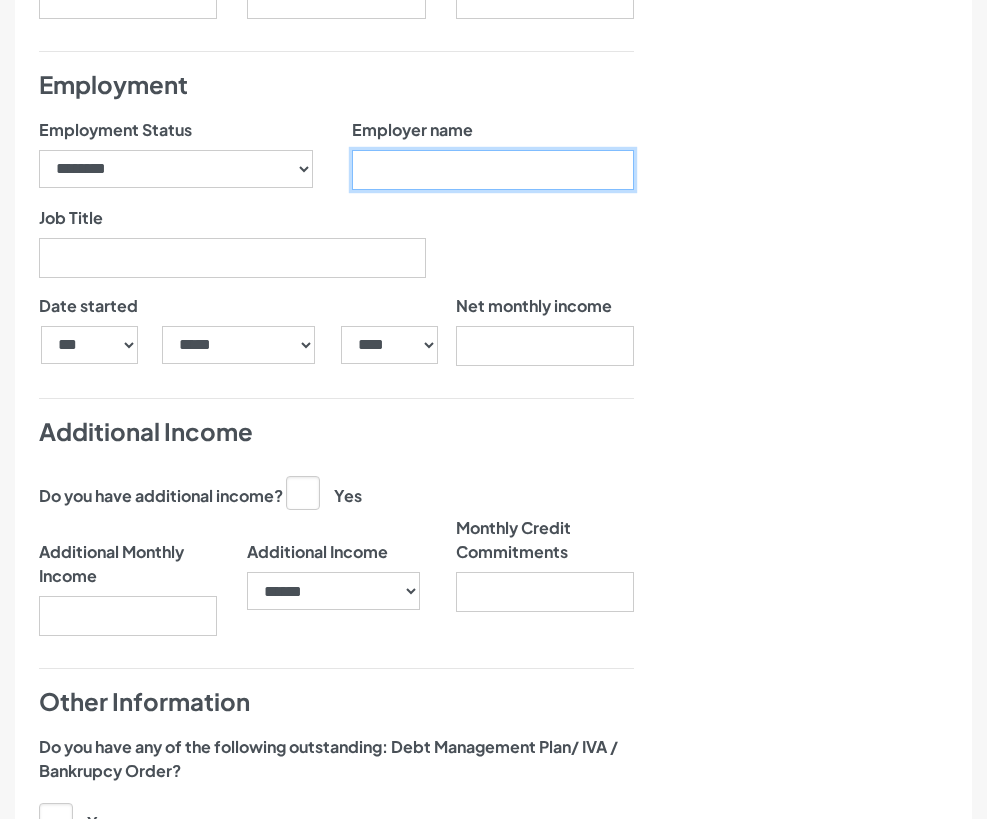 click on "Employer name" at bounding box center (493, 170) 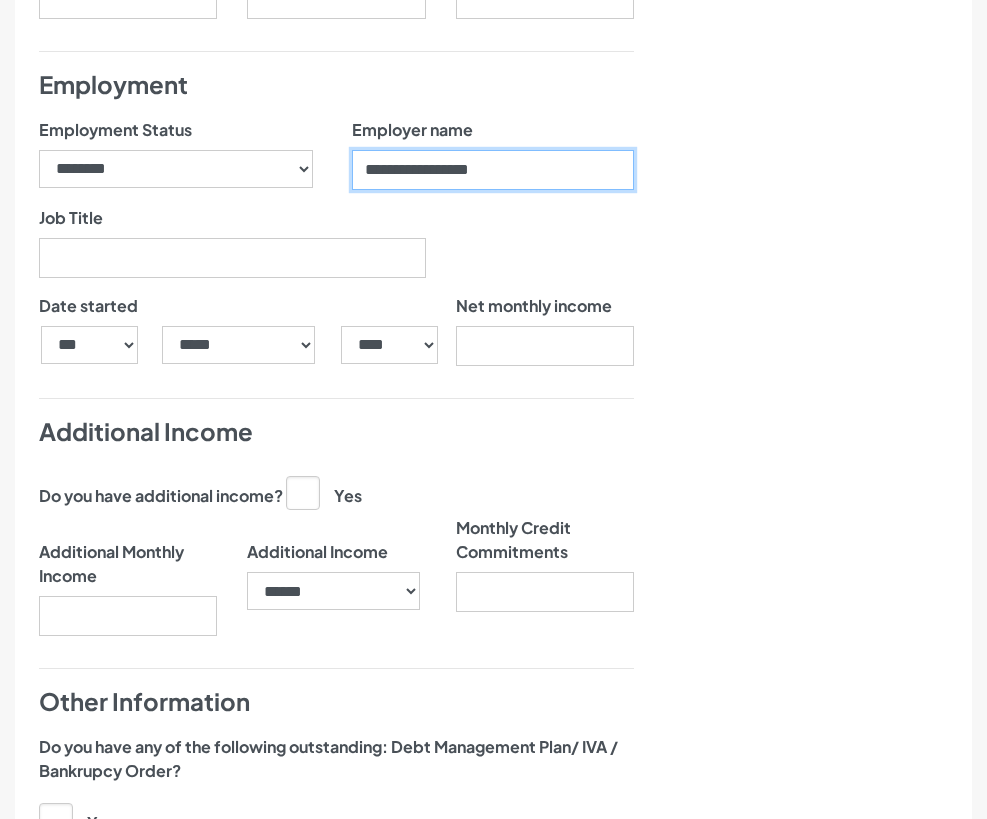 type on "**********" 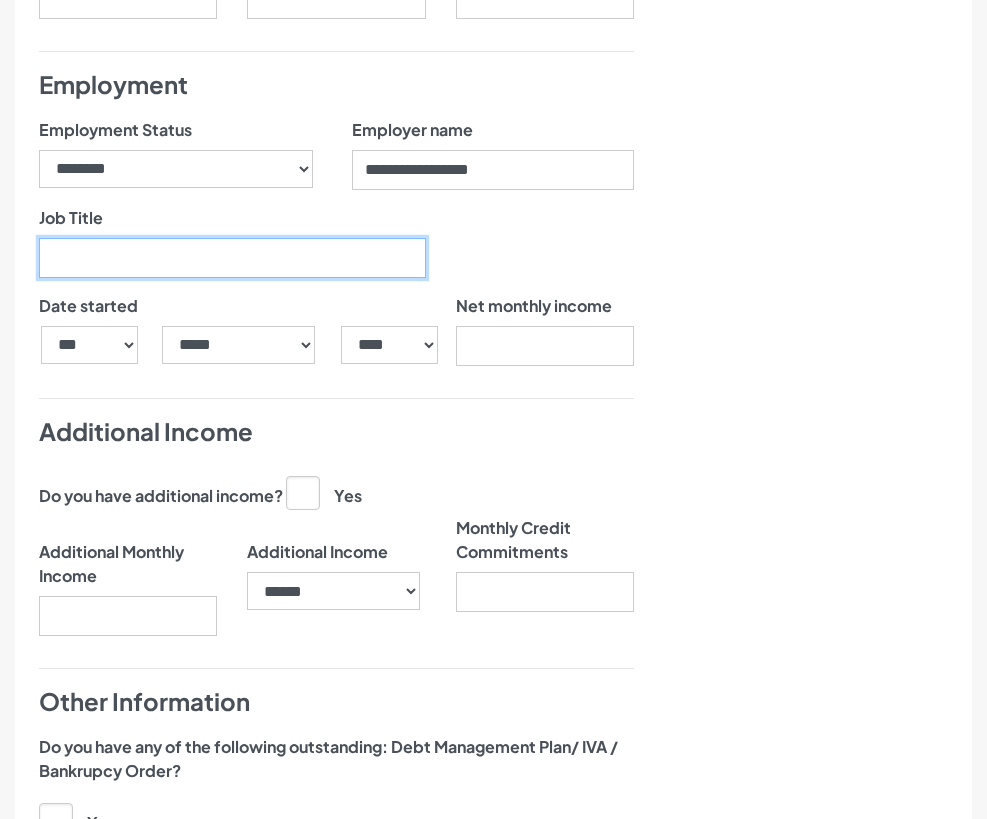 click on "Job Title" at bounding box center (232, 258) 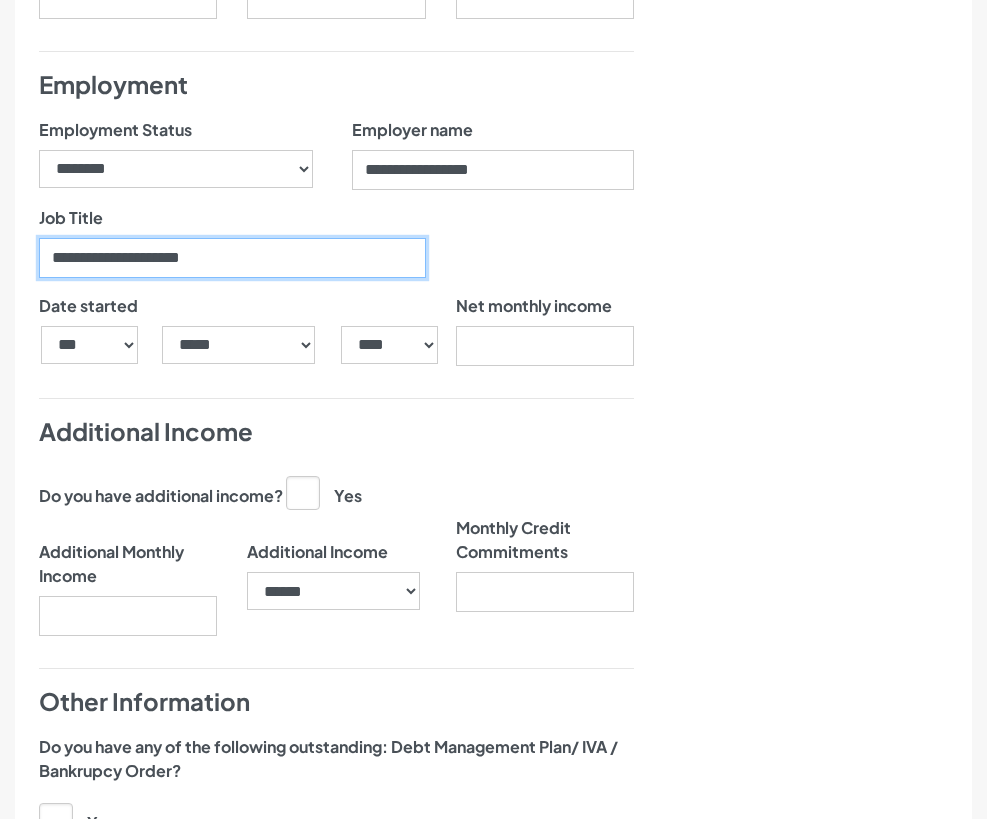 type on "**********" 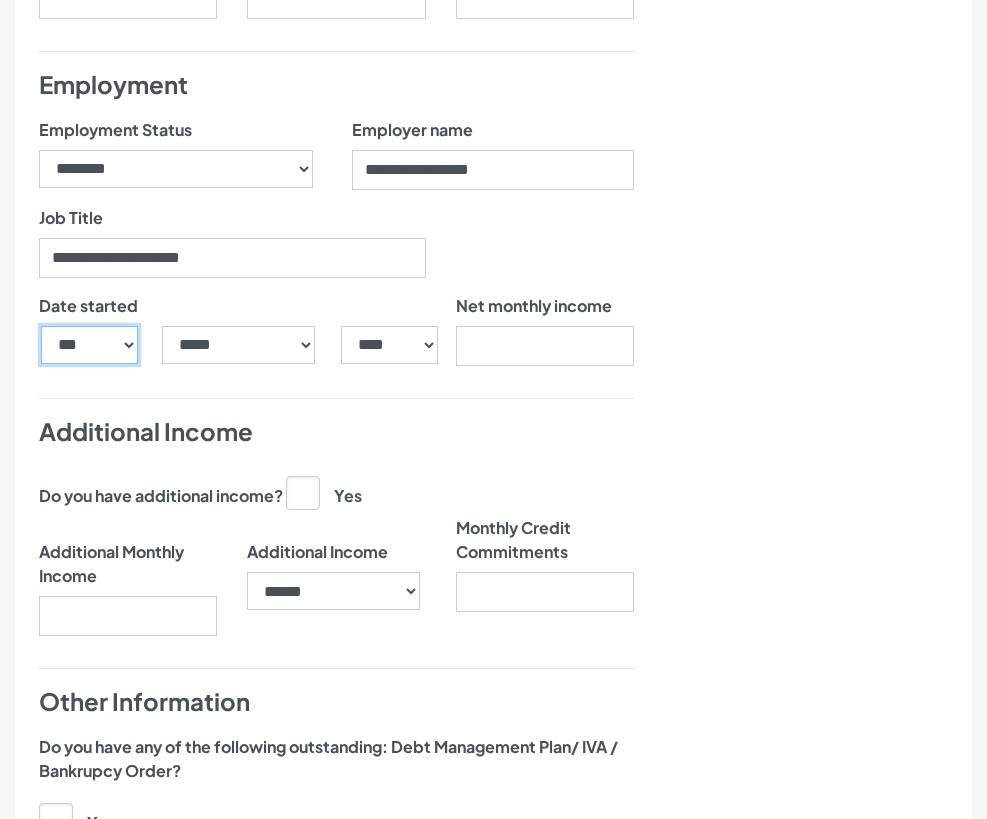 click on "***
* * * * * * * * * ** ** ** ** ** ** ** ** ** ** ** ** ** ** ** ** ** ** ** ** ** **" at bounding box center [89, 345] 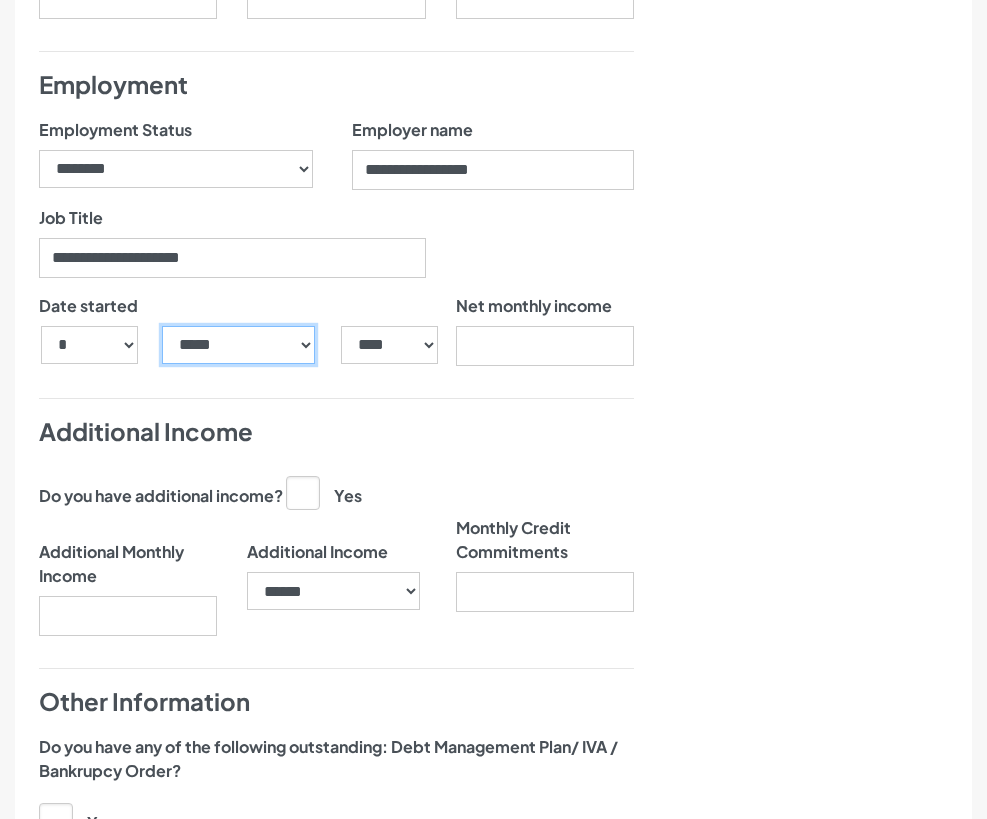click on "*****
*******
********
*****
*****
***
****
****
******
*********
*******
********
********" at bounding box center [239, 345] 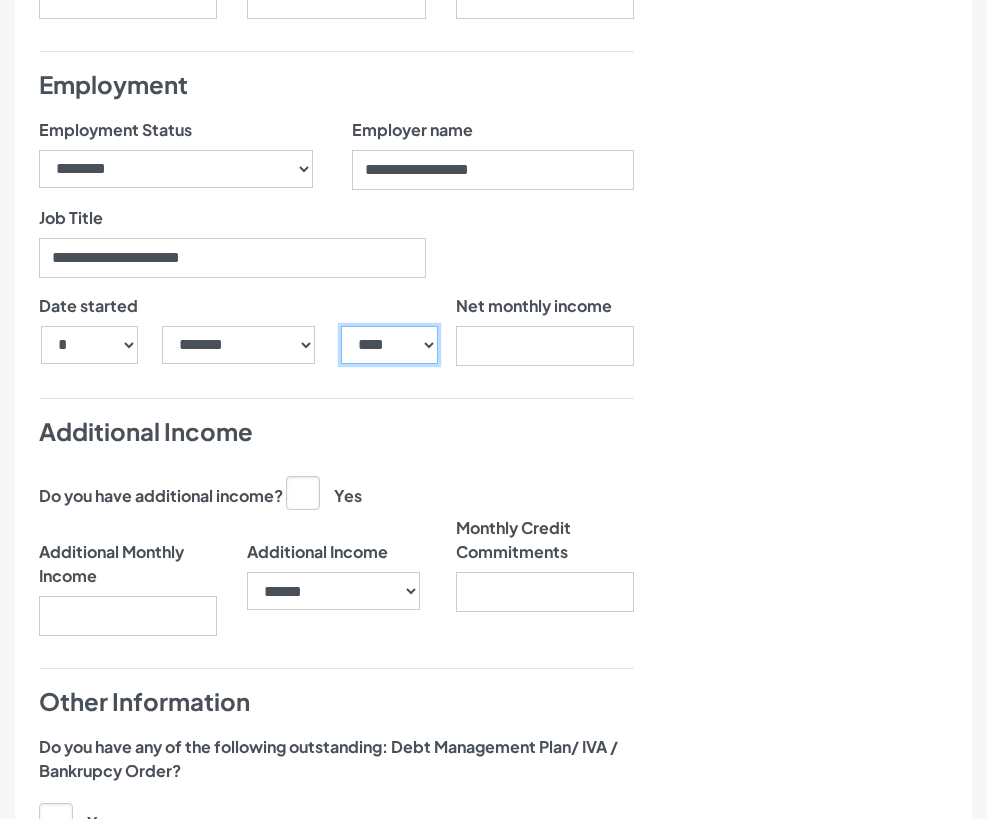click on "****
**** **** **** **** **** **** **** **** **** **** **** **** **** **** **** **** **** **** **** **** **** **** **** **** **** **** **** **** **** **** **** **** **** **** **** **** **** **** **** **** **** **** **** **** **** **** **** **** **** **** **** **** **** **** **** **** **** **** **** **** **** **** **** **** **** **** **** **** **** **** **** **** **** **** **** **** **** **** **** **** **** **** **** **** **** **** **** **** **** **** **** **** **** **** **** **** **** **** **** **** **** **** **** **** **** **** **** **** **** **** **** **** **** **** **** **** **** **** **** **** **** **** **** **** **** ****" at bounding box center [389, 345] 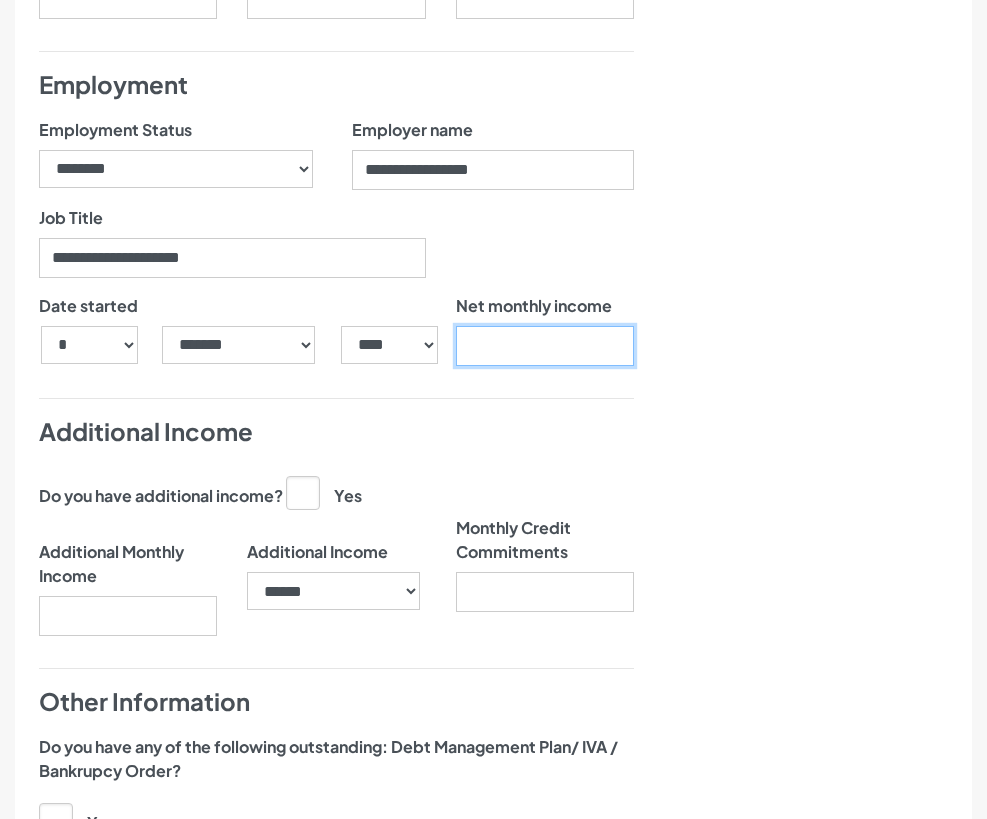 click on "Net monthly income" at bounding box center [545, 346] 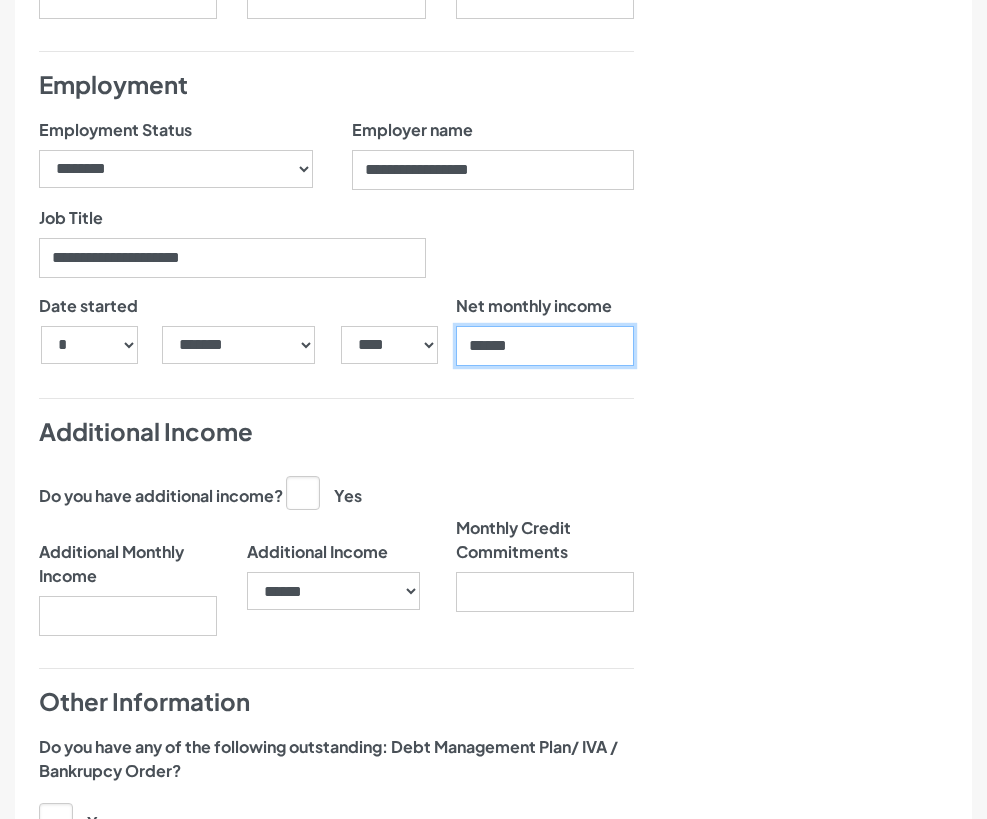 type on "******" 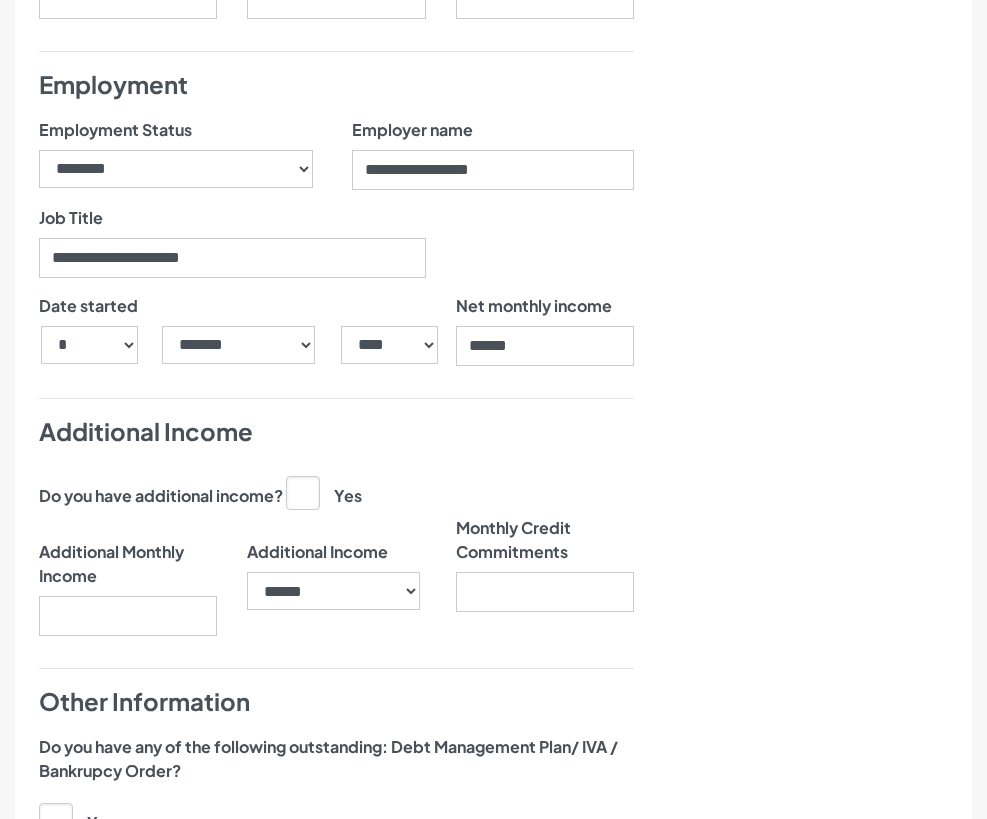 click on "Nearly there, we just need to know your address and employment details" at bounding box center [811, -478] 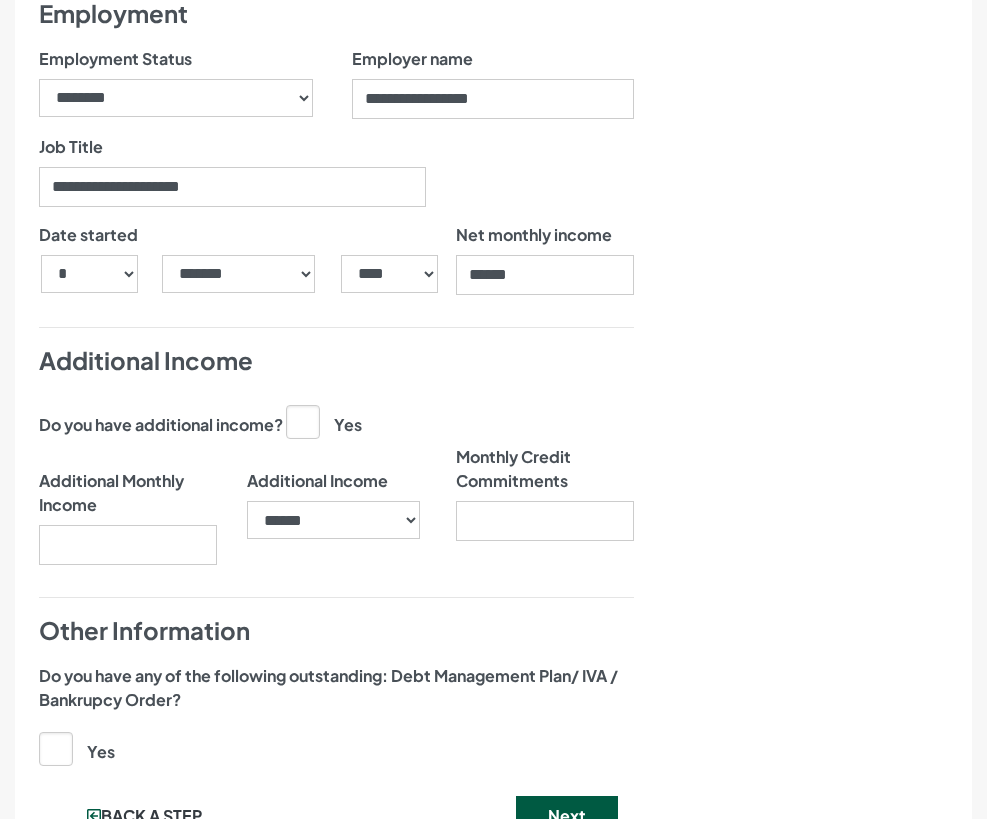 scroll, scrollTop: 2300, scrollLeft: 0, axis: vertical 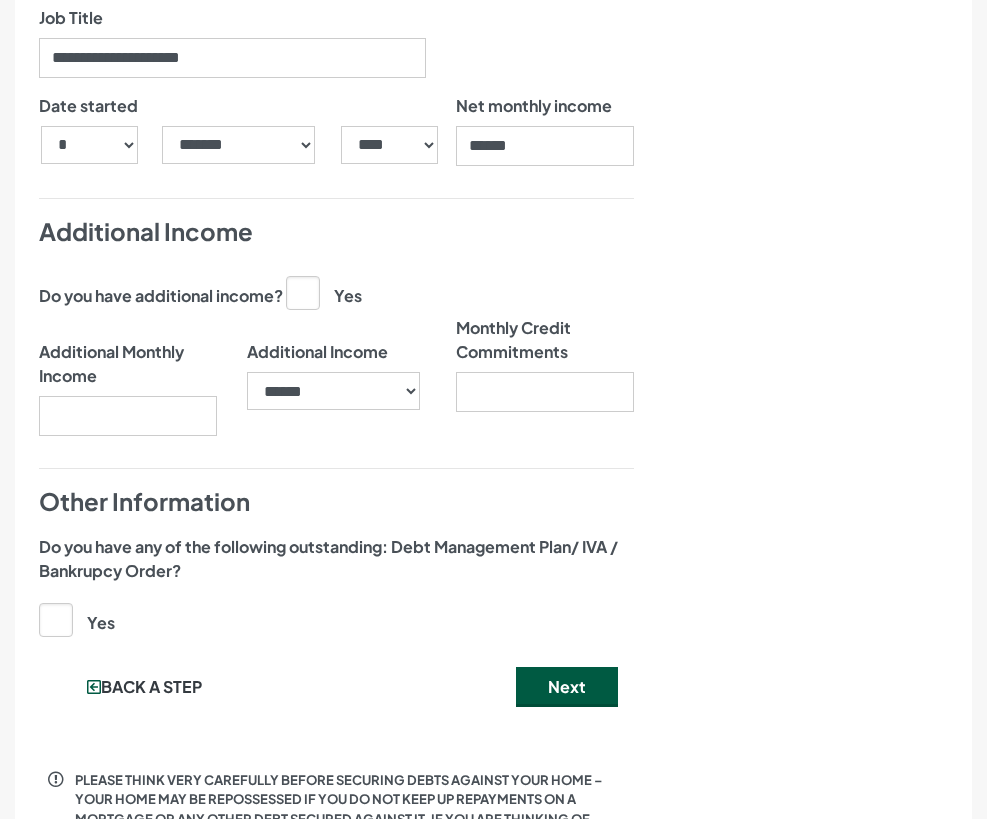 click on "Yes" at bounding box center (324, 292) 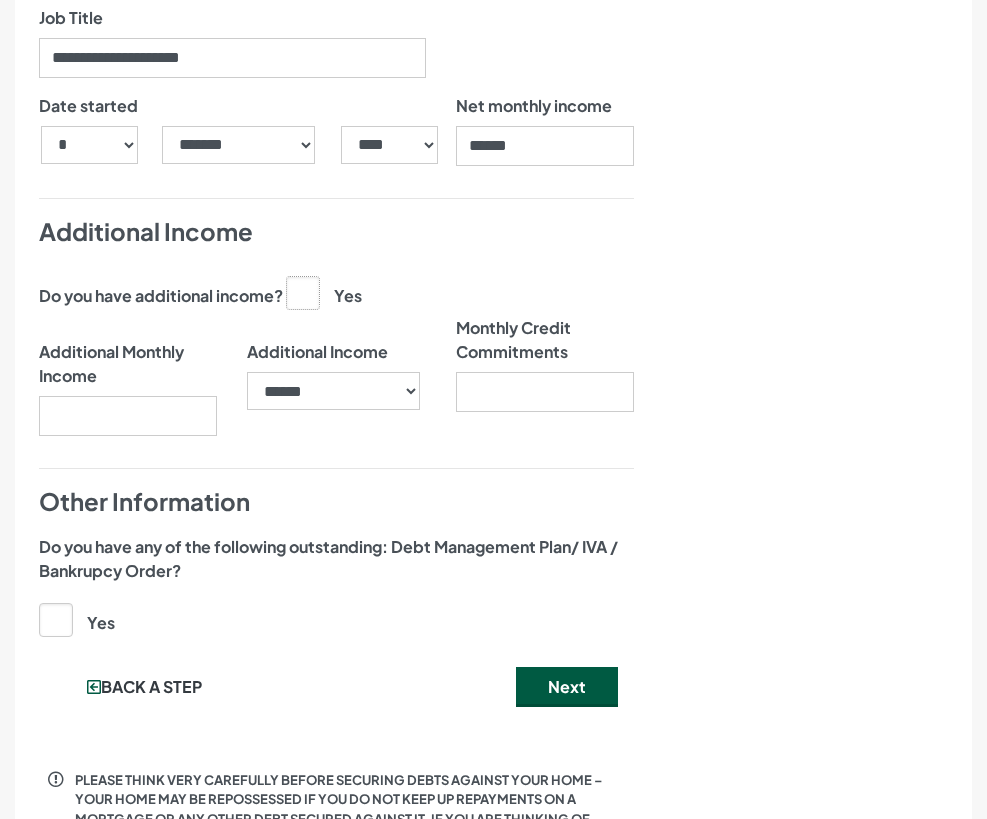 click on "Yes" at bounding box center [-9707, 292] 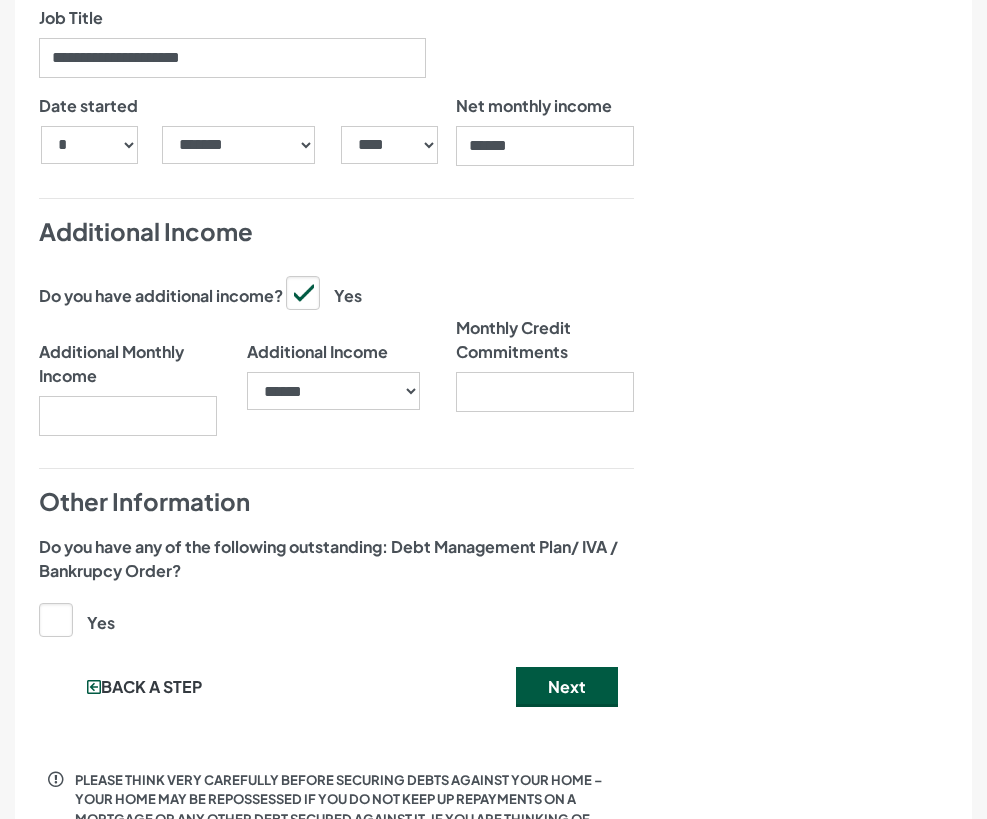 click on "Additional Monthly Income" at bounding box center (128, 384) 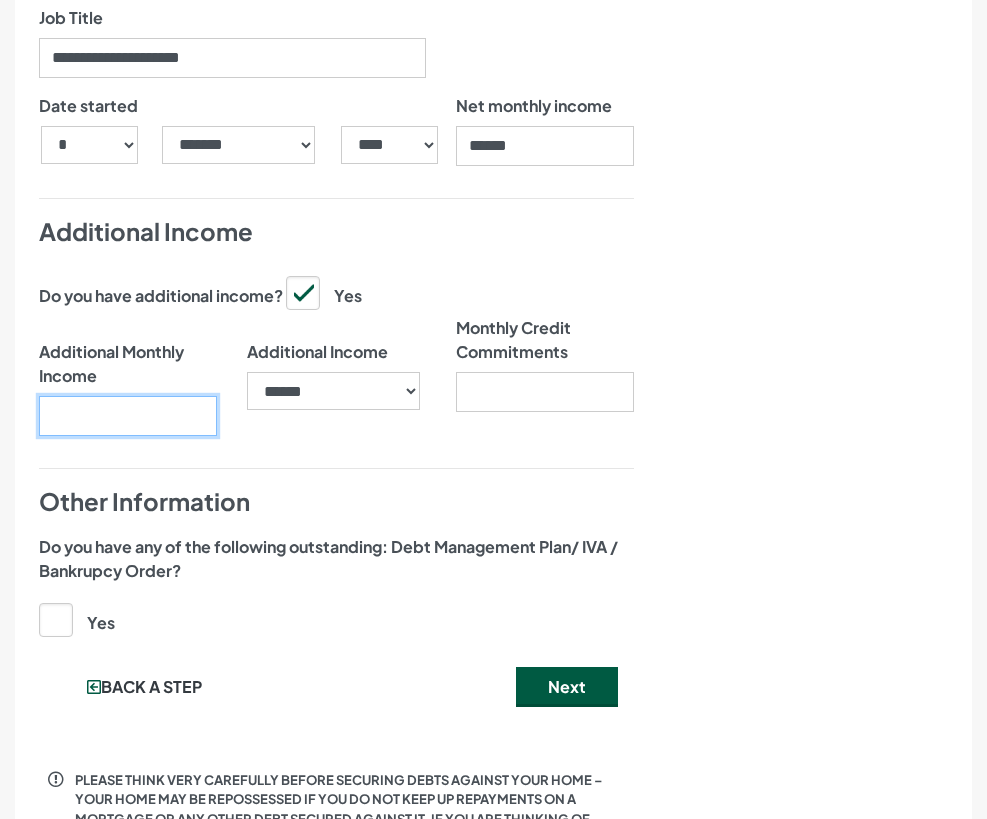 click on "Additional Monthly Income" at bounding box center [128, 416] 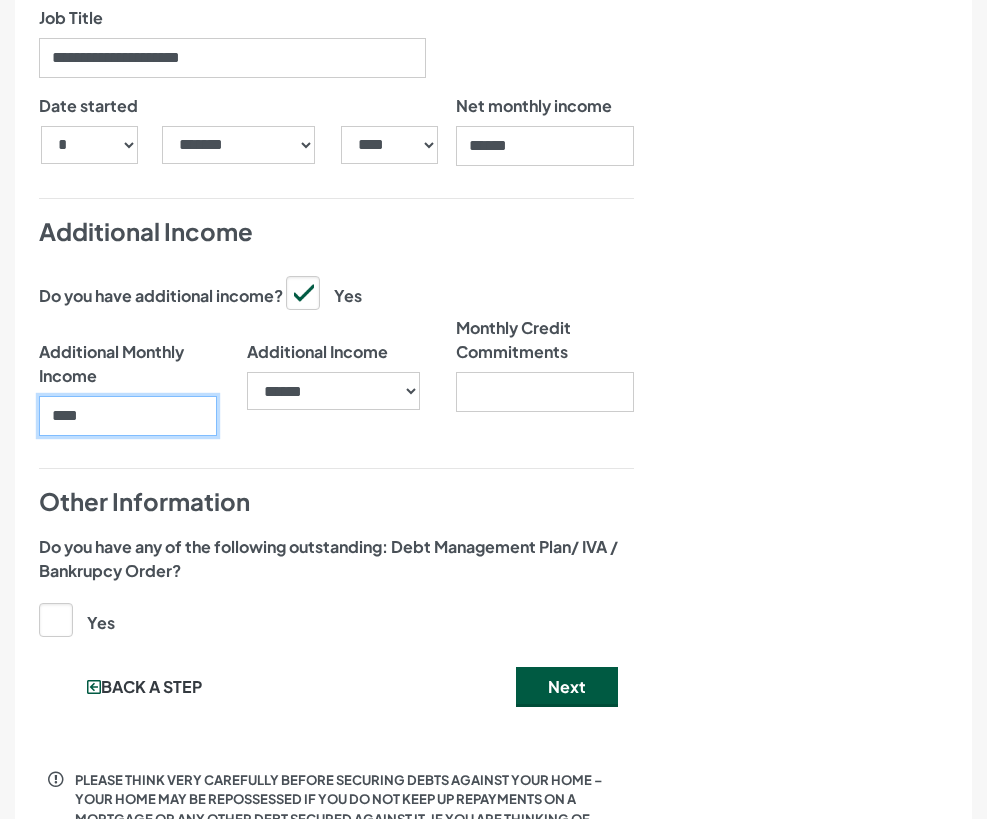 type on "****" 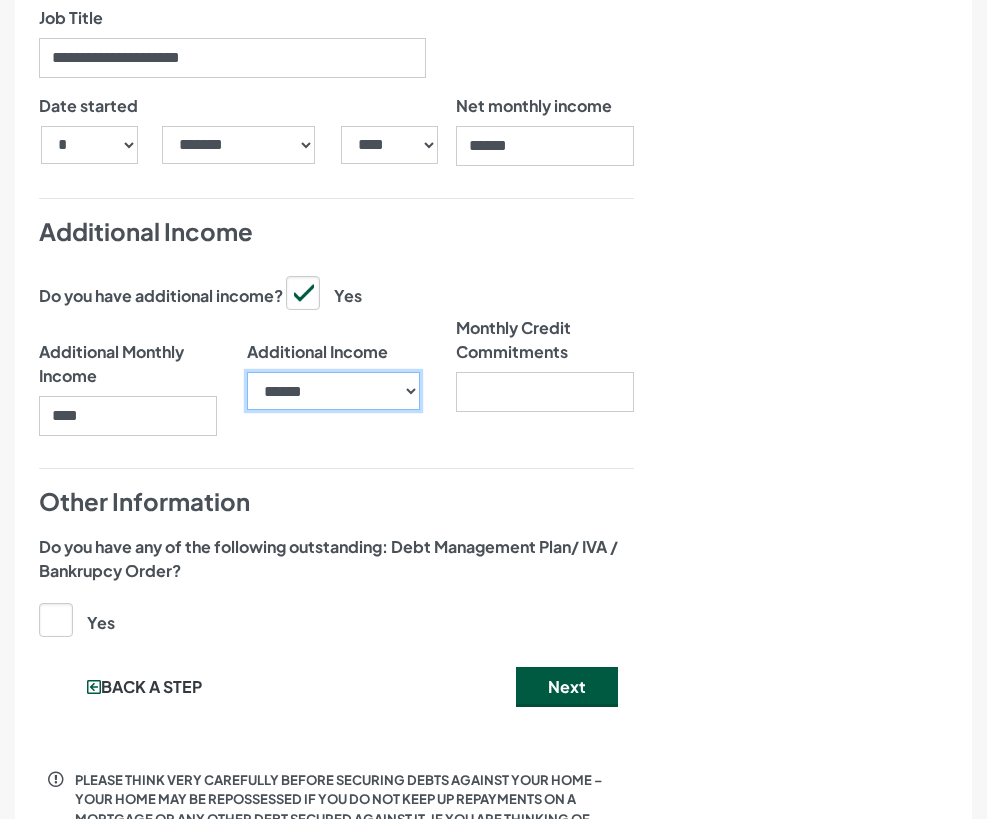 click on "**********" at bounding box center [333, 391] 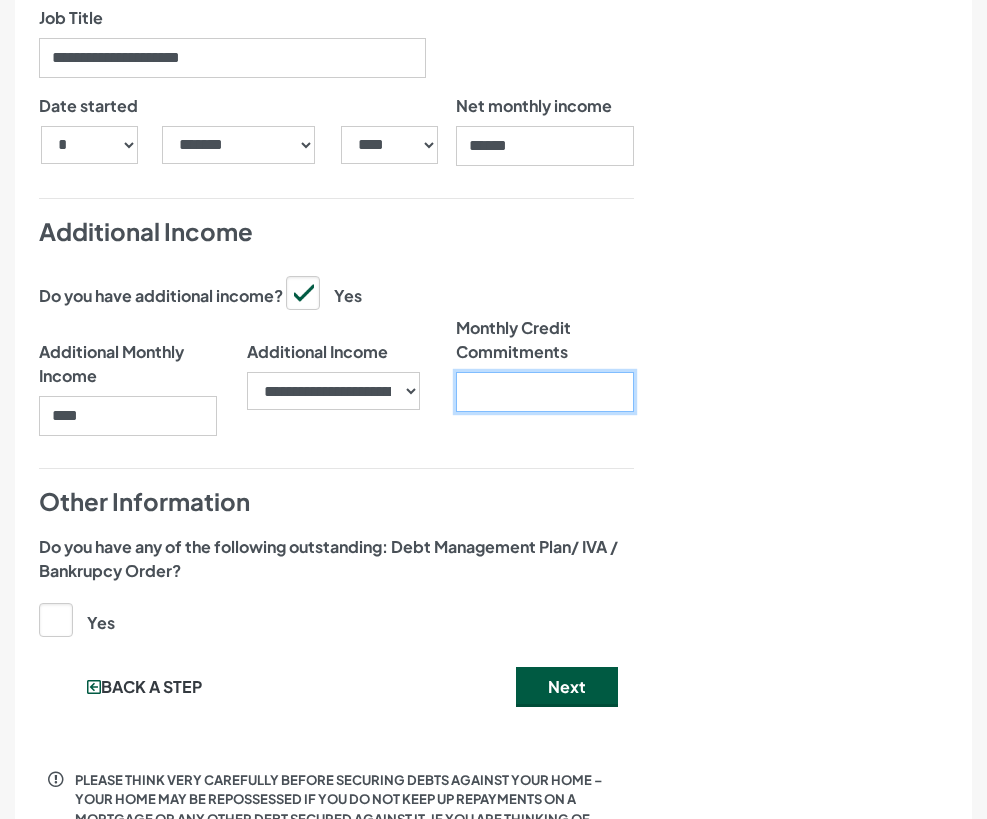 click on "Monthly Credit Commitments" at bounding box center (545, 392) 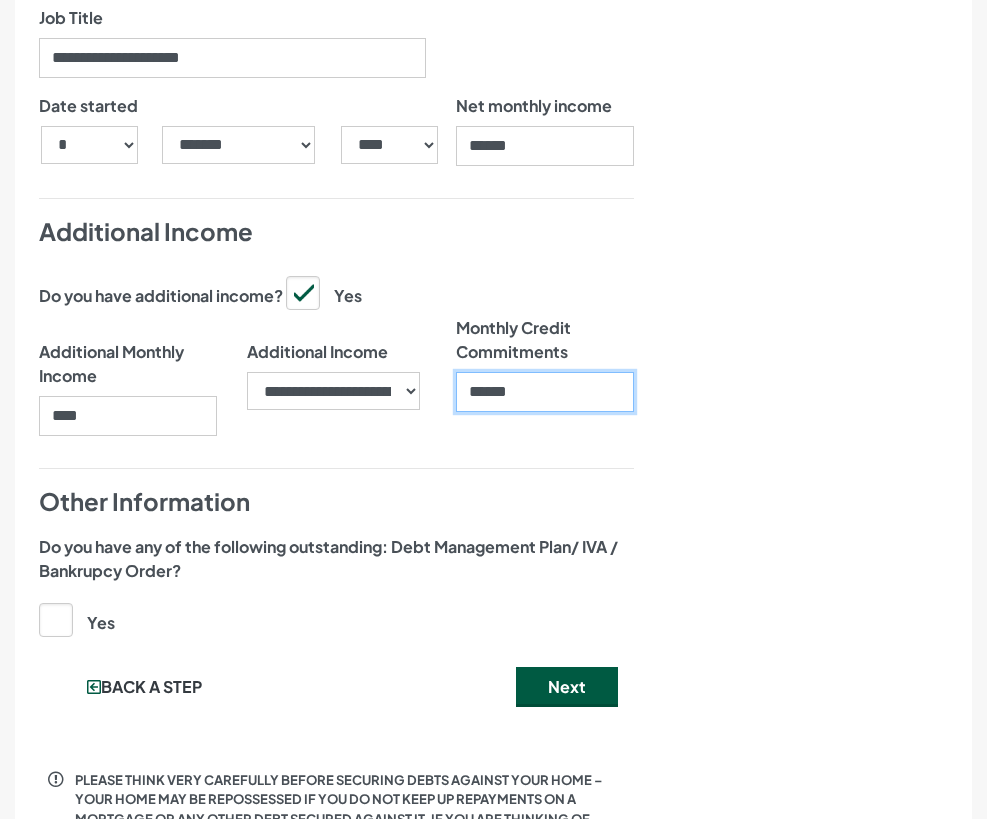 type on "******" 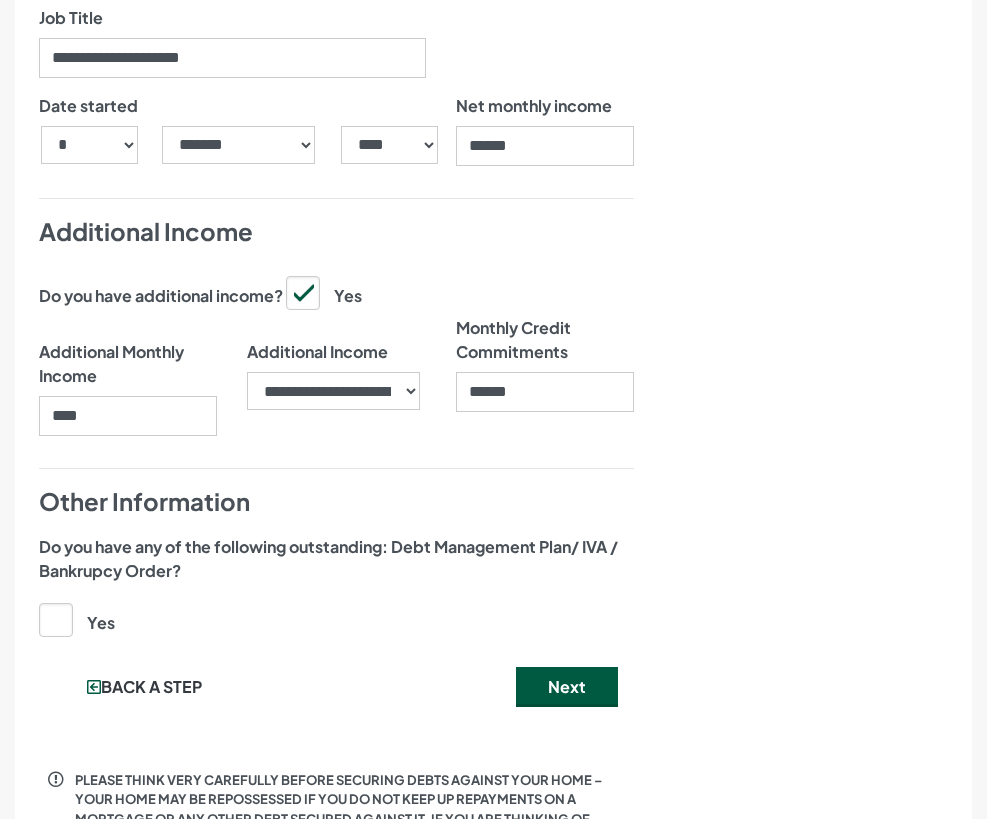 click on "Nearly there, we just need to know your address and employment details" at bounding box center [811, -678] 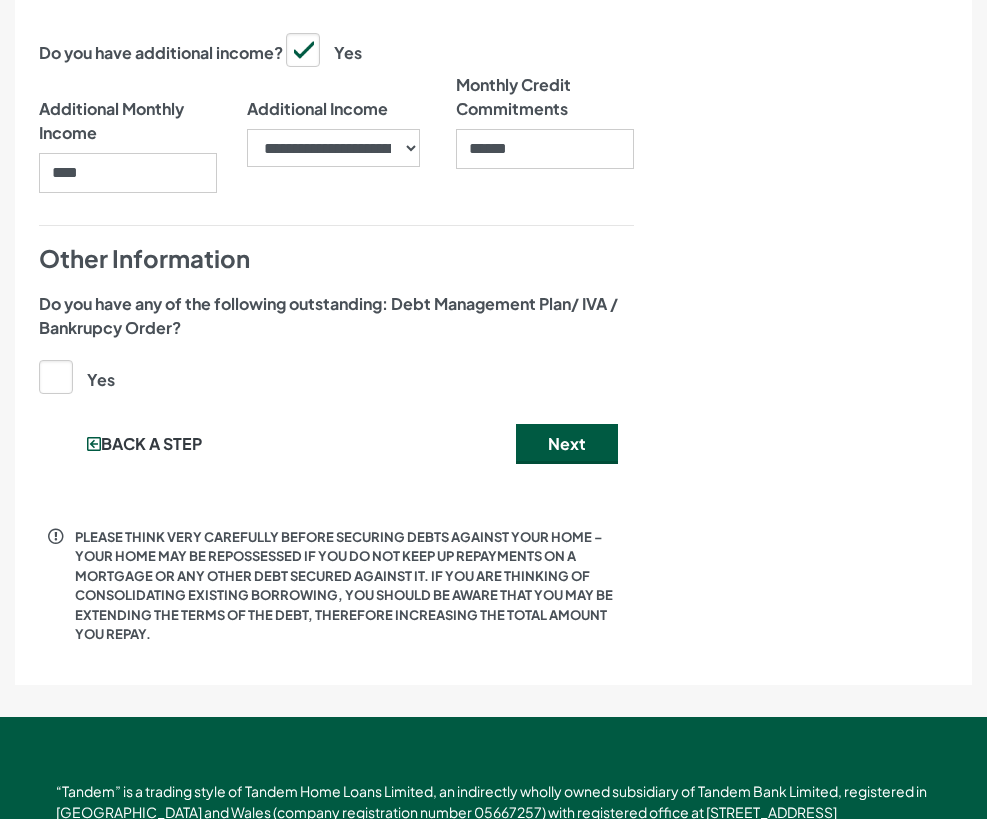 scroll, scrollTop: 2600, scrollLeft: 0, axis: vertical 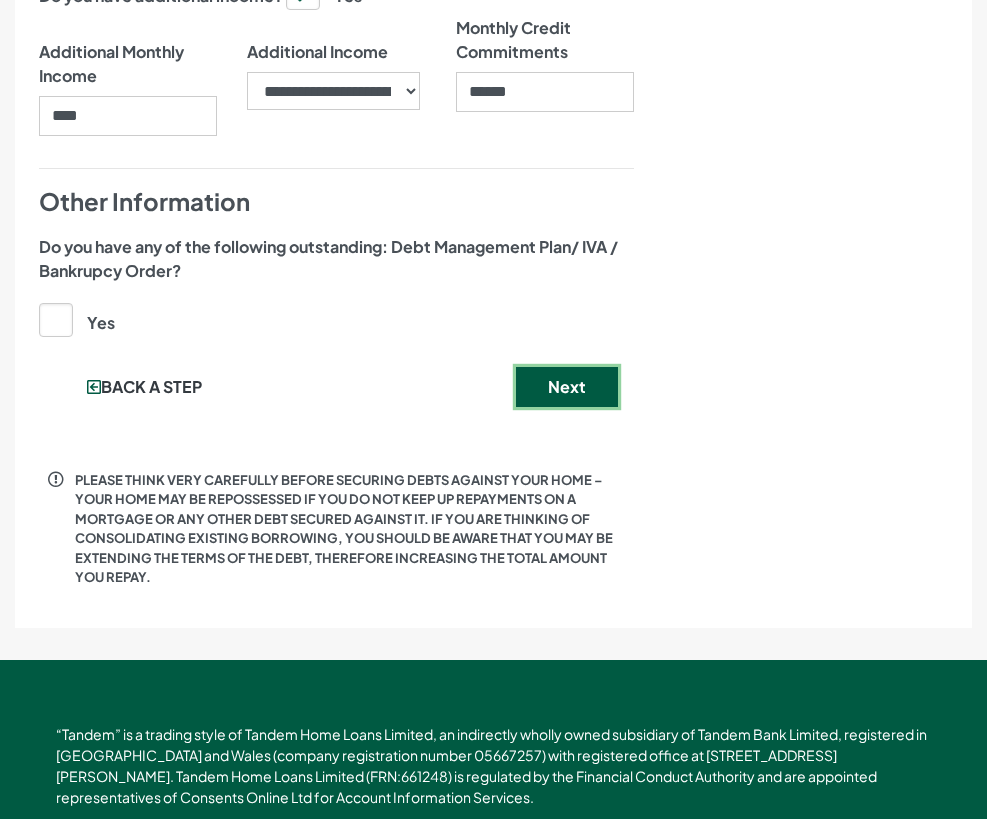 drag, startPoint x: 564, startPoint y: 413, endPoint x: 670, endPoint y: 427, distance: 106.92053 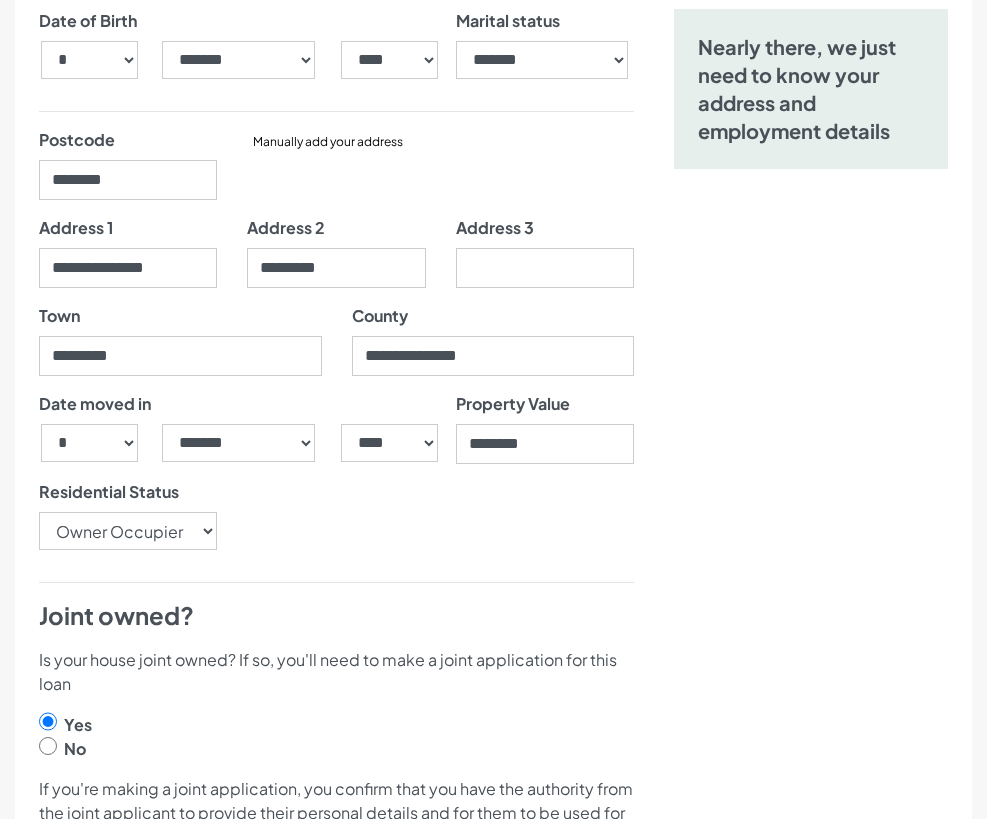 scroll, scrollTop: 800, scrollLeft: 0, axis: vertical 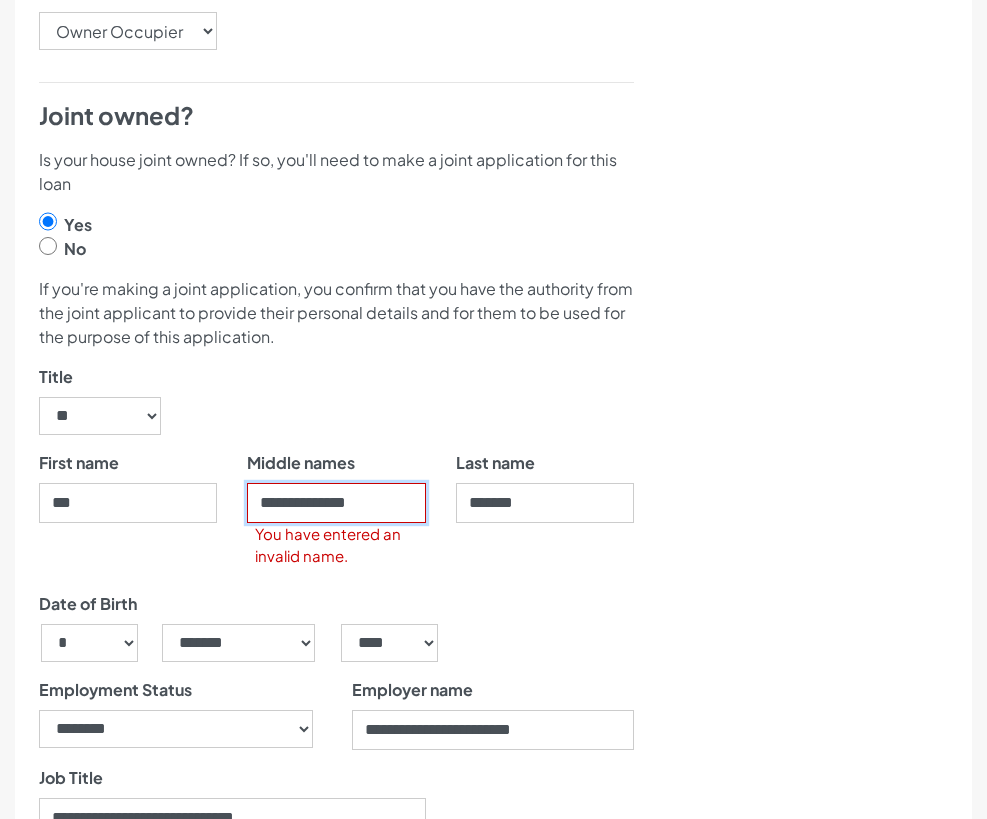 click on "**********" at bounding box center [336, 503] 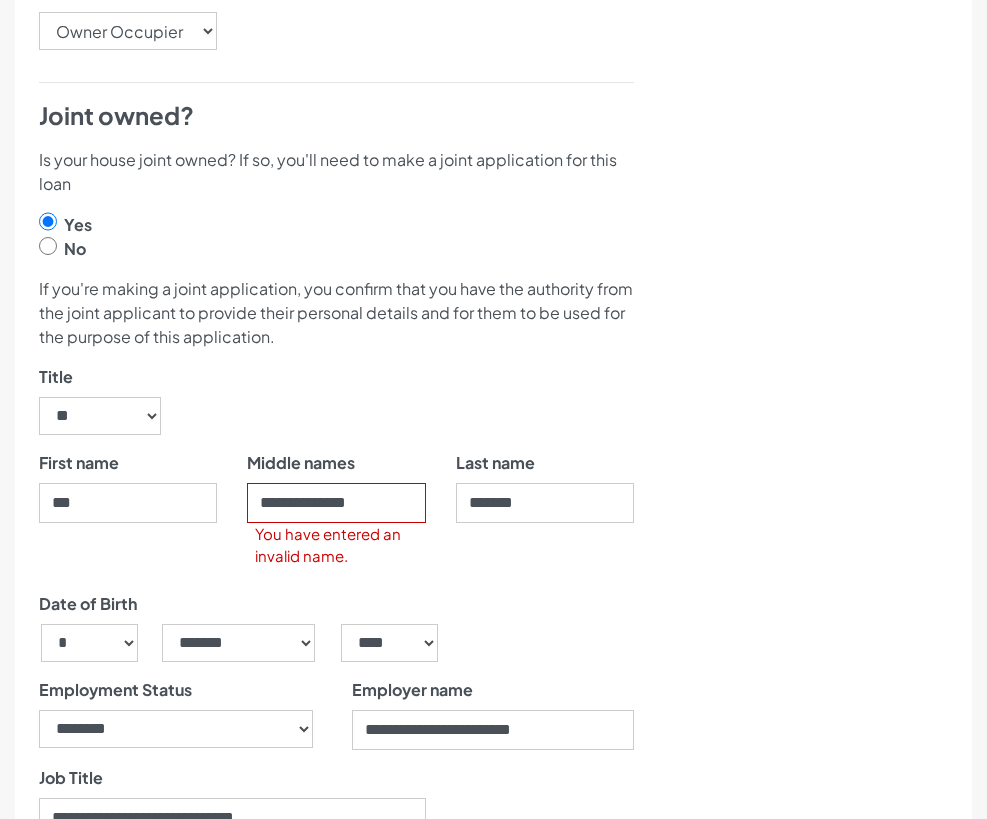 click on "Nearly there, we just need to know your address and employment details" at bounding box center [811, 822] 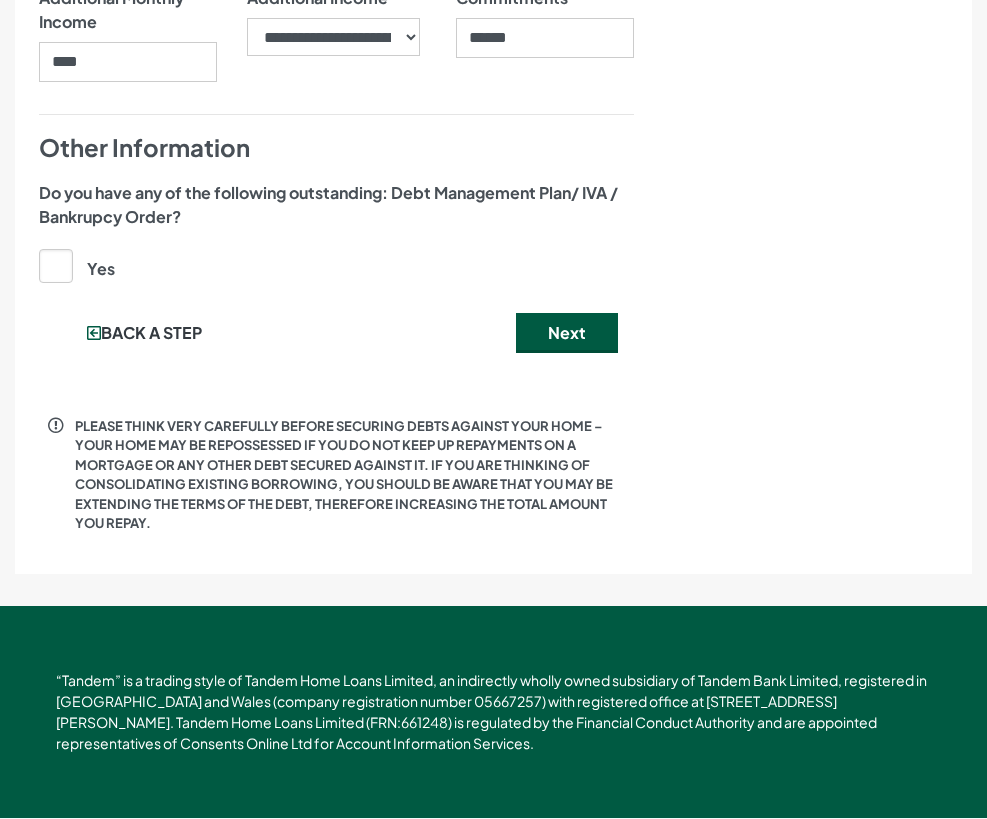 scroll, scrollTop: 2686, scrollLeft: 0, axis: vertical 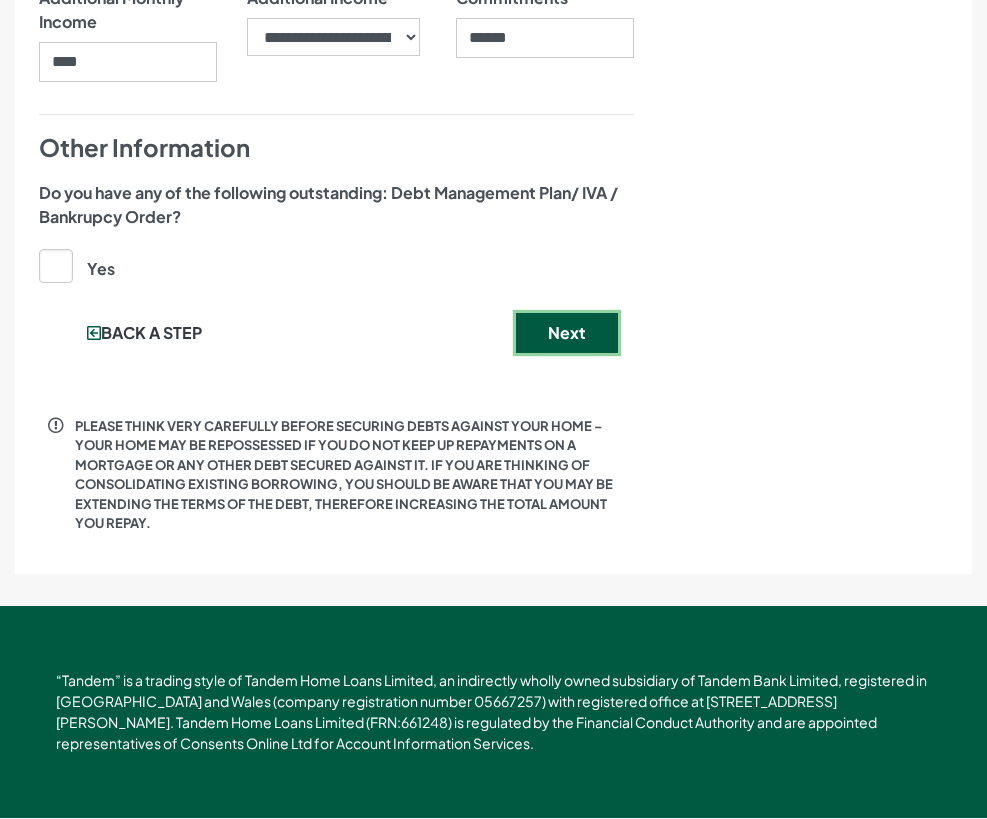 click on "Next" at bounding box center (567, 333) 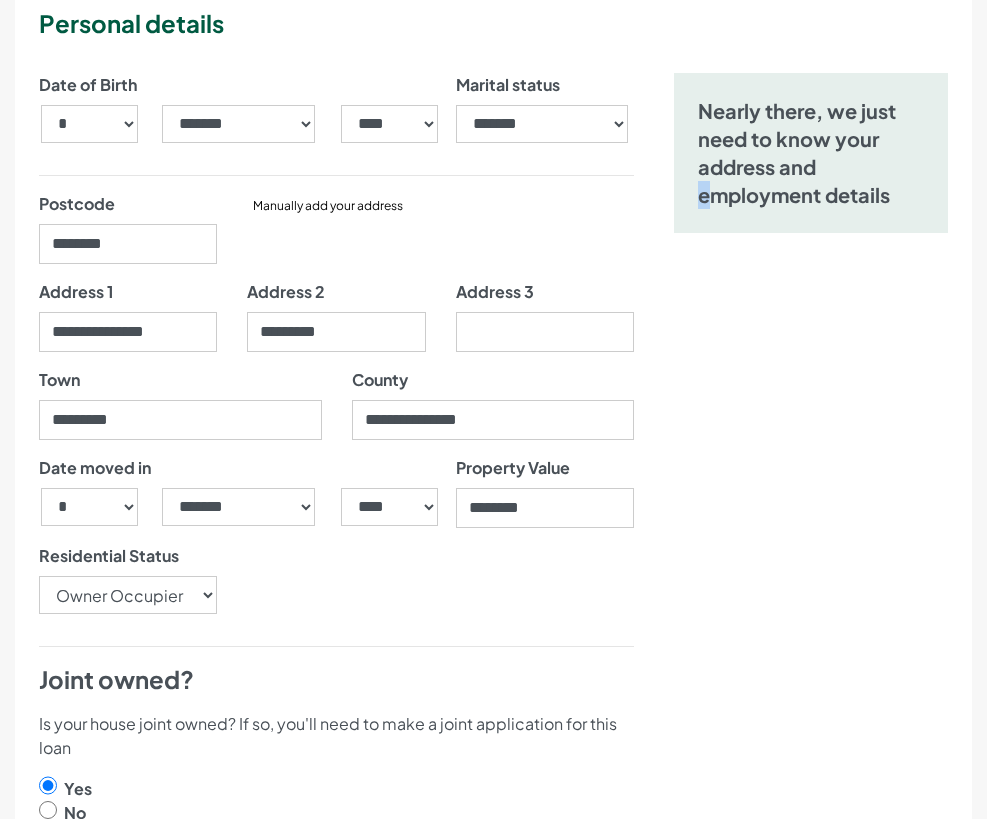 scroll, scrollTop: 800, scrollLeft: 0, axis: vertical 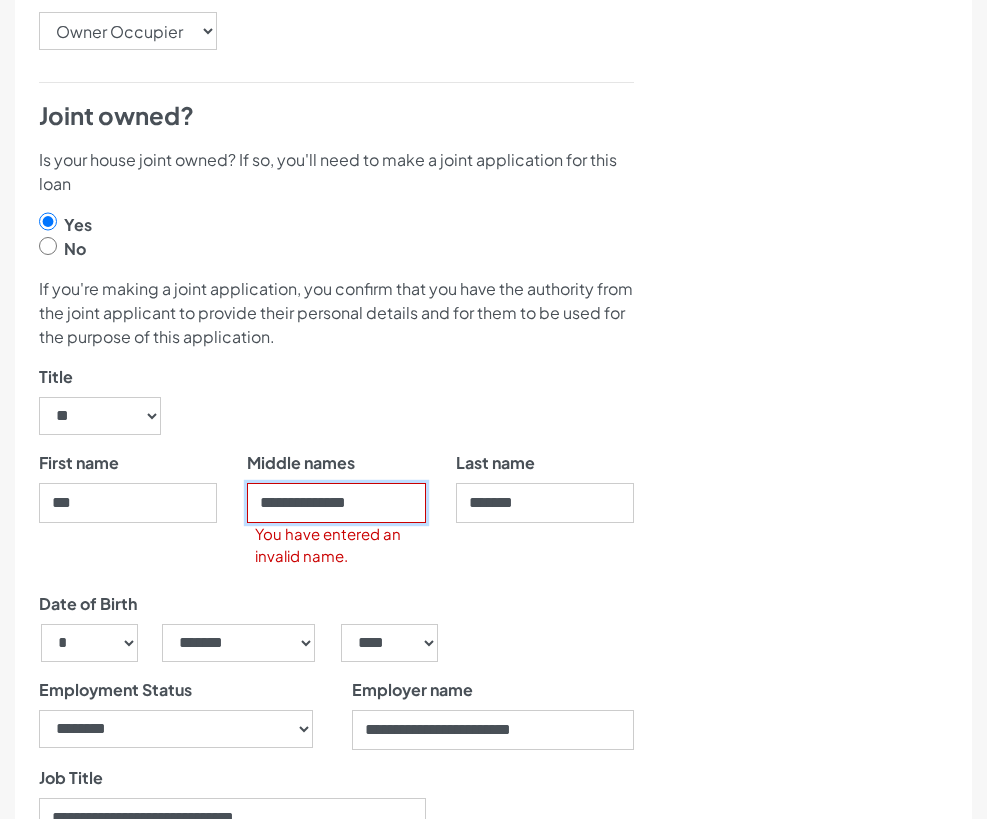 click on "**********" at bounding box center (336, 503) 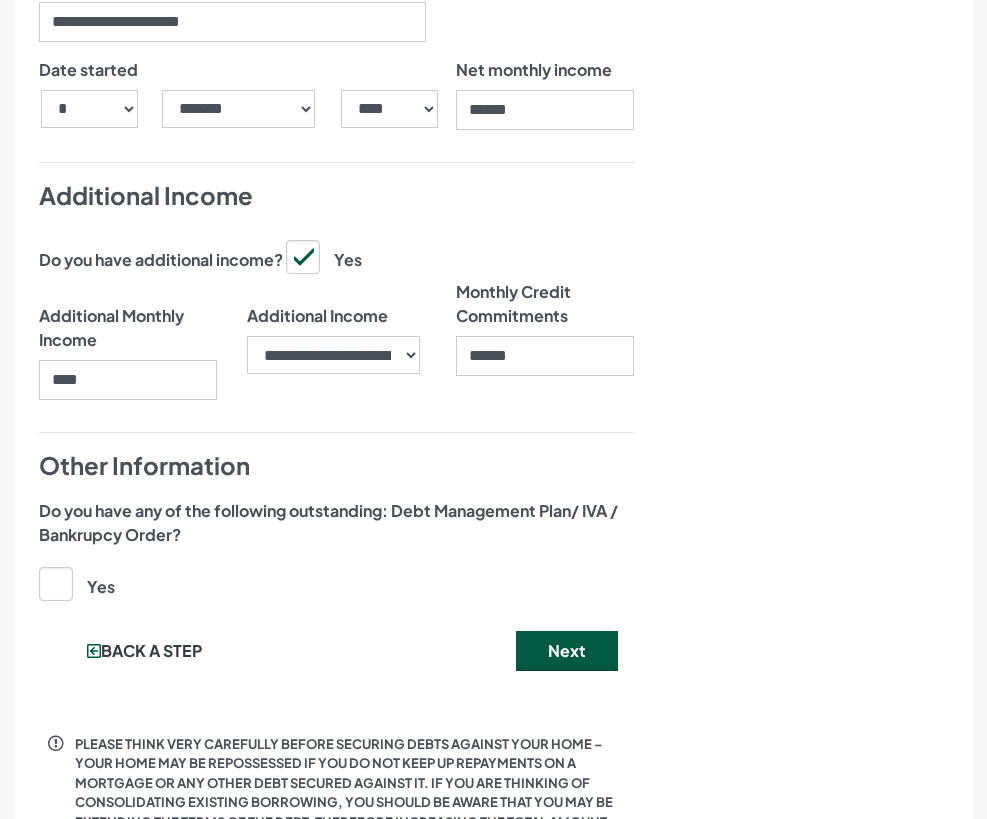 scroll, scrollTop: 2400, scrollLeft: 0, axis: vertical 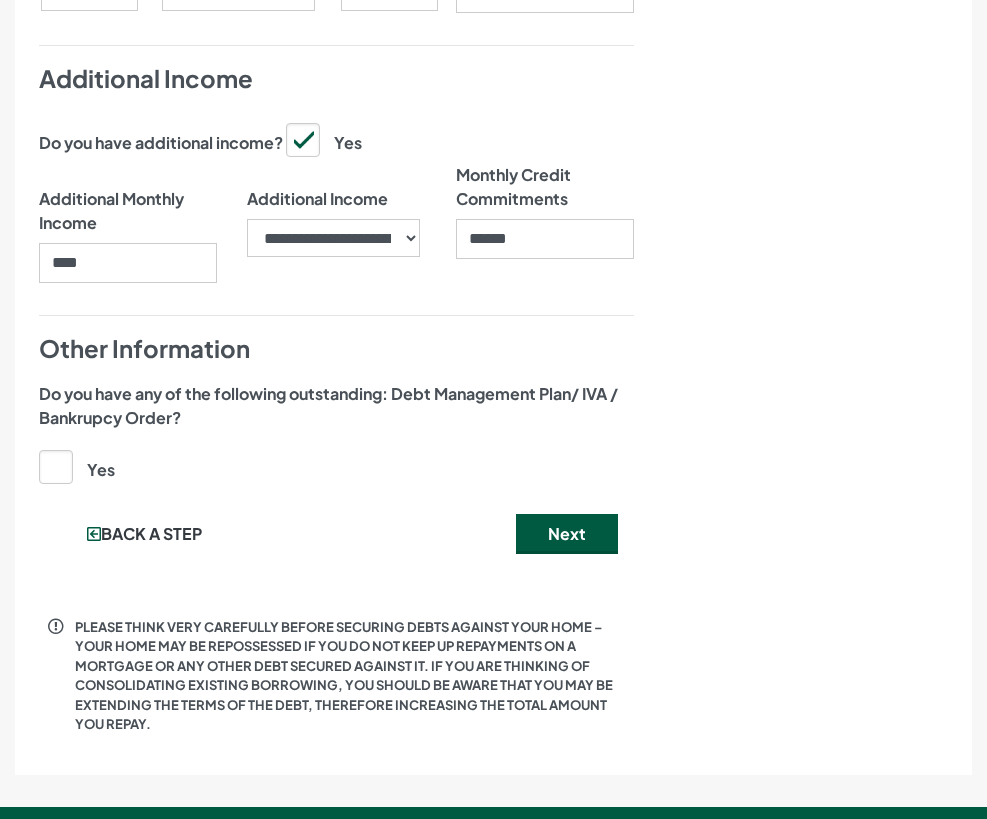 type on "******" 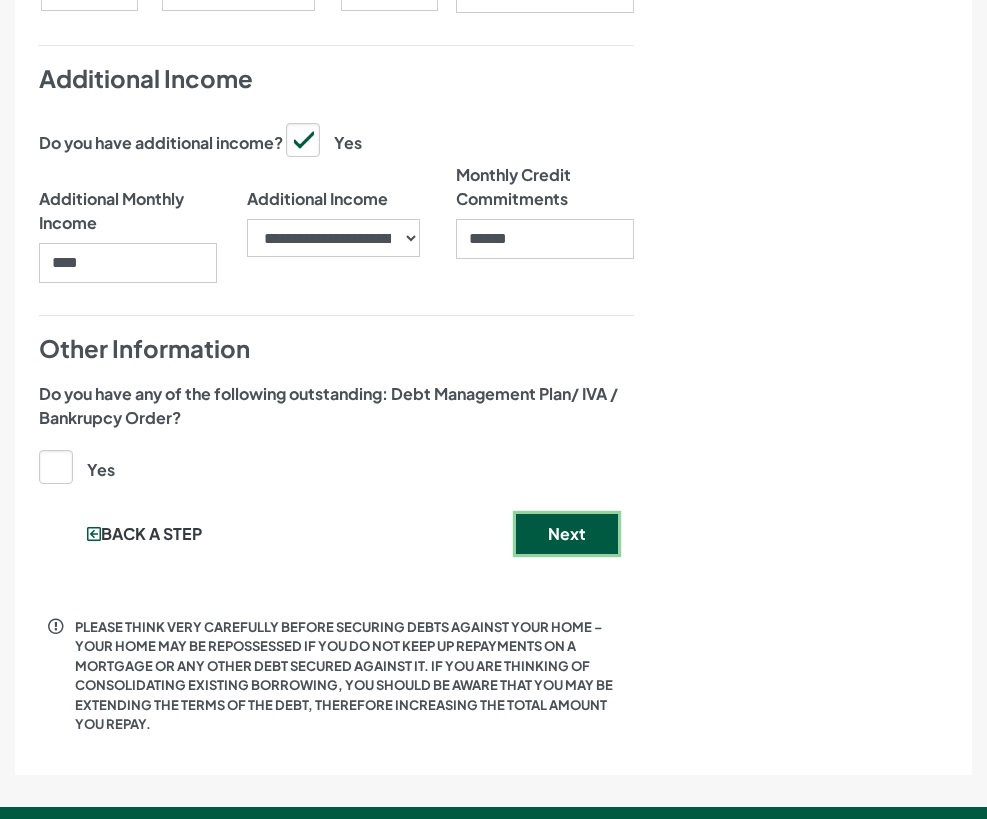 click on "Next" at bounding box center [567, 534] 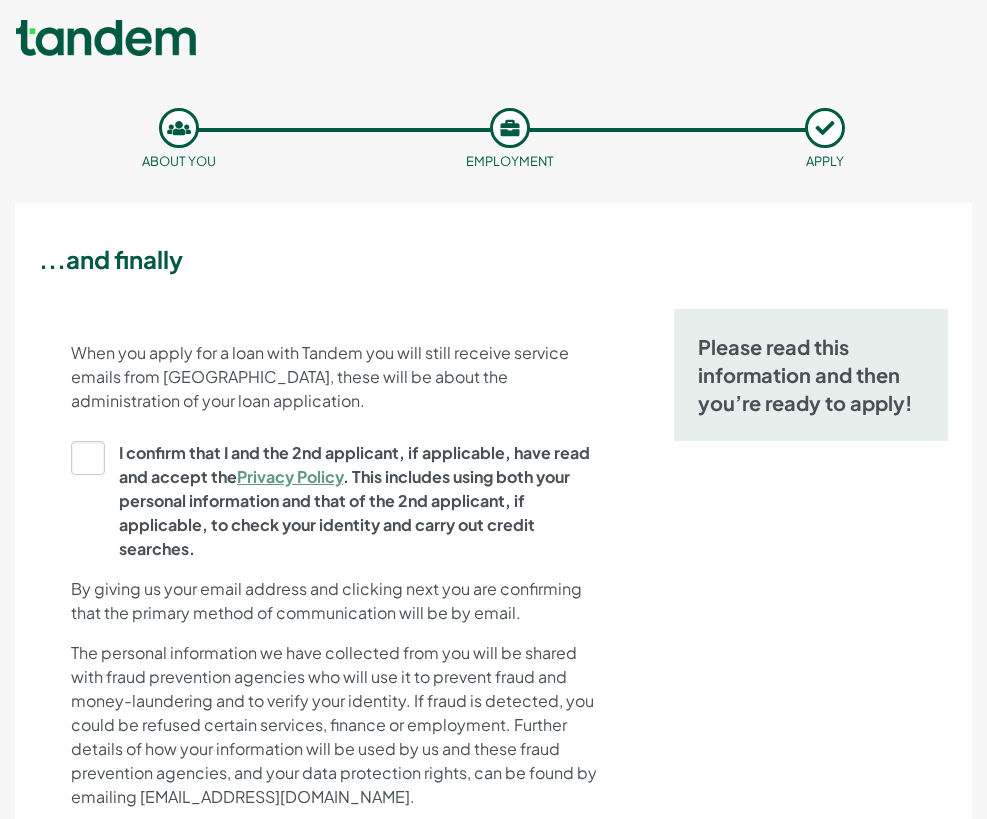 click on "I confirm that I and the 2nd applicant, if applicable, have read and accept the  Privacy Policy . This includes using both your personal information and that of the 2nd applicant, if applicable, to check your identity and carry out credit searches." at bounding box center (330, 501) 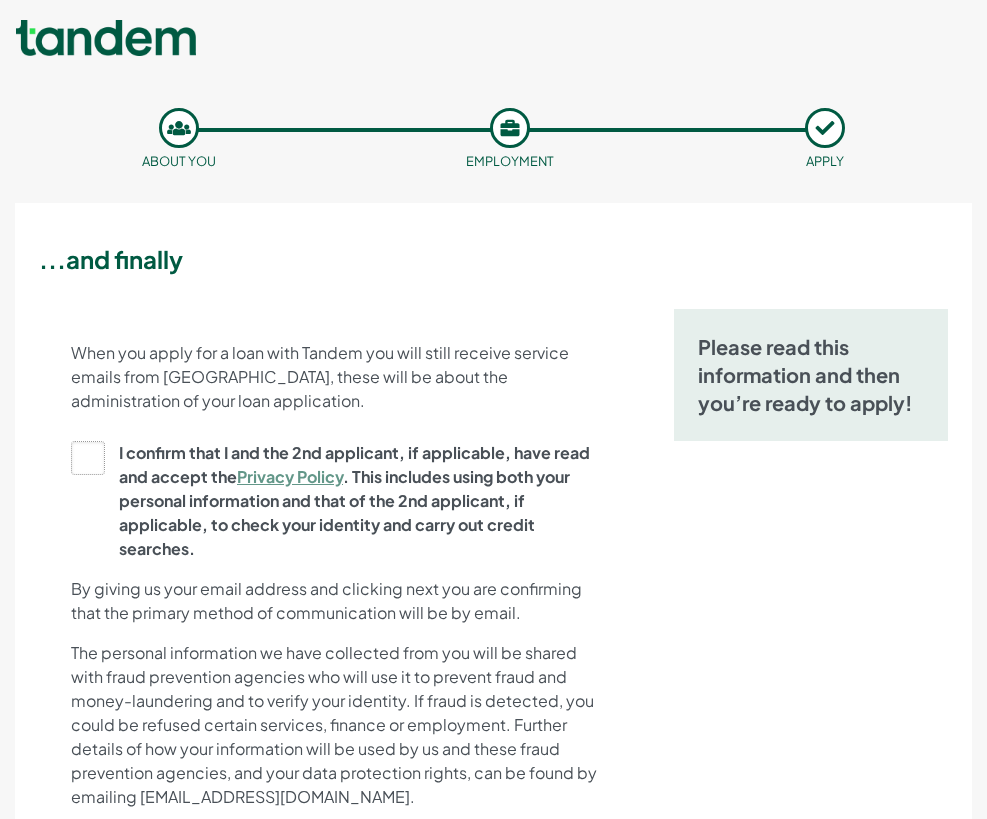 click on "I confirm that I and the 2nd applicant, if applicable, have read and accept the  Privacy Policy . This includes using both your personal information and that of the 2nd applicant, if applicable, to check your identity and carry out credit searches." at bounding box center (-9922, 500) 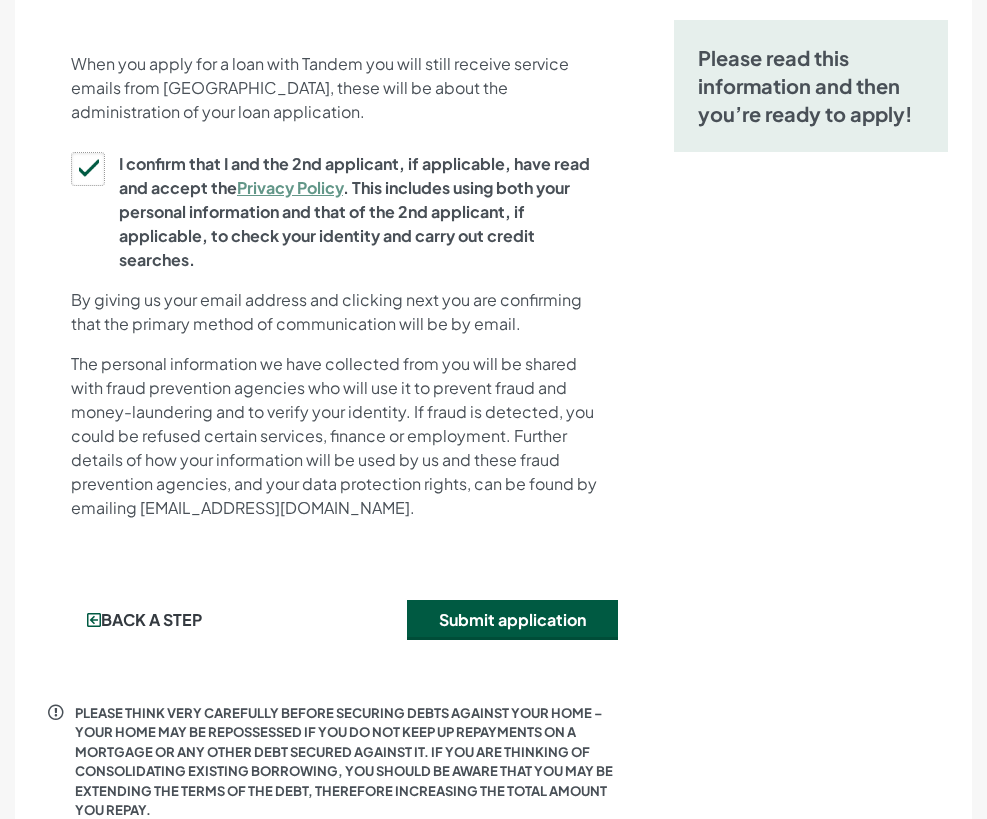 scroll, scrollTop: 584, scrollLeft: 0, axis: vertical 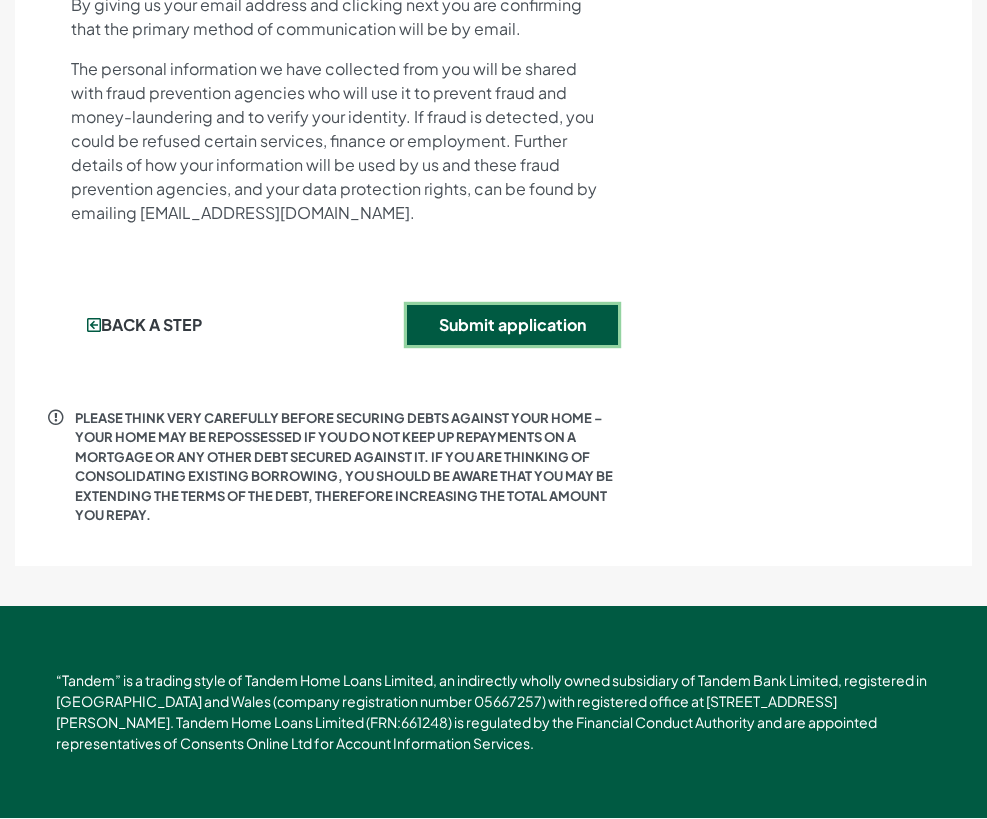 click on "Submit application" at bounding box center [512, 325] 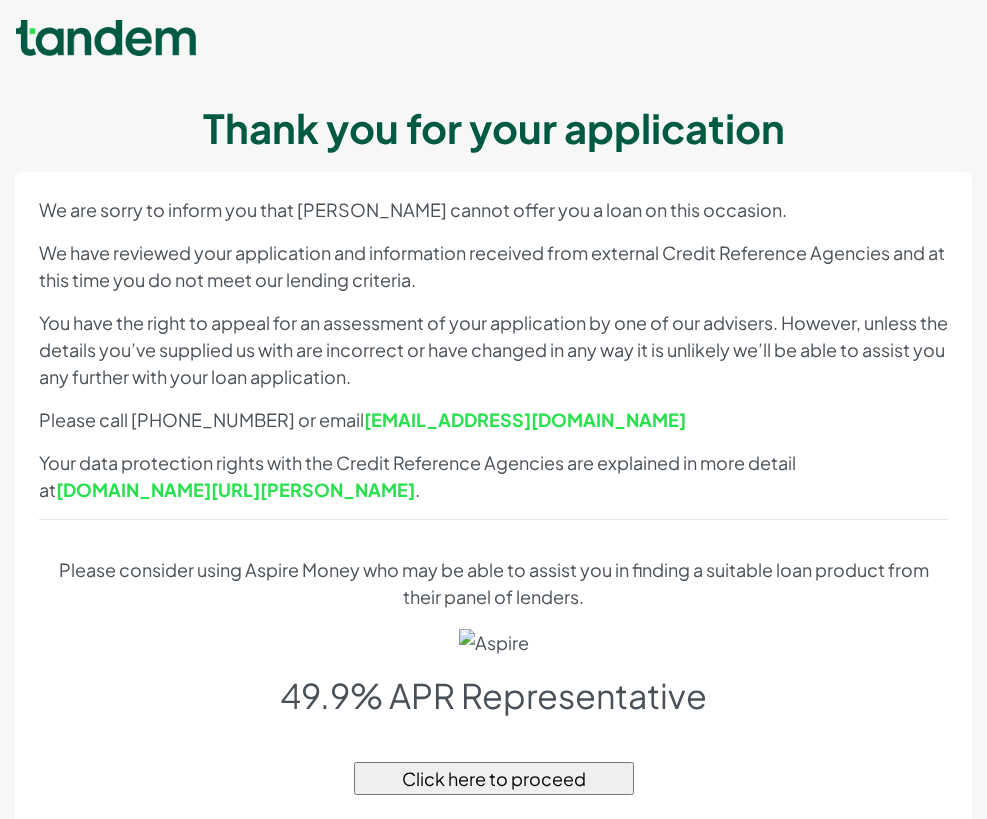 scroll, scrollTop: 0, scrollLeft: 0, axis: both 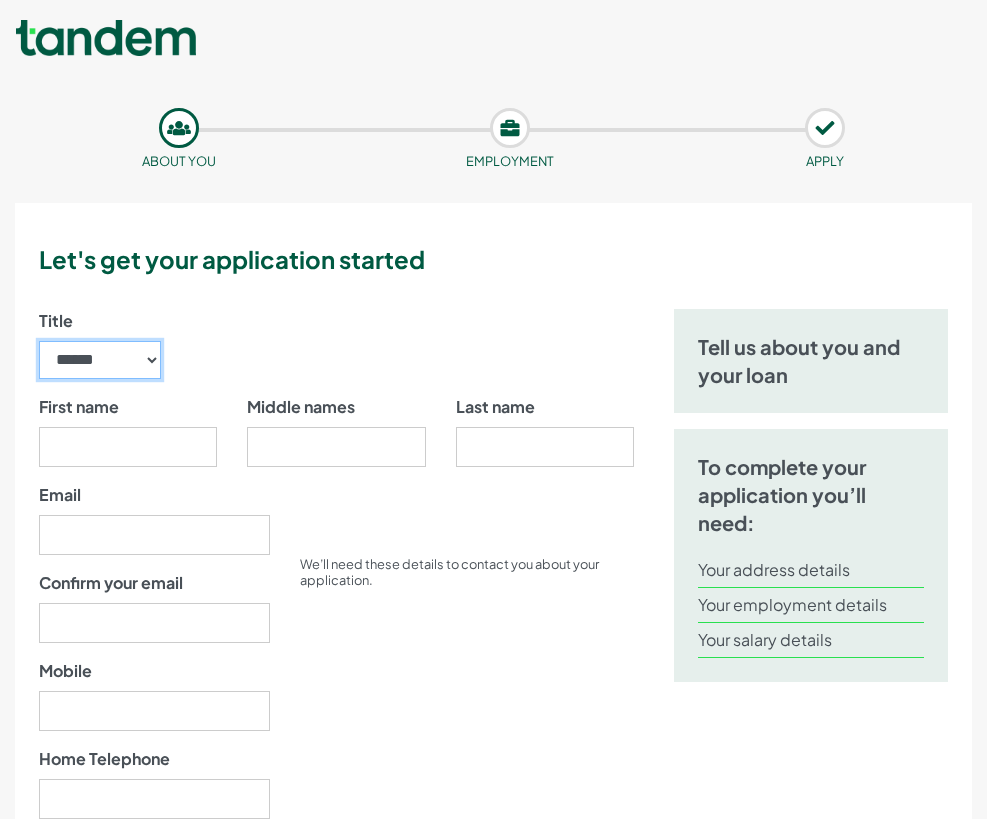click on "******
**
***
****
**
**
****" at bounding box center [100, 360] 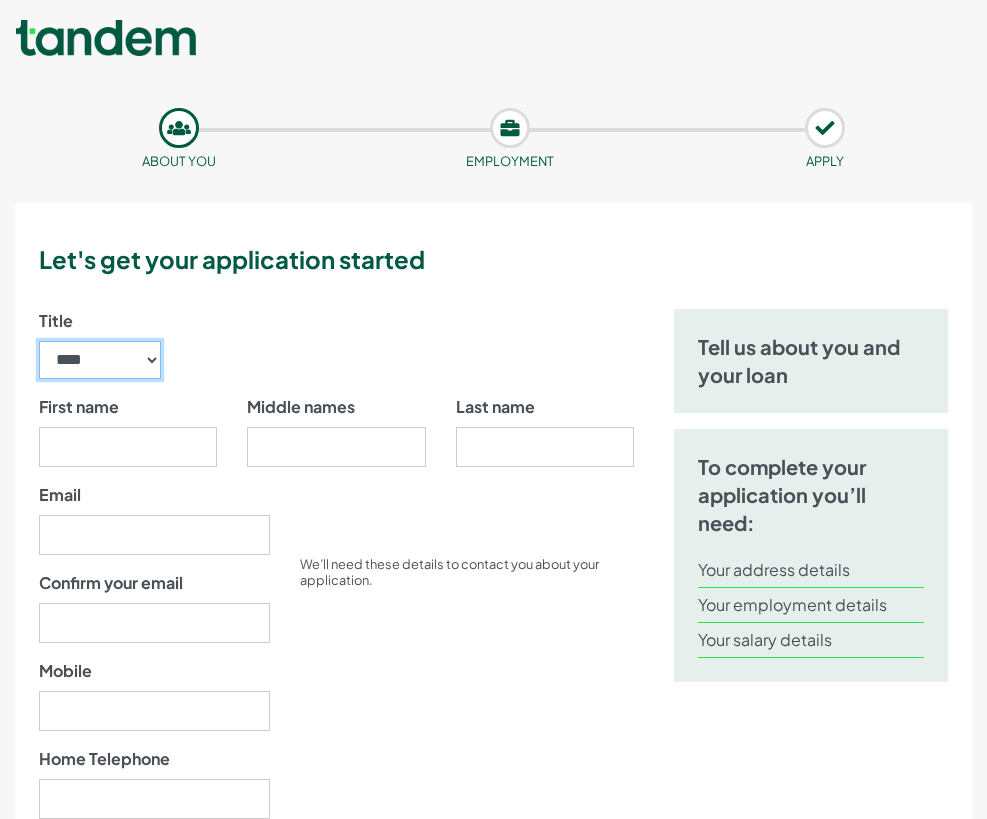 drag, startPoint x: 128, startPoint y: 374, endPoint x: 128, endPoint y: 389, distance: 15 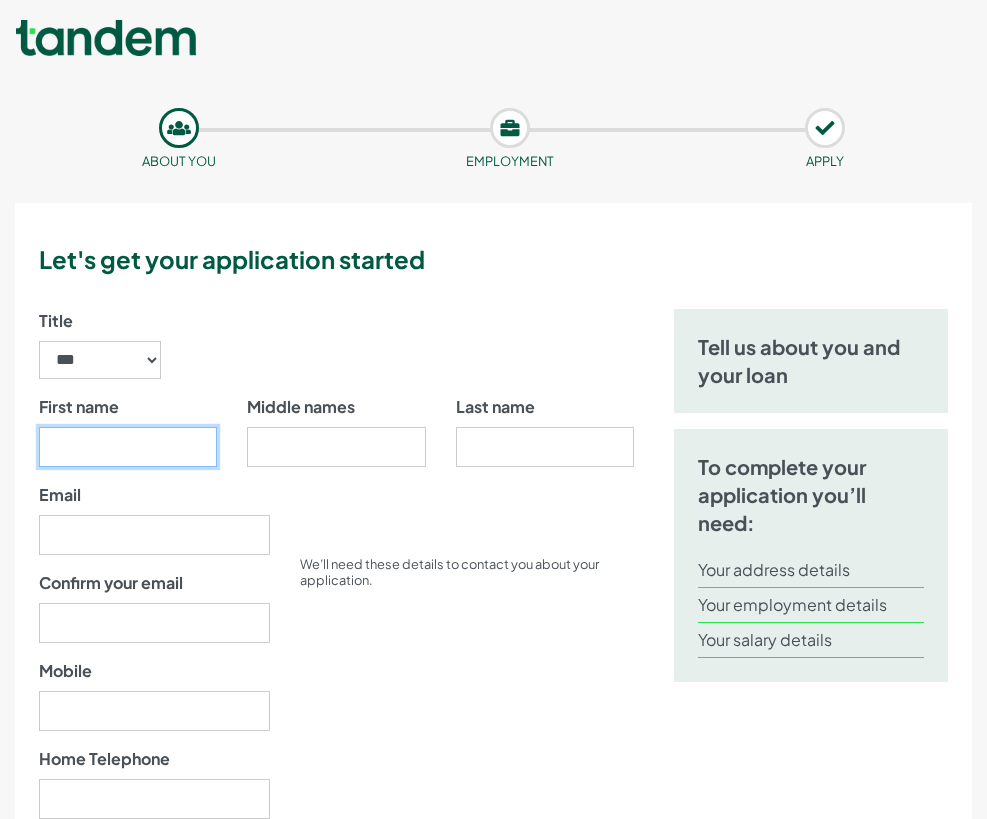 click on "First name" at bounding box center (128, 447) 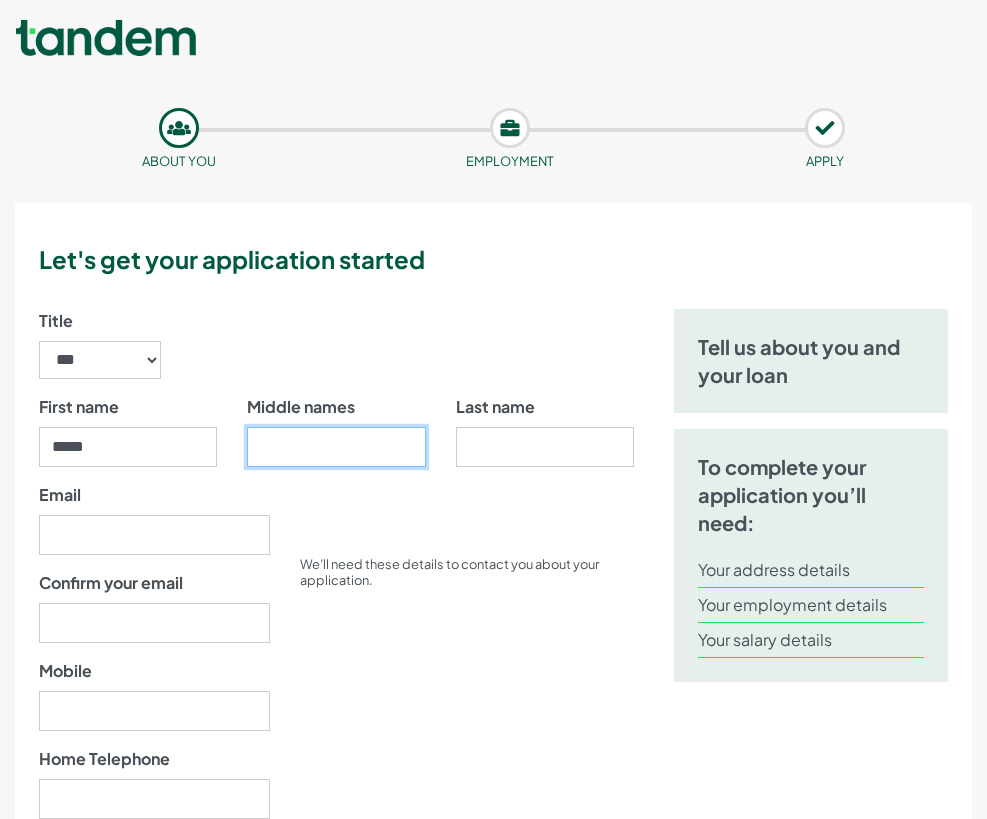 type on "***" 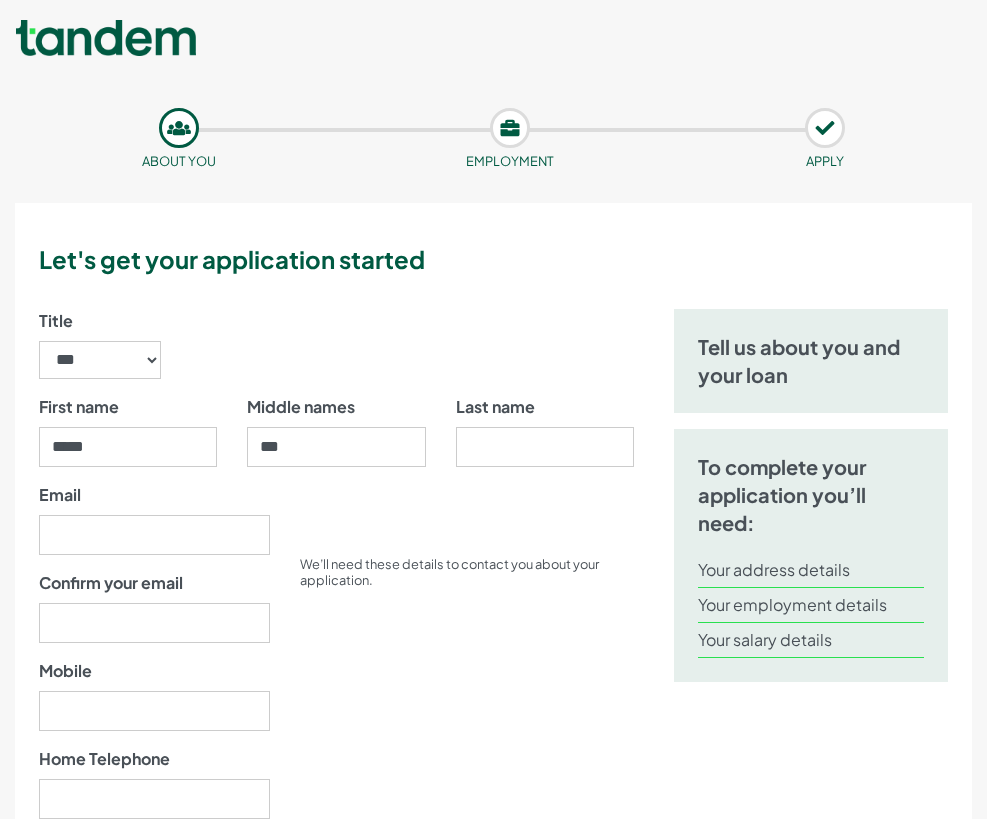 type on "*******" 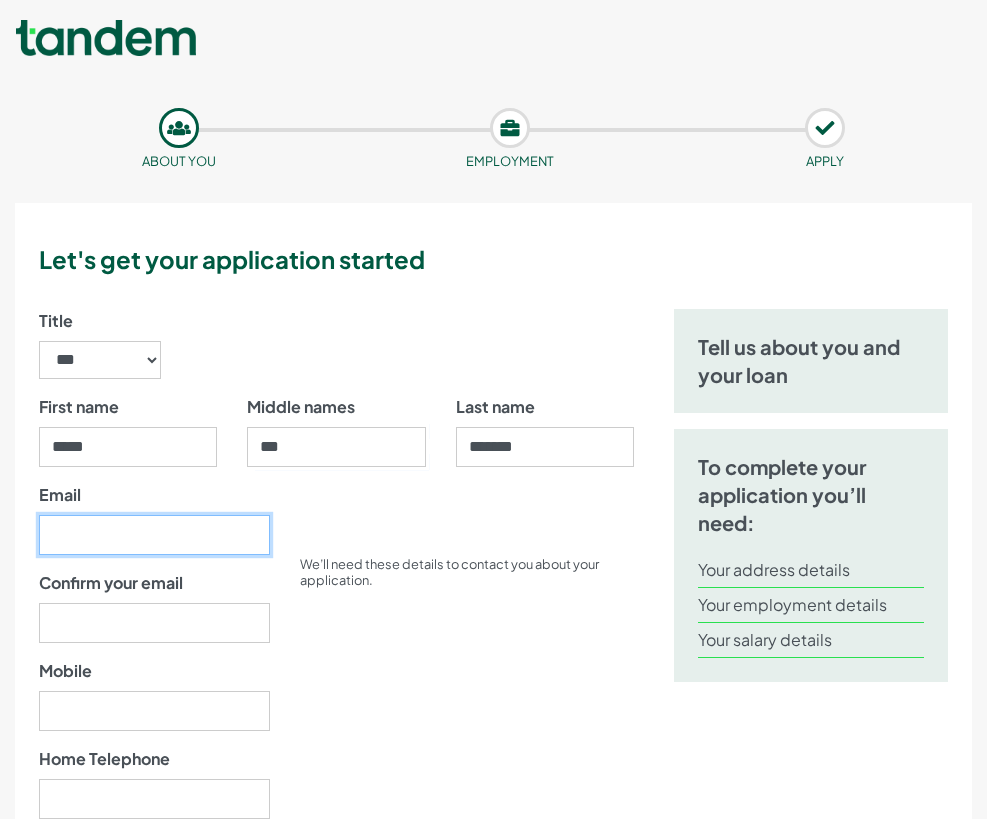 type on "**********" 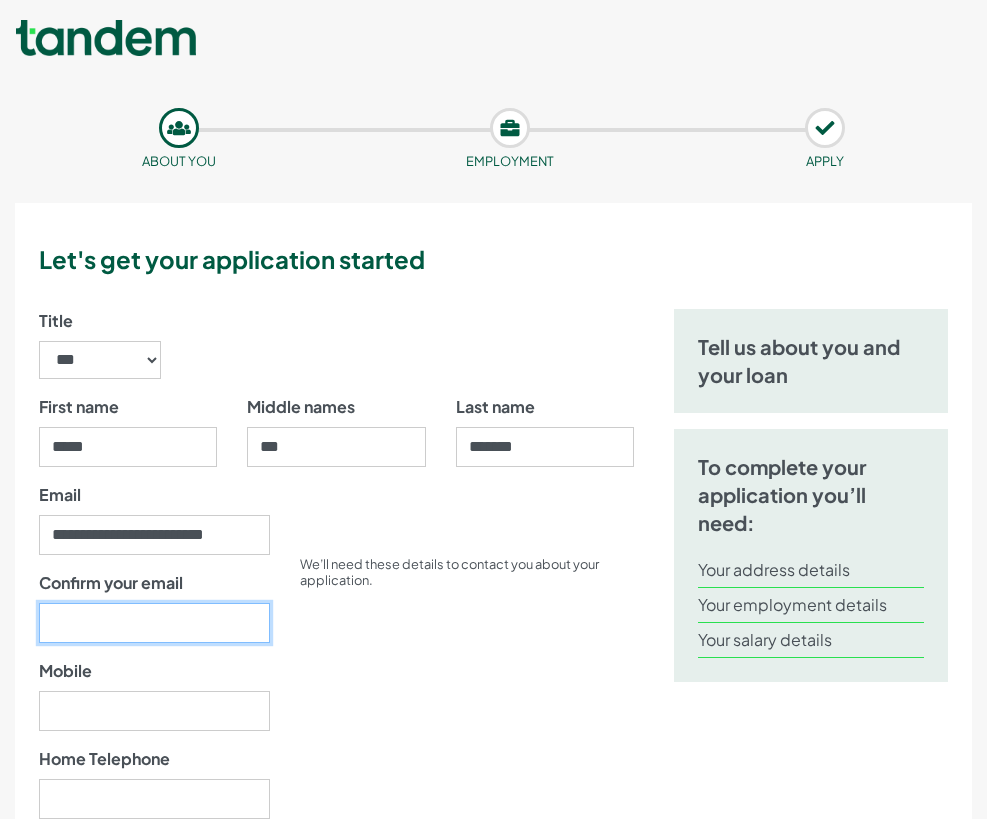 type on "**********" 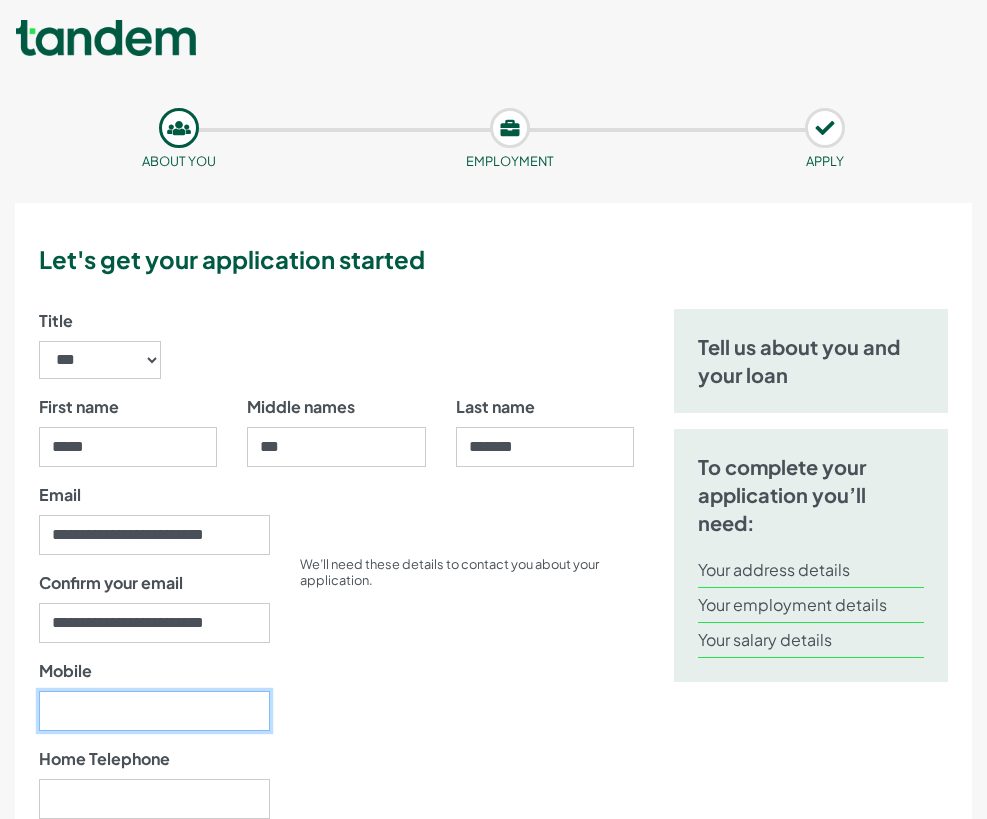 type on "07741288004" 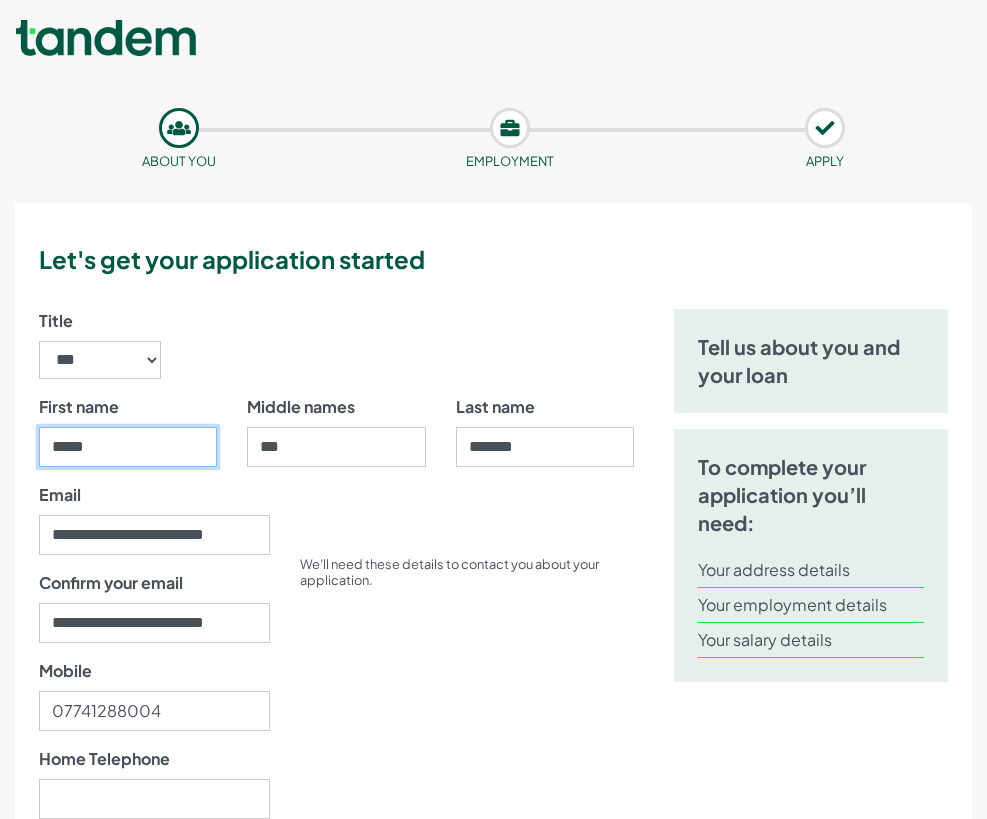 type on "***" 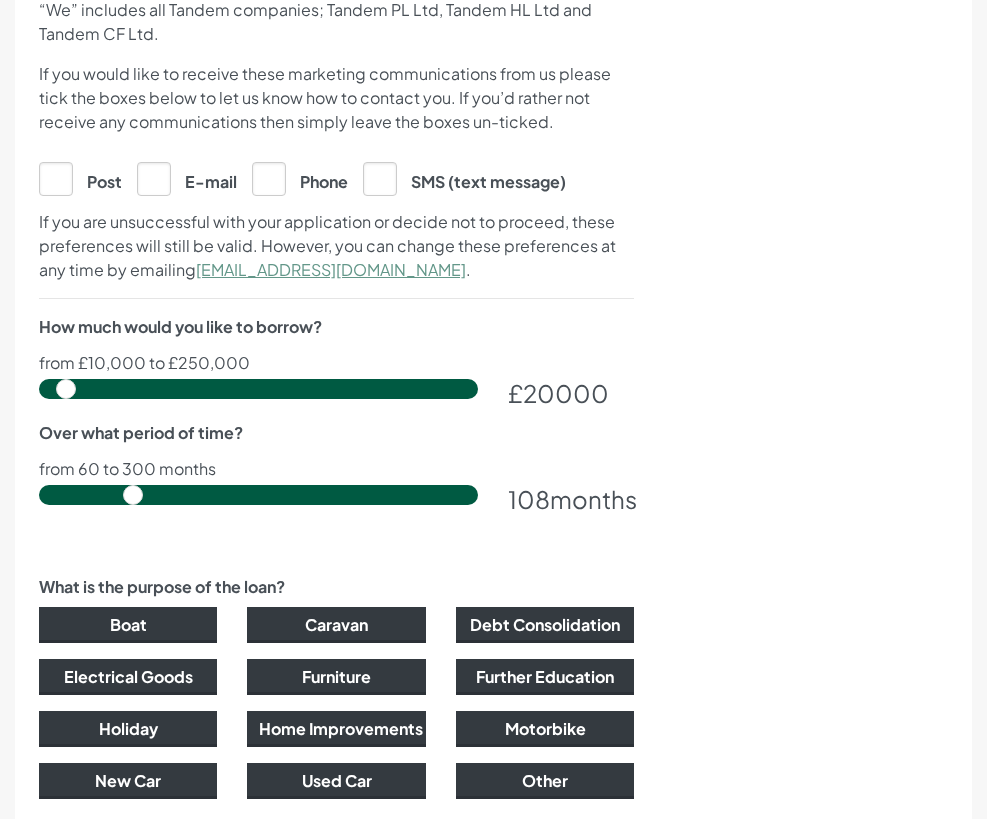scroll, scrollTop: 1000, scrollLeft: 0, axis: vertical 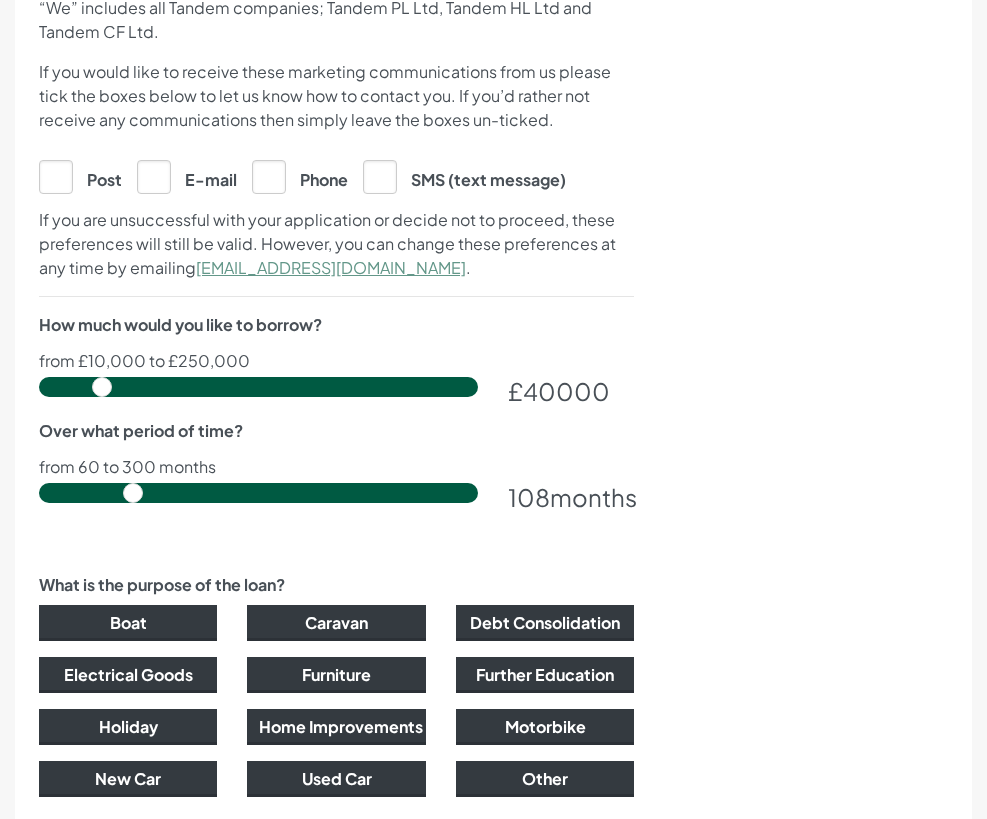 drag, startPoint x: 77, startPoint y: 393, endPoint x: 114, endPoint y: 395, distance: 37.054016 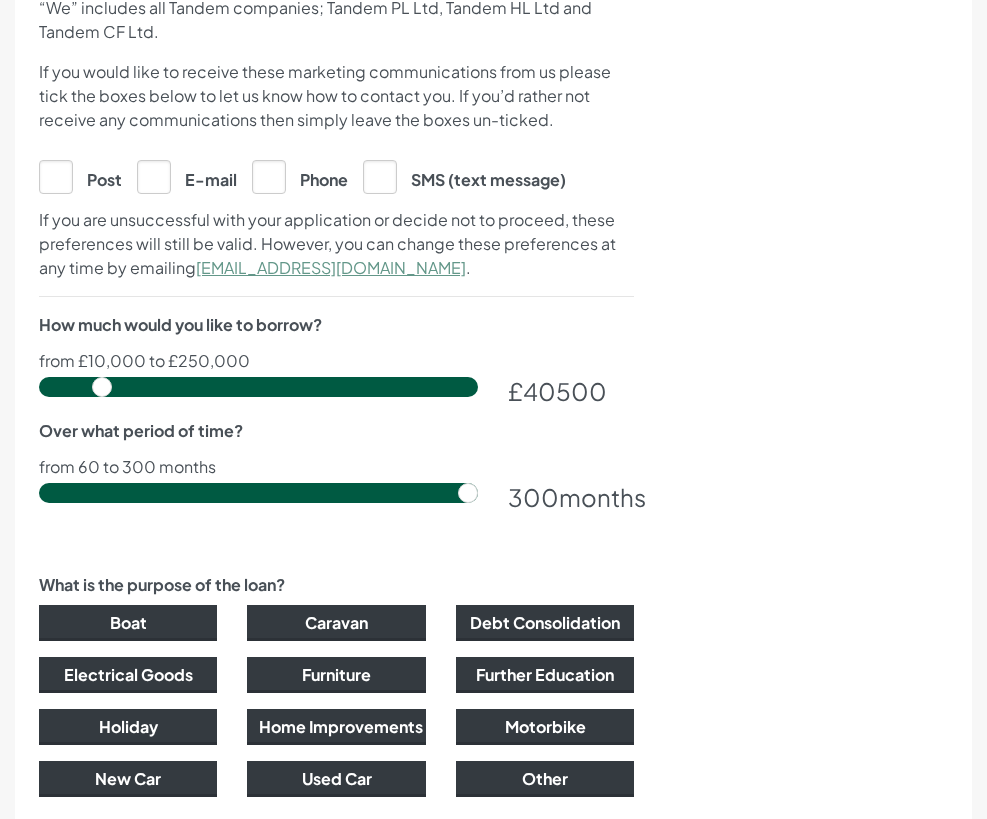 drag, startPoint x: 147, startPoint y: 495, endPoint x: 514, endPoint y: 543, distance: 370.12564 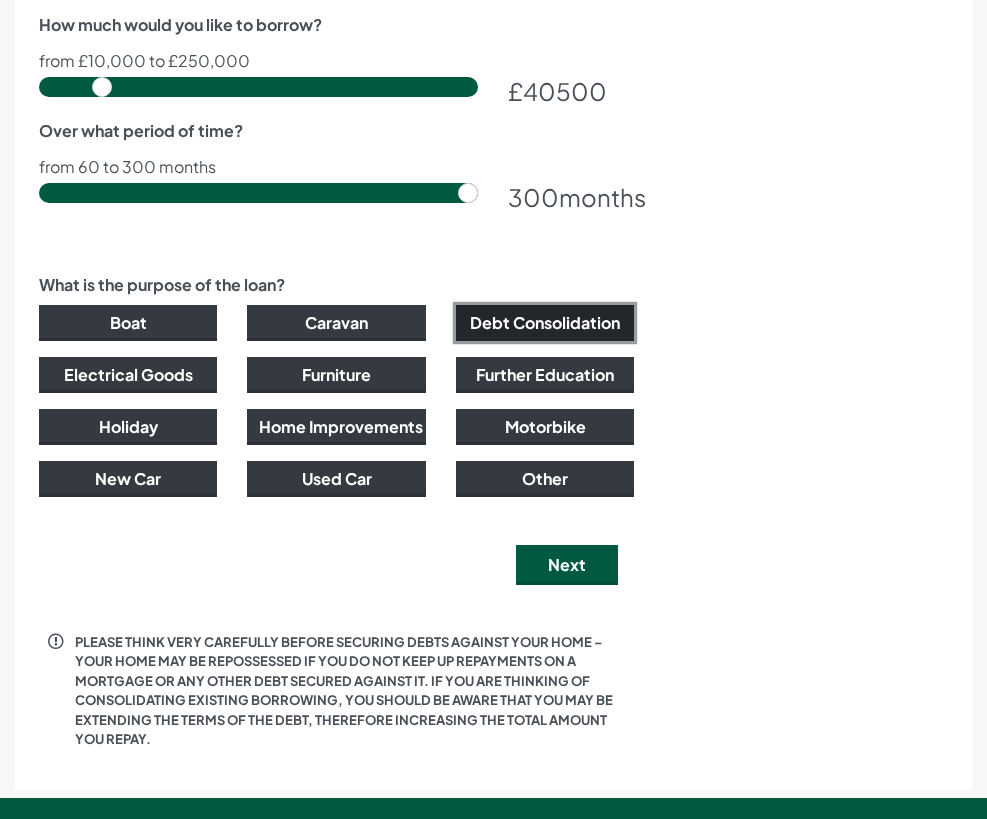 click on "Debt Consolidation" at bounding box center [545, 323] 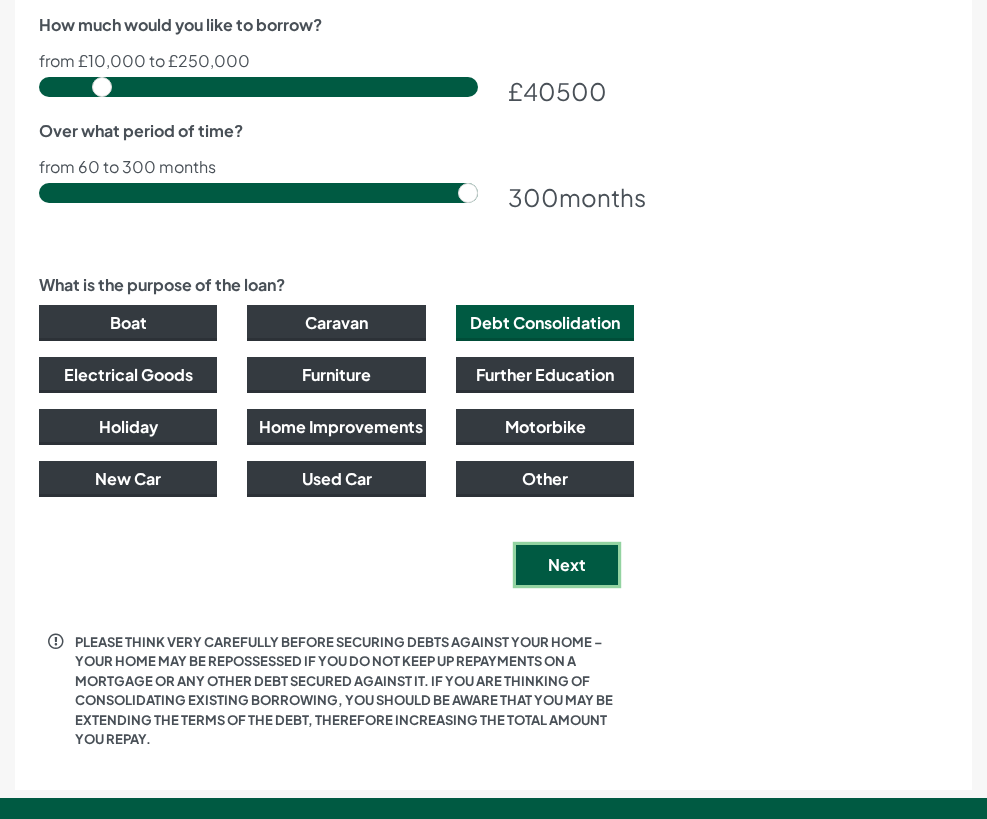 click on "Next" at bounding box center (567, 565) 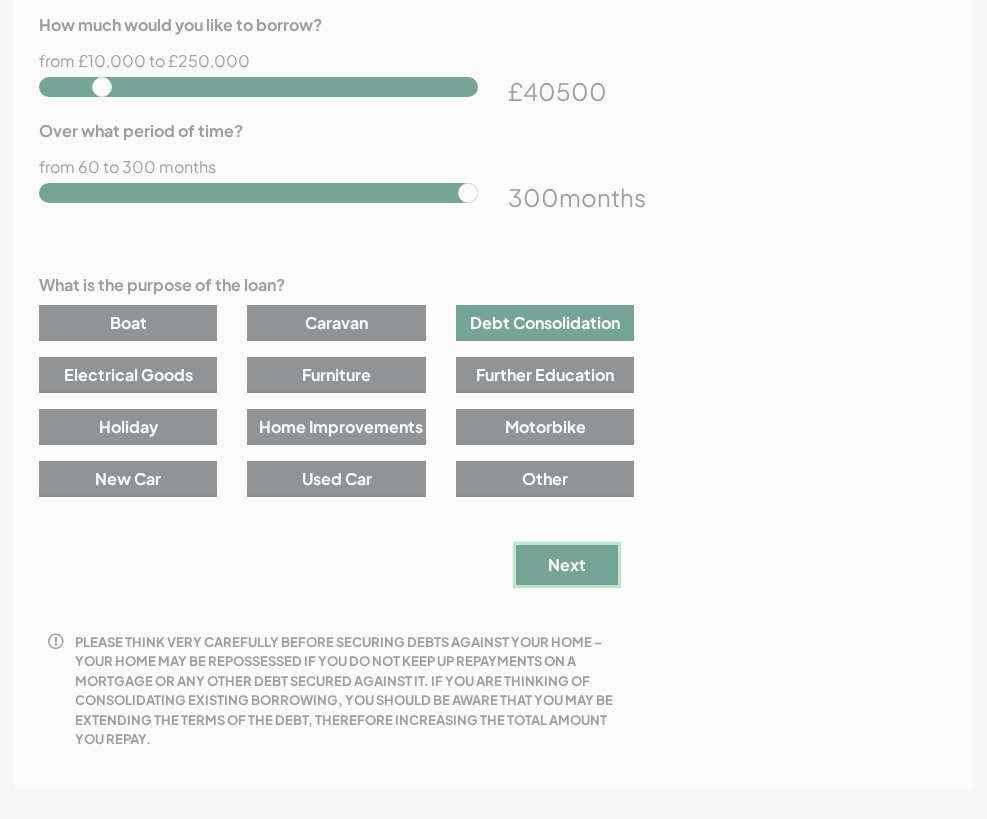 scroll, scrollTop: 0, scrollLeft: 0, axis: both 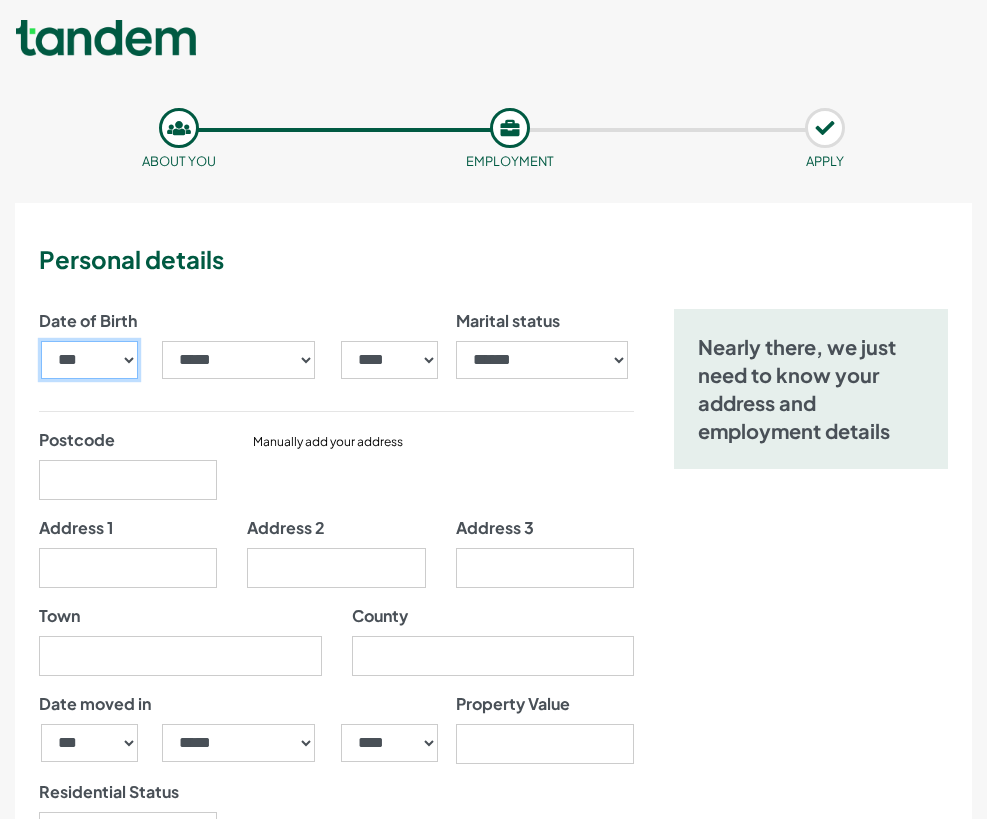 click on "***
* * * * * * * * * ** ** ** ** ** ** ** ** ** ** ** ** ** ** ** ** ** ** ** ** ** **" at bounding box center (89, 360) 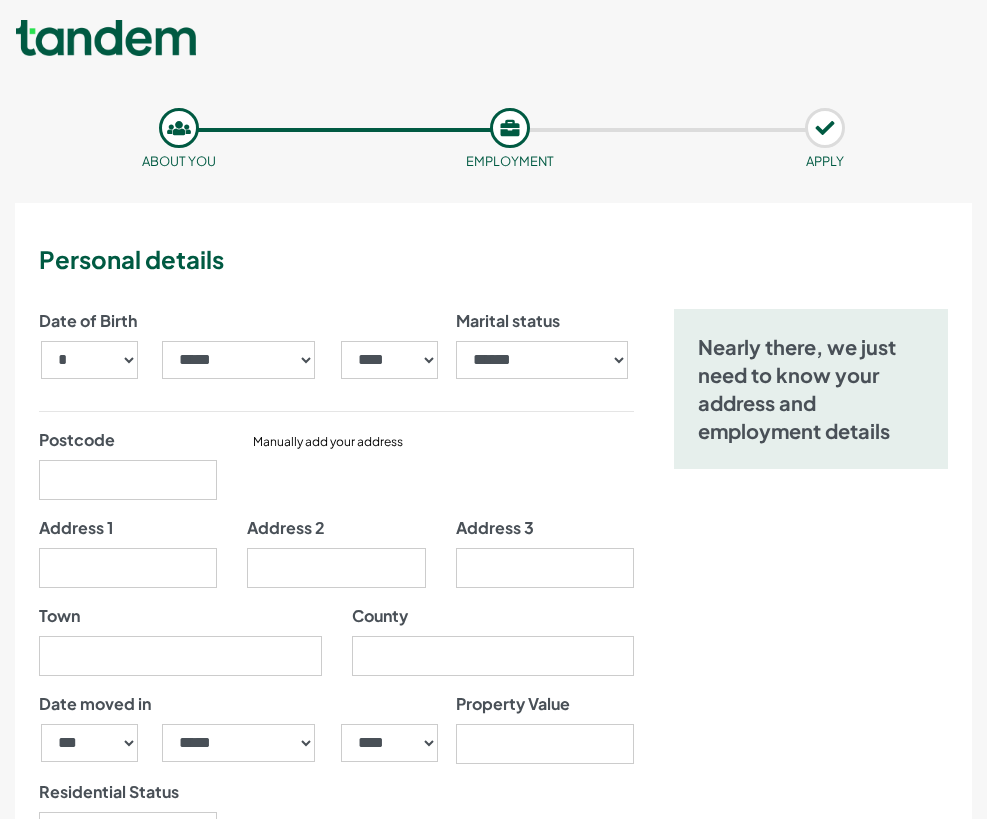 click on "*****
*******
********
*****
*****
***
****
****
******
*********
*******
********
********" at bounding box center (251, 368) 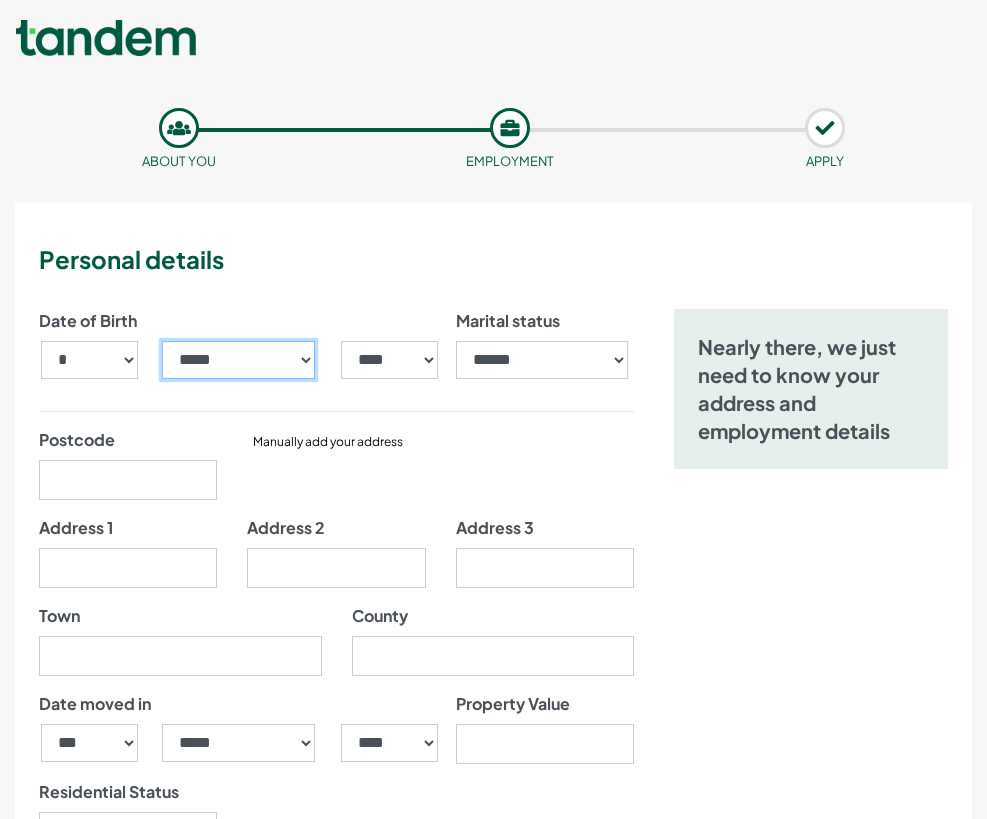 click on "*****
*******
********
*****
*****
***
****
****
******
*********
*******
********
********" at bounding box center (239, 360) 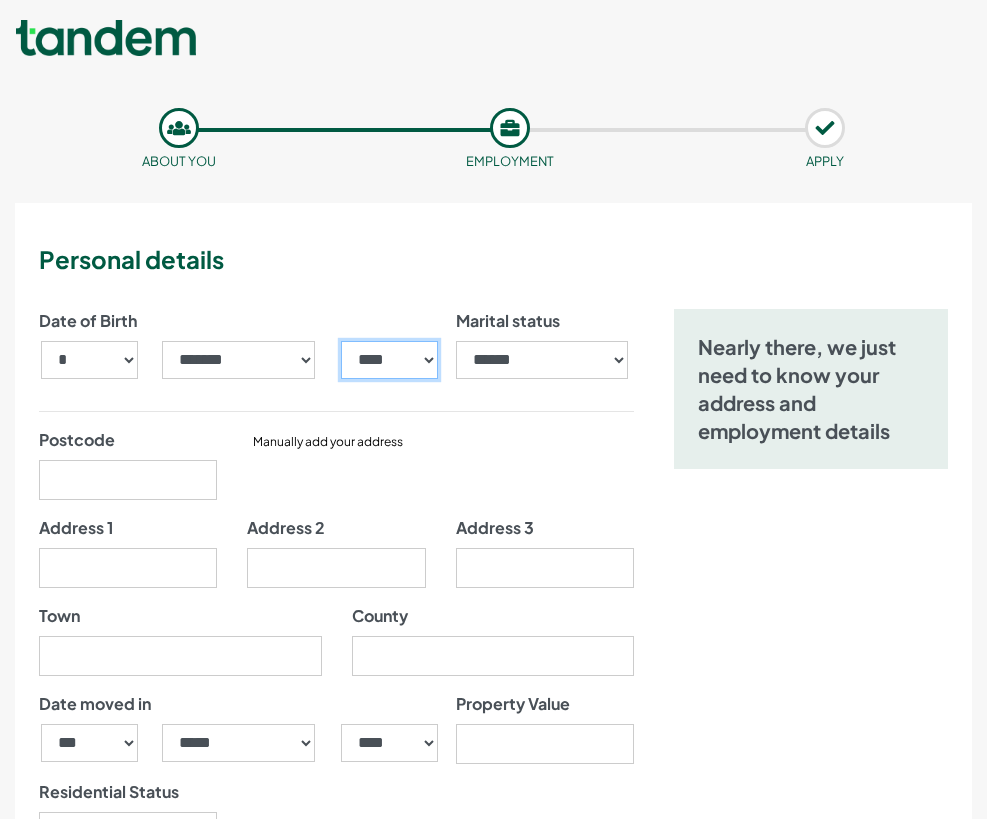 click on "****
**** **** **** **** **** **** **** **** **** **** **** **** **** **** **** **** **** **** **** **** **** **** **** **** **** **** **** **** **** **** **** **** **** **** **** **** **** **** **** **** **** **** **** **** **** **** **** **** **** **** **** **** **** **** **** **** **** **** **** **** **** **** **** **** **** **** **** **** **** **** **** **** **** **** **** **** **** **** **** **** **** **** **** **** **** **** **** **** **** **** **** **** **** **** **** **** **** **** **** **** **** **** **** **** **** **** **** **** **** **** **** **** **** **** **** **** **** **** **** **** **** **** **** **** **** ****" at bounding box center (389, 360) 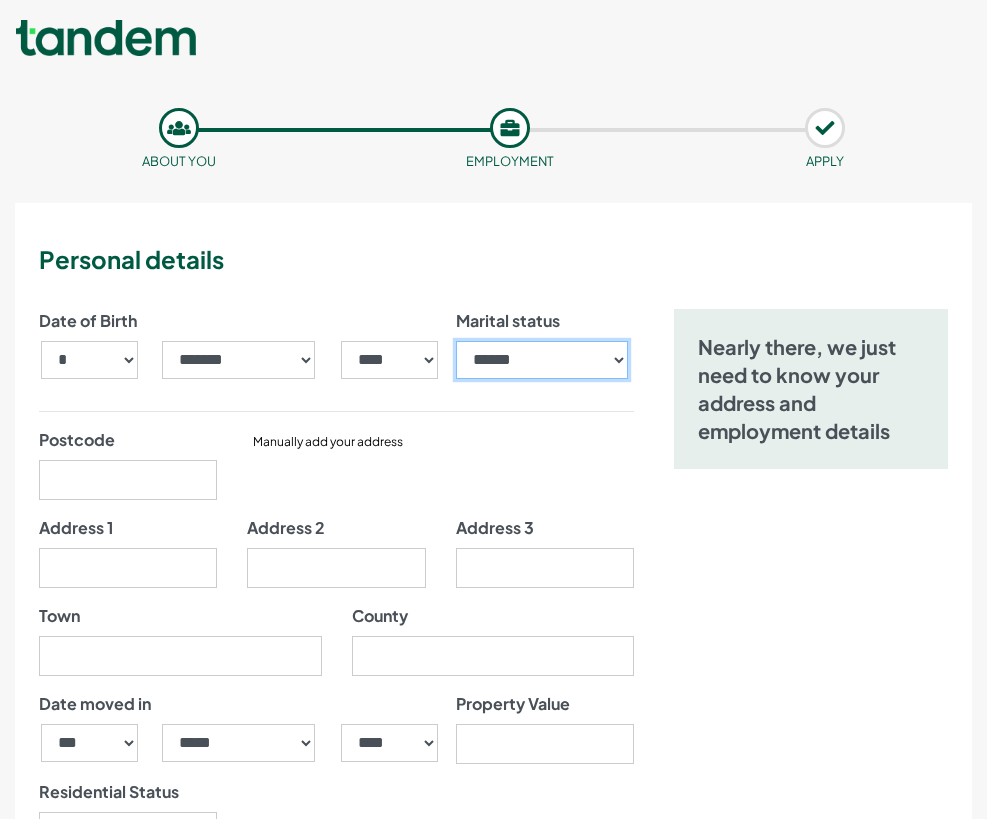 click on "**********" at bounding box center [542, 360] 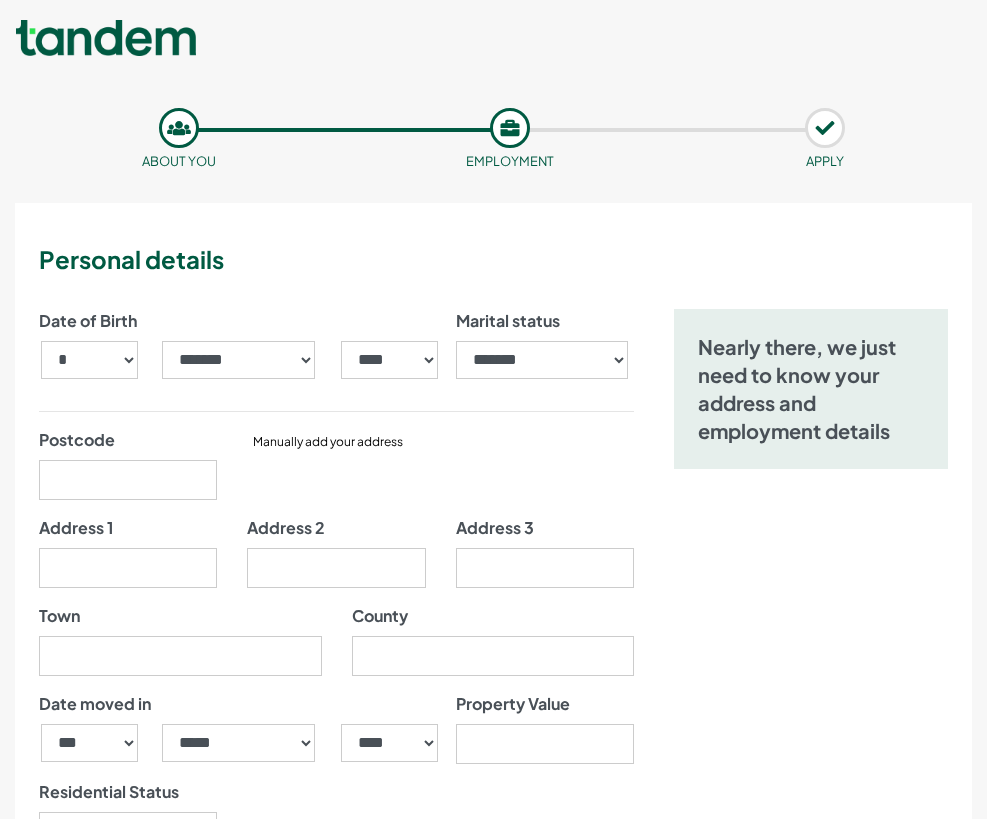 click on "Manually add your address" at bounding box center [440, 472] 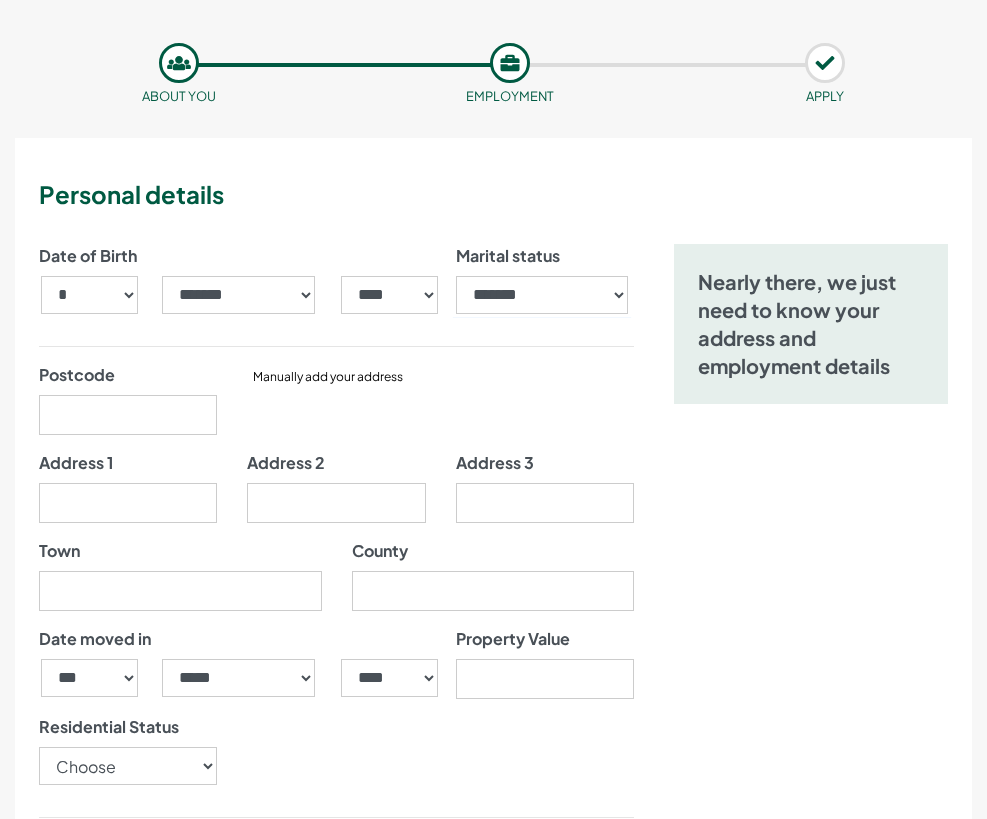 scroll, scrollTop: 100, scrollLeft: 0, axis: vertical 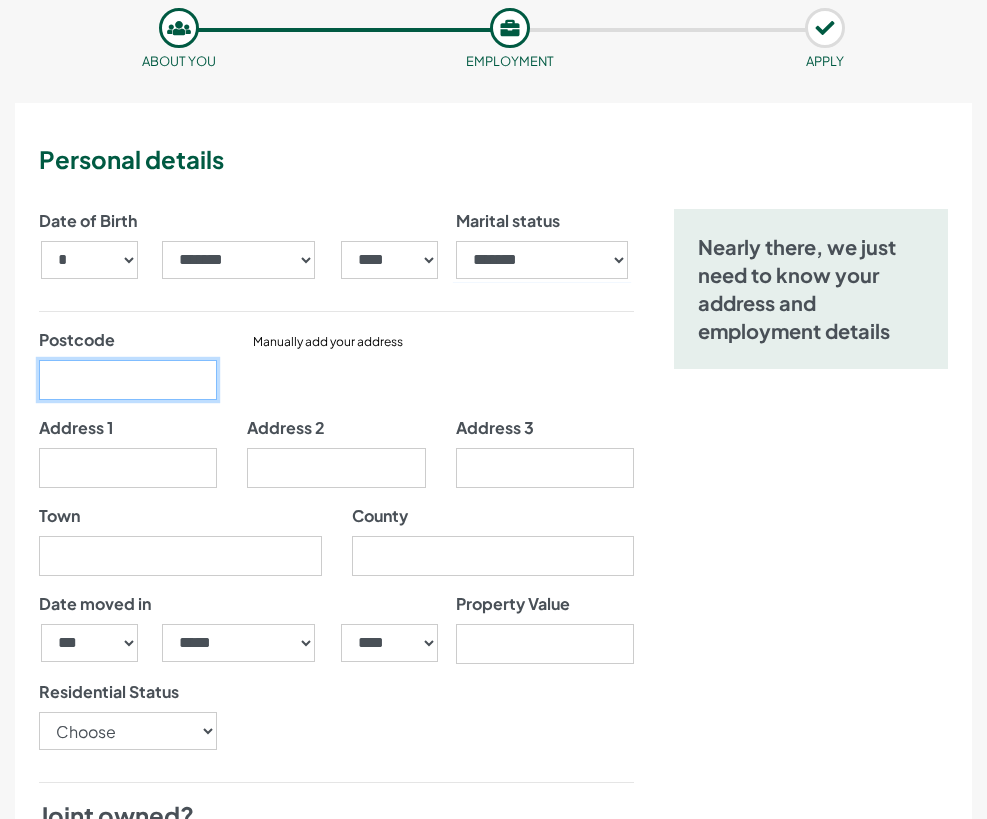 click on "Postcode" at bounding box center [128, 380] 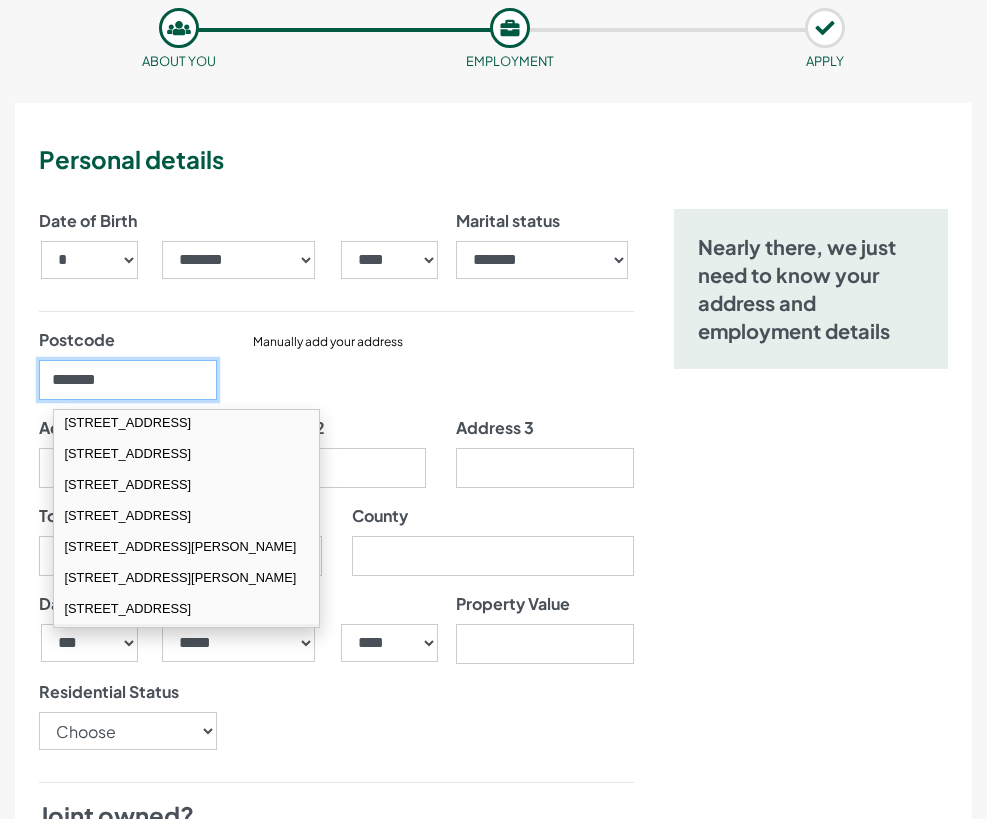 scroll, scrollTop: 100, scrollLeft: 0, axis: vertical 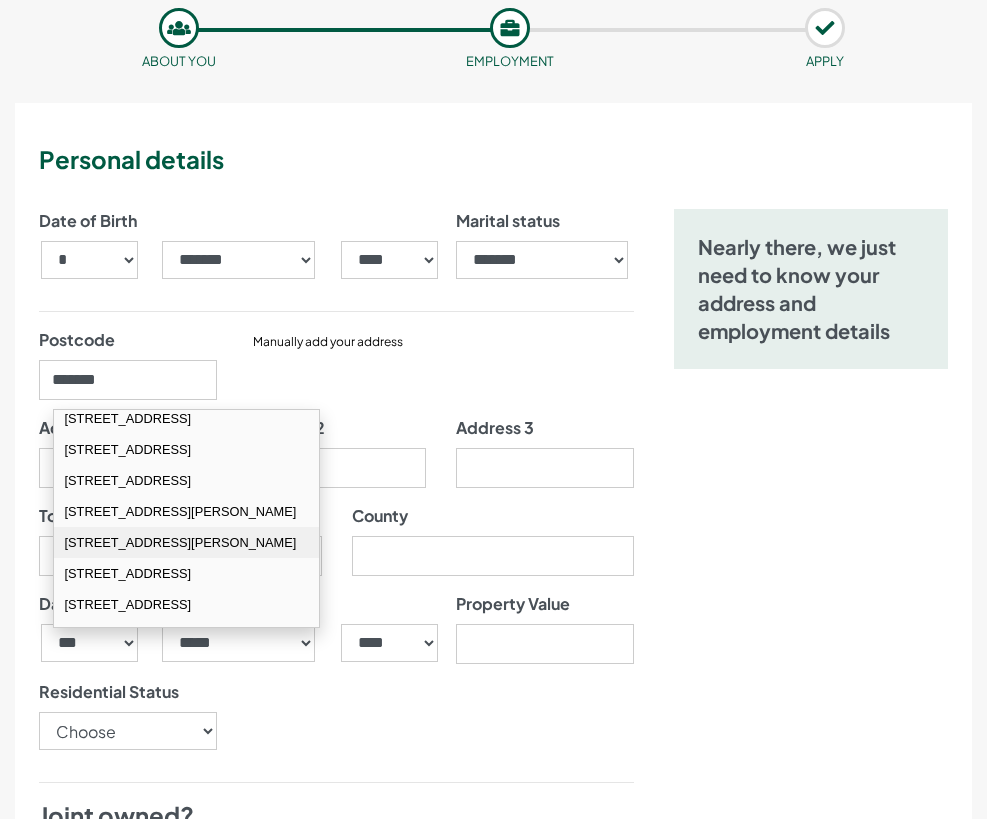 click on "8 Juniper Drive Rainworth Mansfield NG21 0WA" at bounding box center (187, 542) 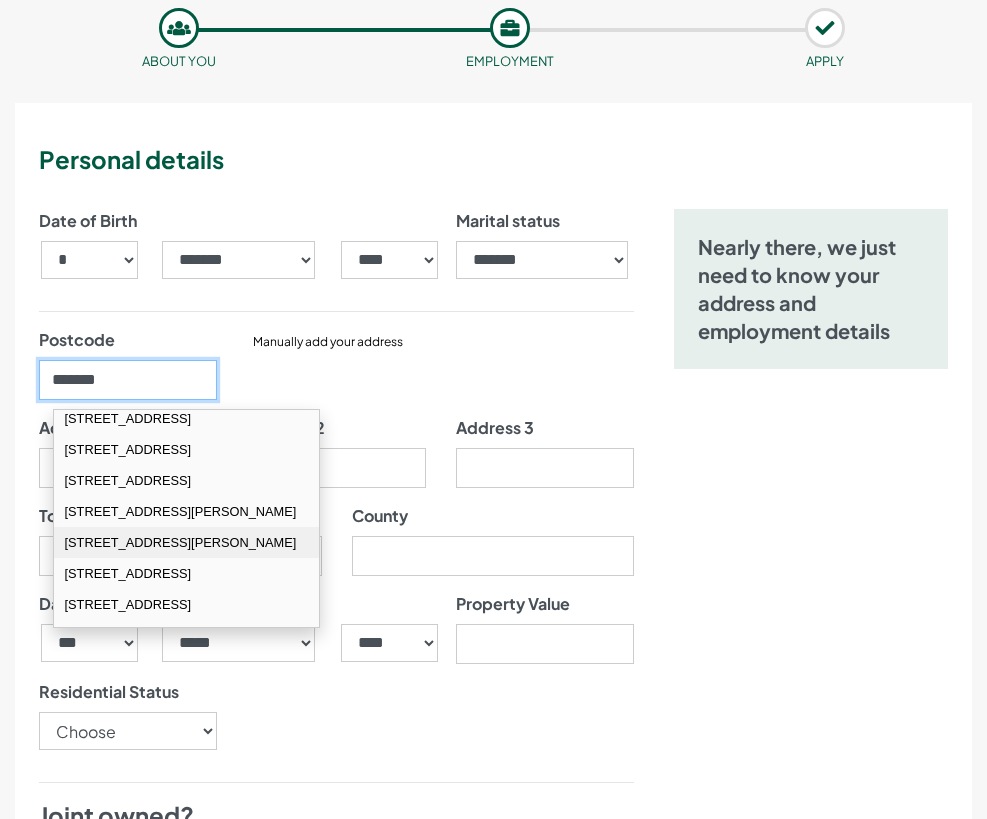 type on "********" 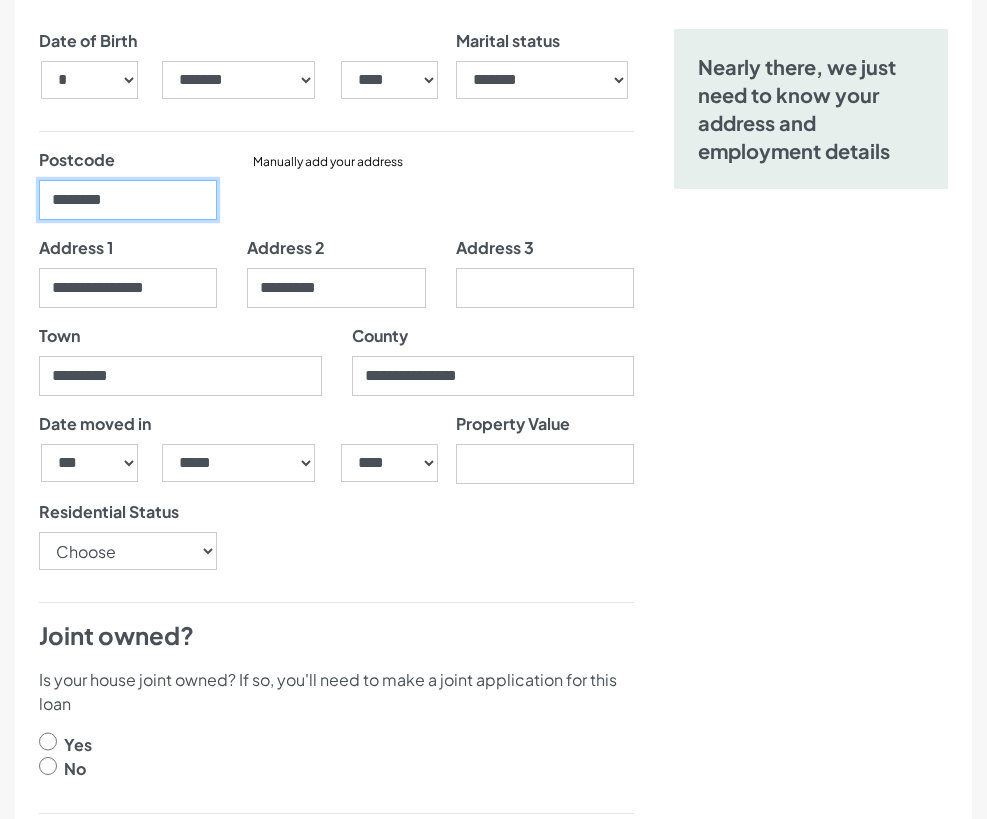 scroll, scrollTop: 400, scrollLeft: 0, axis: vertical 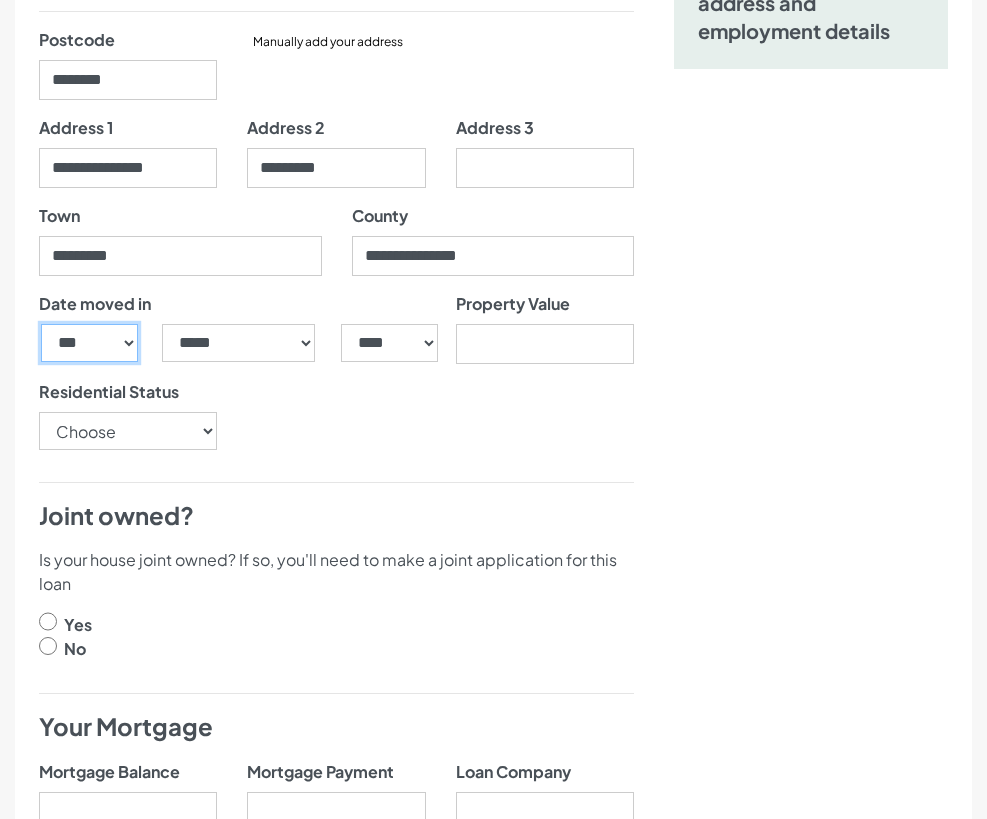 click on "***
* * * * * * * * * ** ** ** ** ** ** ** ** ** ** ** ** ** ** ** ** ** ** ** ** ** **" at bounding box center (89, 343) 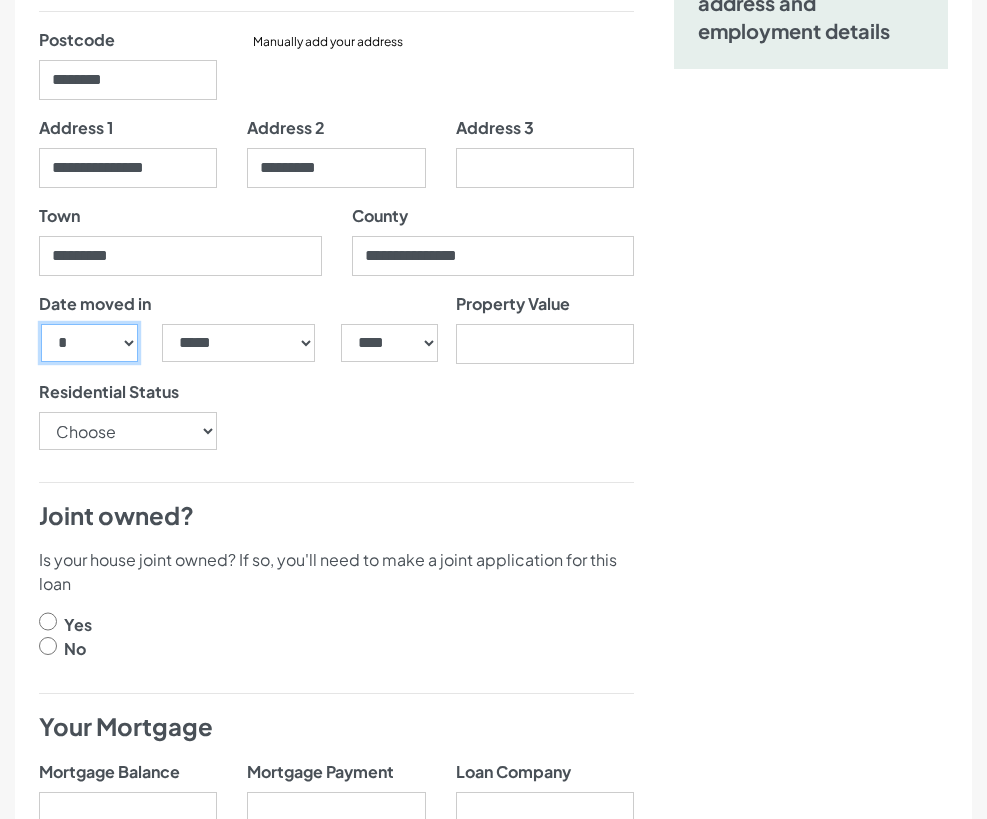 click on "***
* * * * * * * * * ** ** ** ** ** ** ** ** ** ** ** ** ** ** ** ** ** ** ** ** ** **" at bounding box center [89, 343] 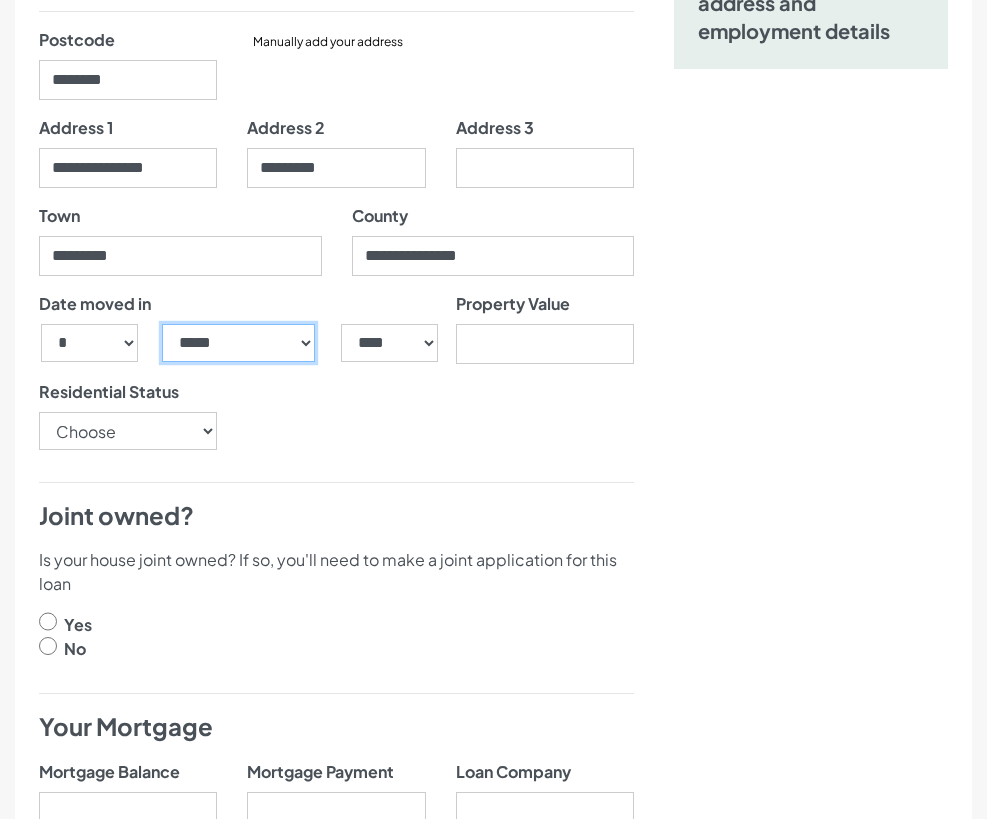 click on "*****
*******
********
*****
*****
***
****
****
******
*********
*******
********
********" at bounding box center [239, 343] 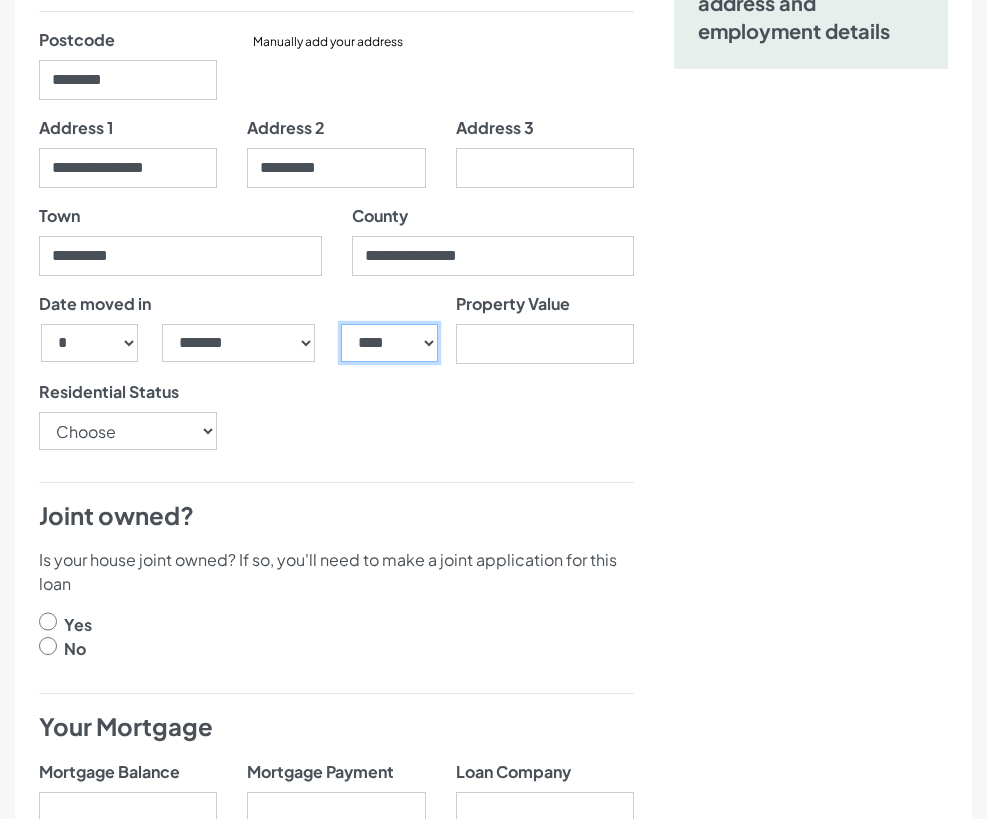 click on "****
**** **** **** **** **** **** **** **** **** **** **** **** **** **** **** **** **** **** **** **** **** **** **** **** **** **** **** **** **** **** **** **** **** **** **** **** **** **** **** **** **** **** **** **** **** **** **** **** **** **** **** **** **** **** **** **** **** **** **** **** **** **** **** **** **** **** **** **** **** **** **** **** **** **** **** **** **** **** **** **** **** **** **** **** **** **** **** **** **** **** **** **** **** **** **** **** **** **** **** **** **** **** **** **** **** **** **** **** **** **** **** **** **** **** **** **** **** **** **** **** **** **** **** **** **** ****" at bounding box center (389, 343) 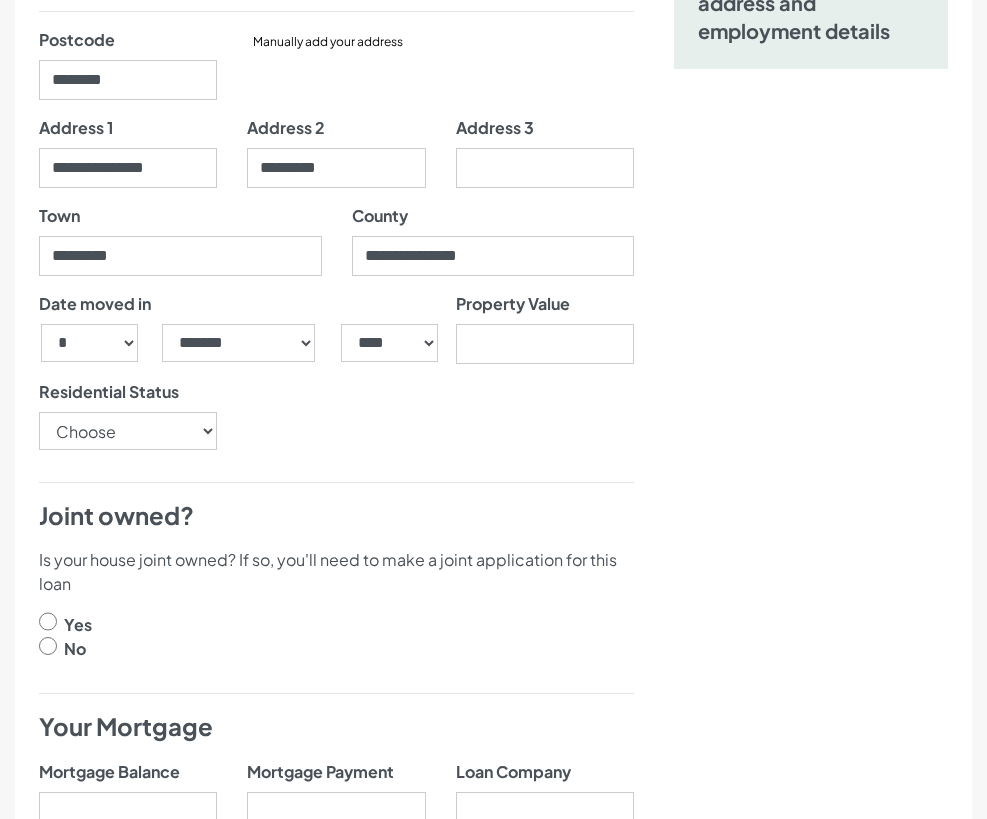 click on "Date of Birth
***
* * * * * * * * * ** ** ** ** ** ** ** ** ** ** ** ** ** ** ** ** ** ** ** ** ** **
*****
*******
********
*****
*****
***
****
****
******
********* *" at bounding box center (336, 889) 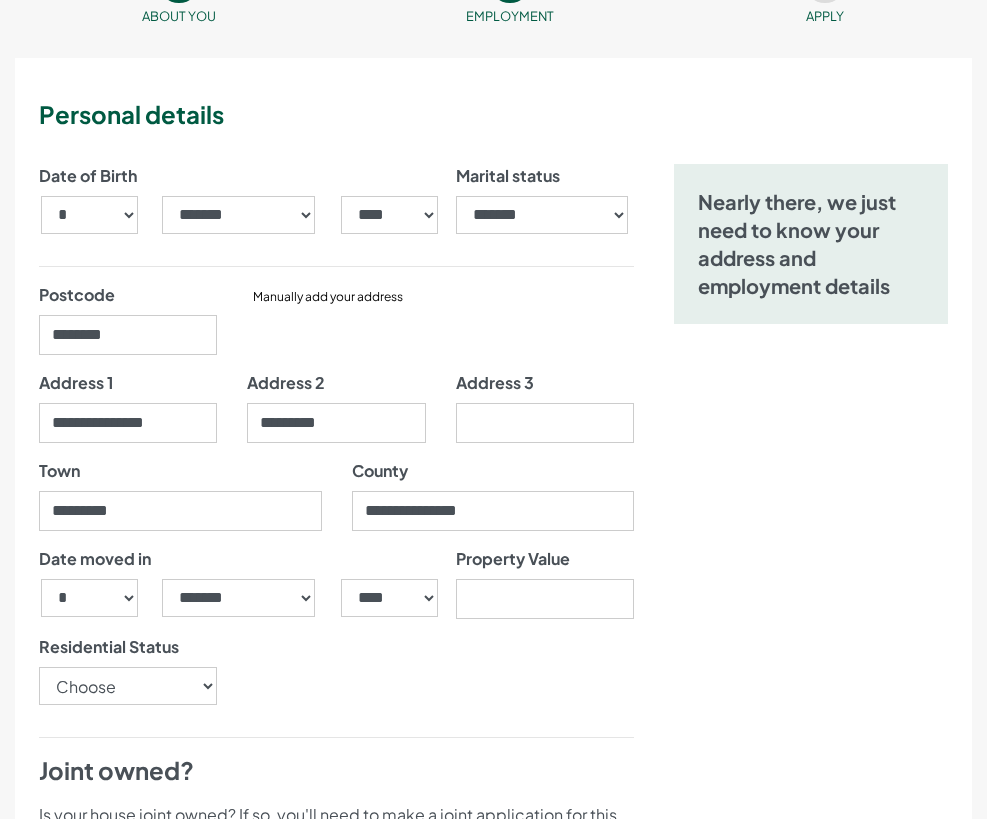 scroll, scrollTop: 0, scrollLeft: 0, axis: both 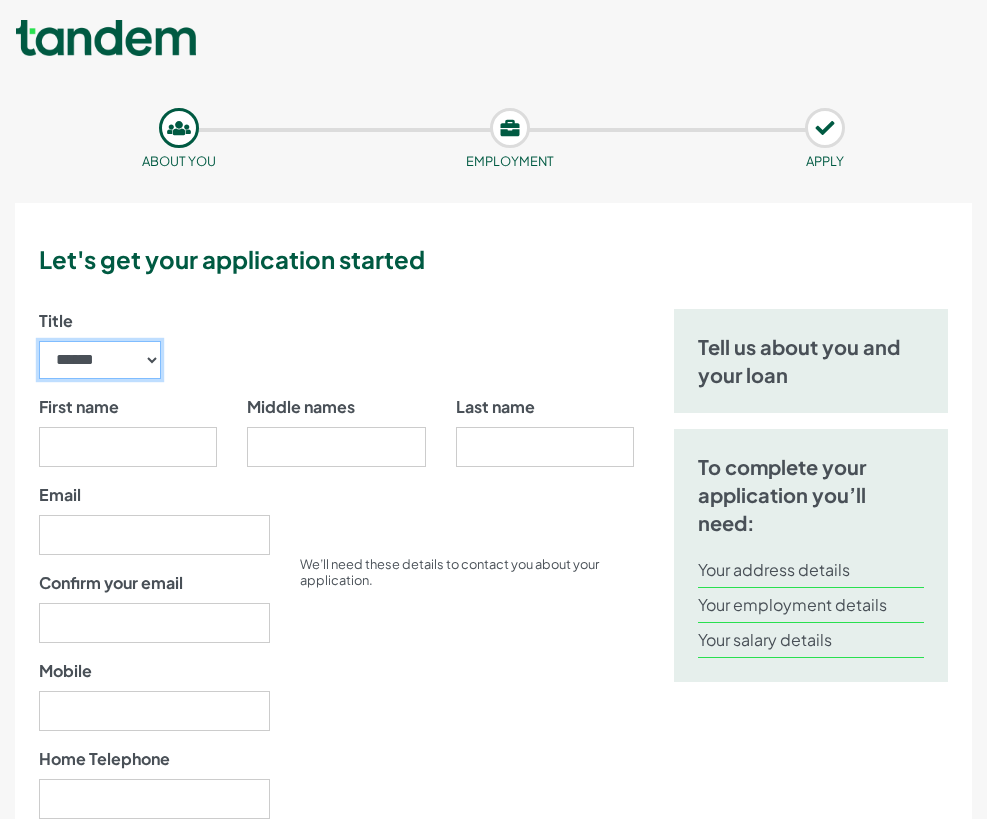click on "******
**
***
****
**
**
****" at bounding box center [100, 360] 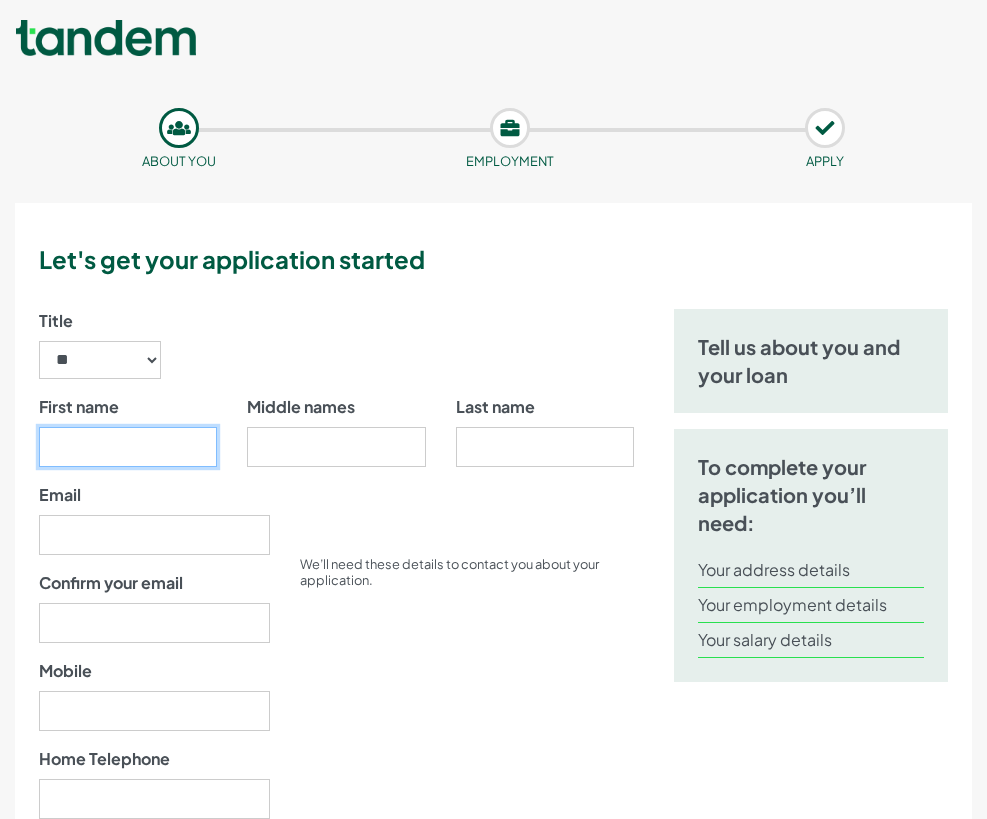 click on "First name" at bounding box center [128, 447] 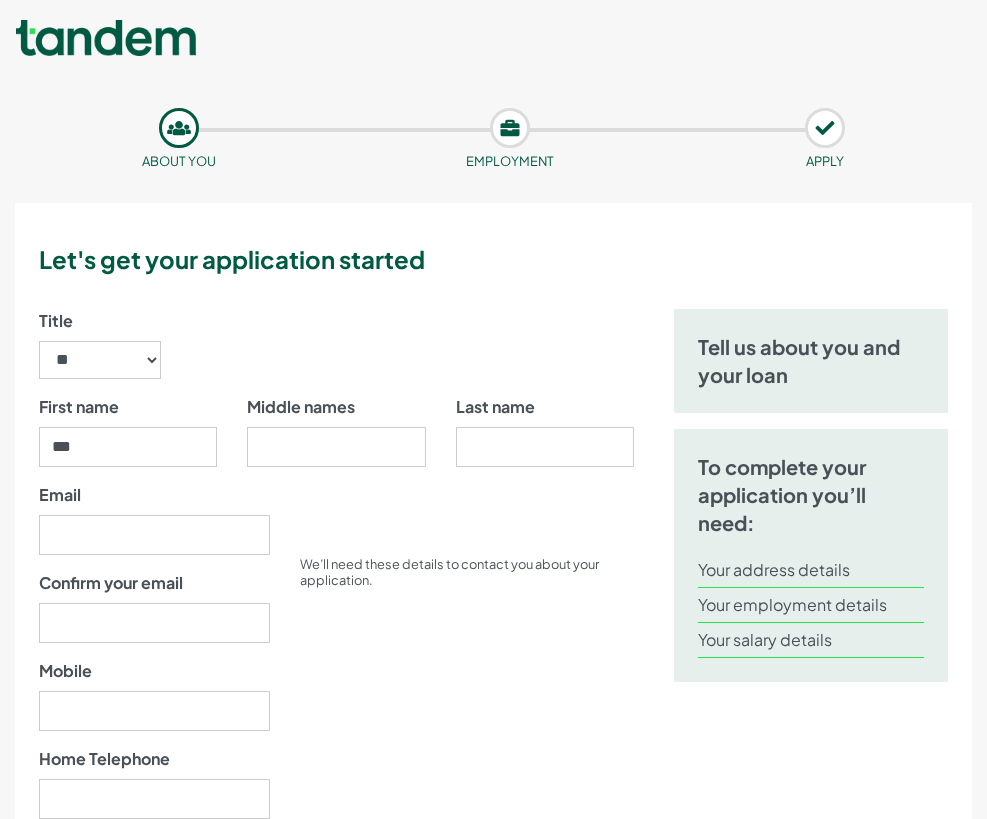 type on "***" 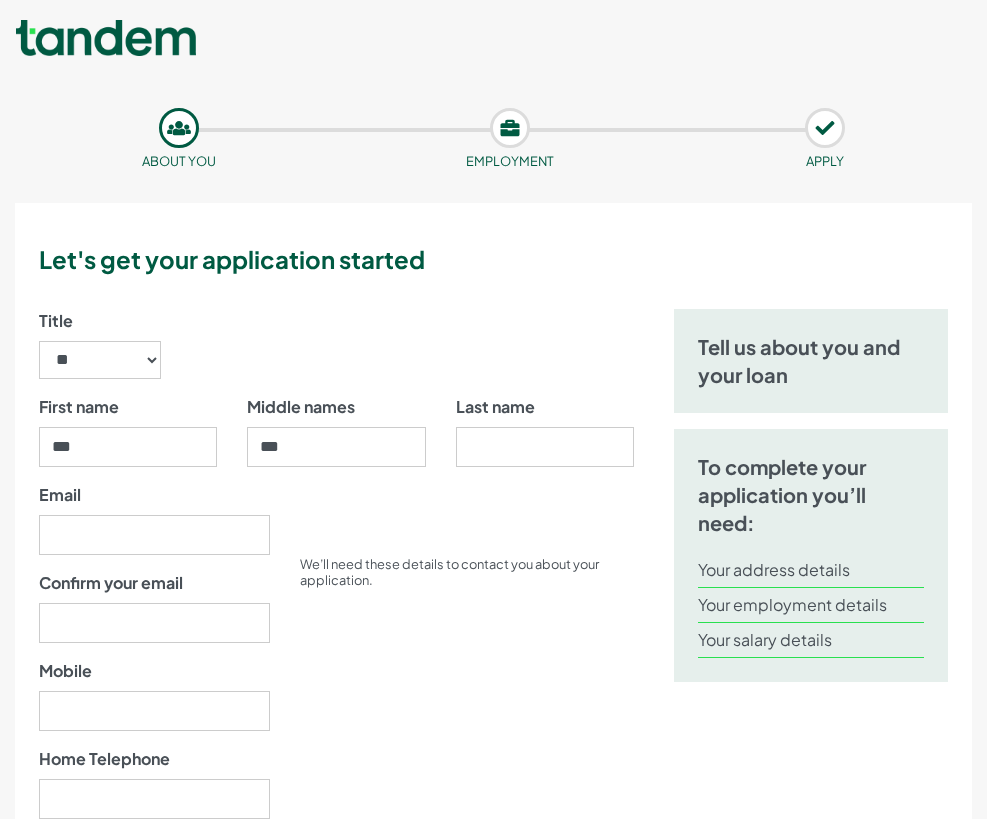 type on "*******" 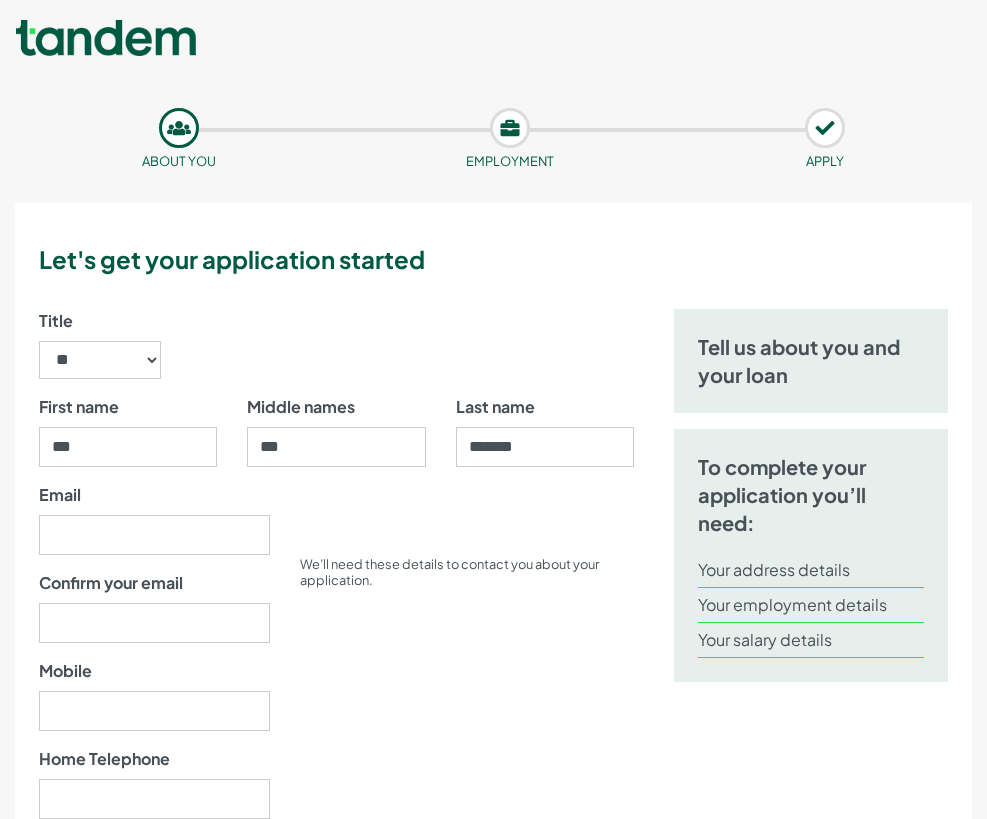 type on "**********" 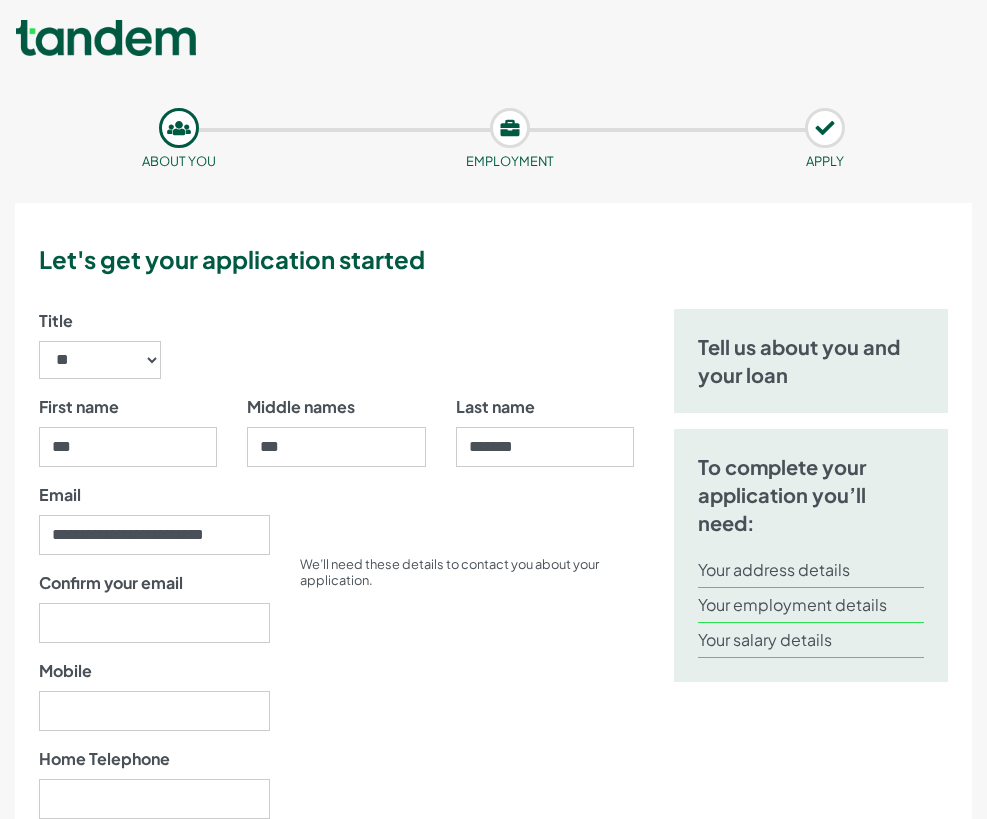 type on "**********" 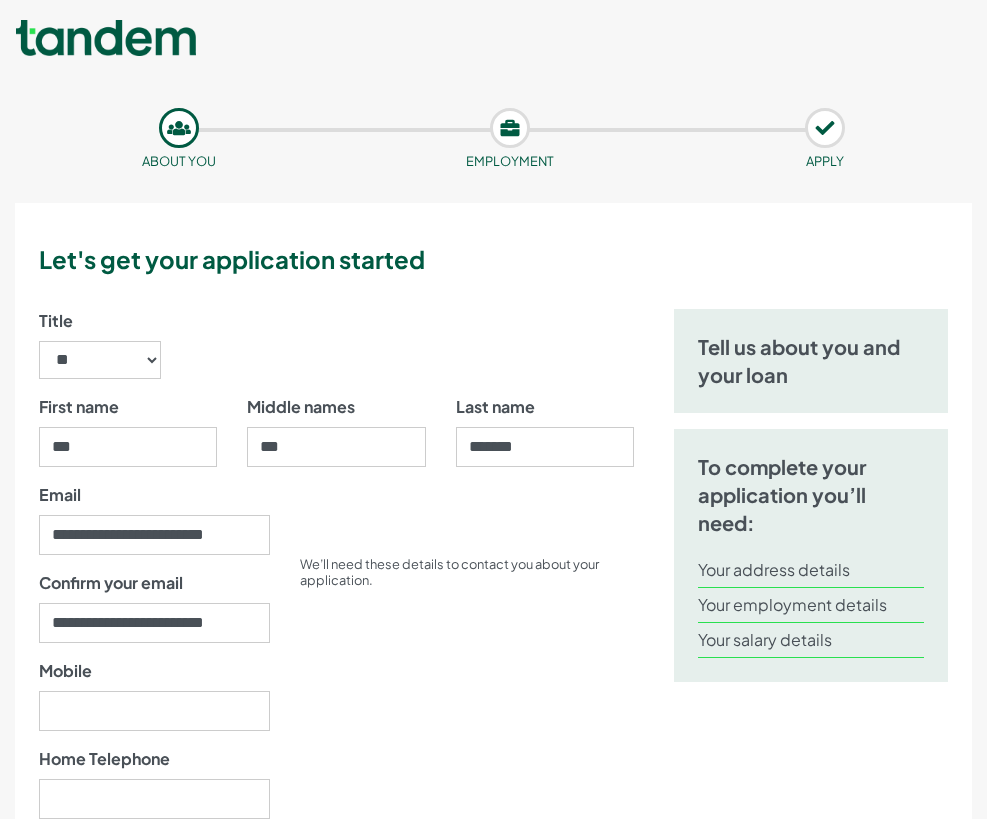 type on "07741288004" 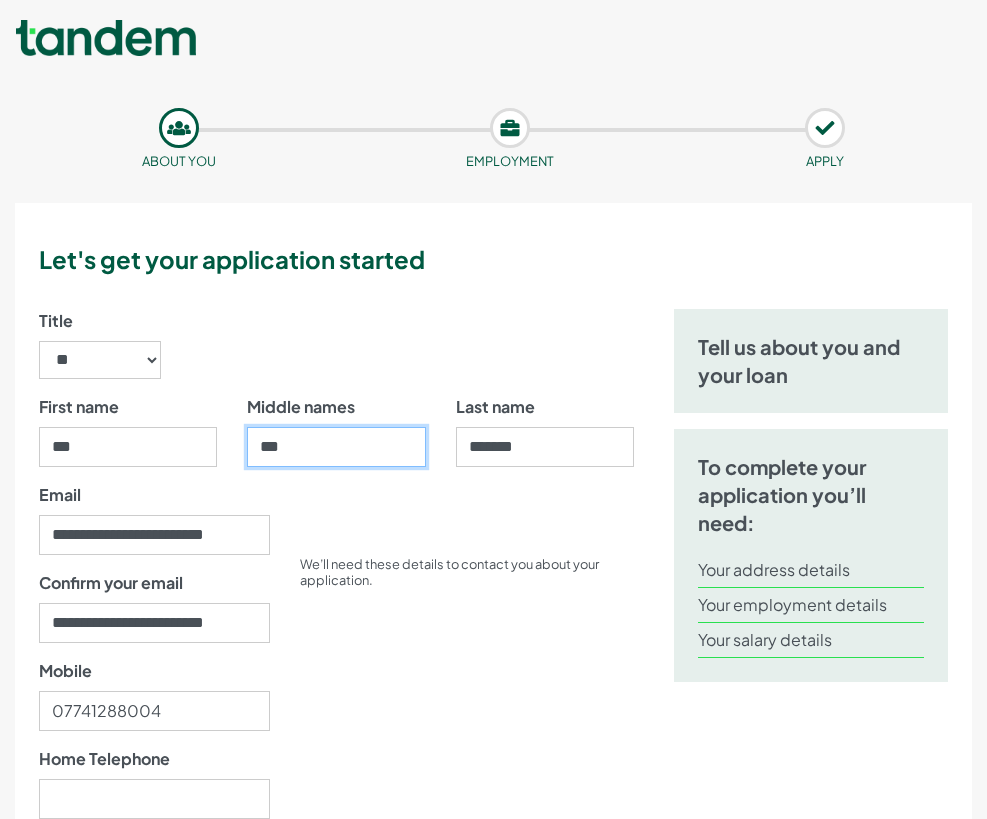 click on "First name
***
Middle names
***
Last name
*******" at bounding box center [336, 439] 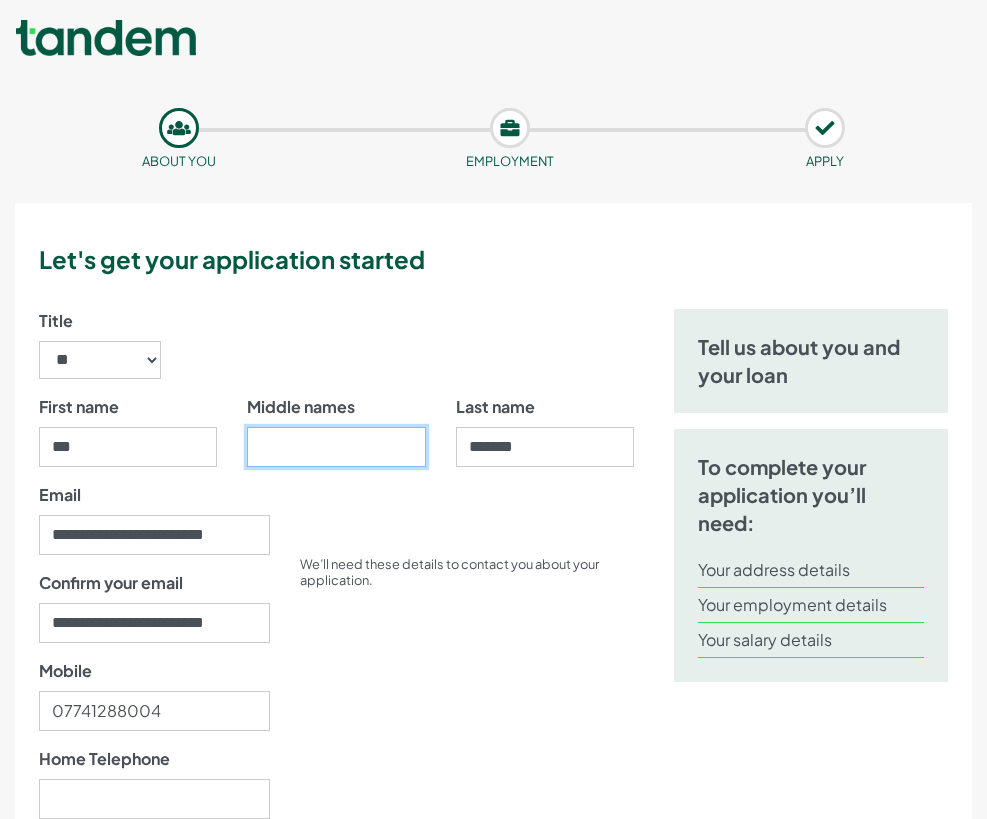 type 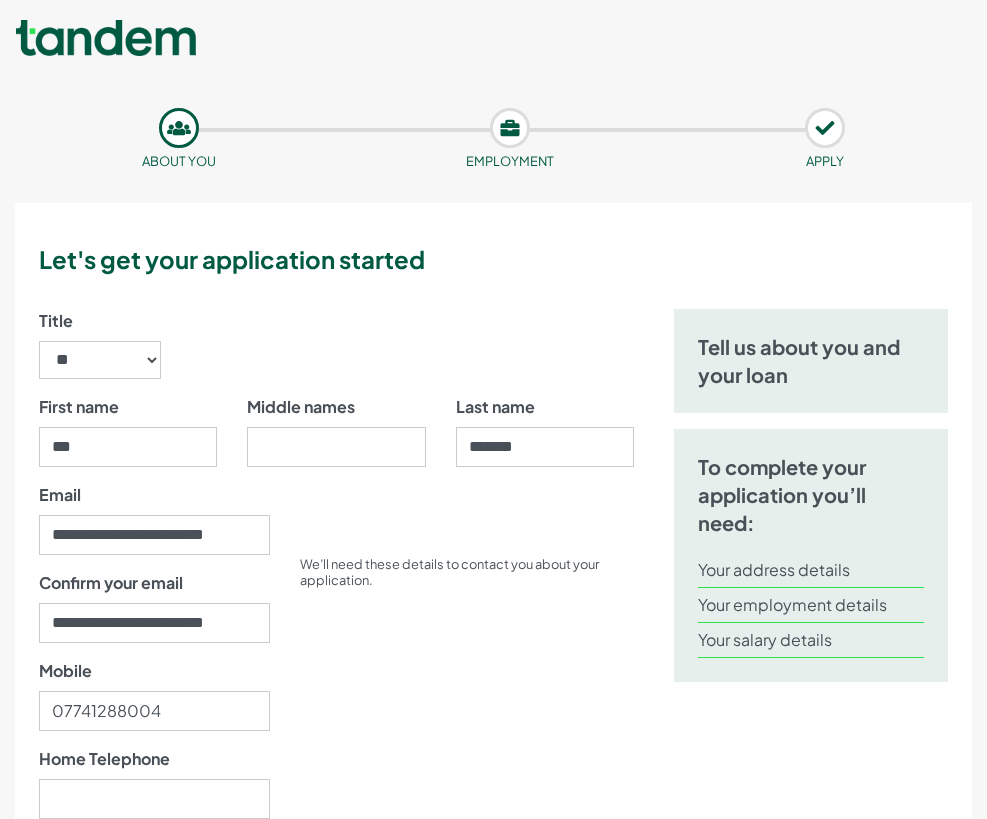 click on "We’ll need these details to contact you about your application." at bounding box center (467, 659) 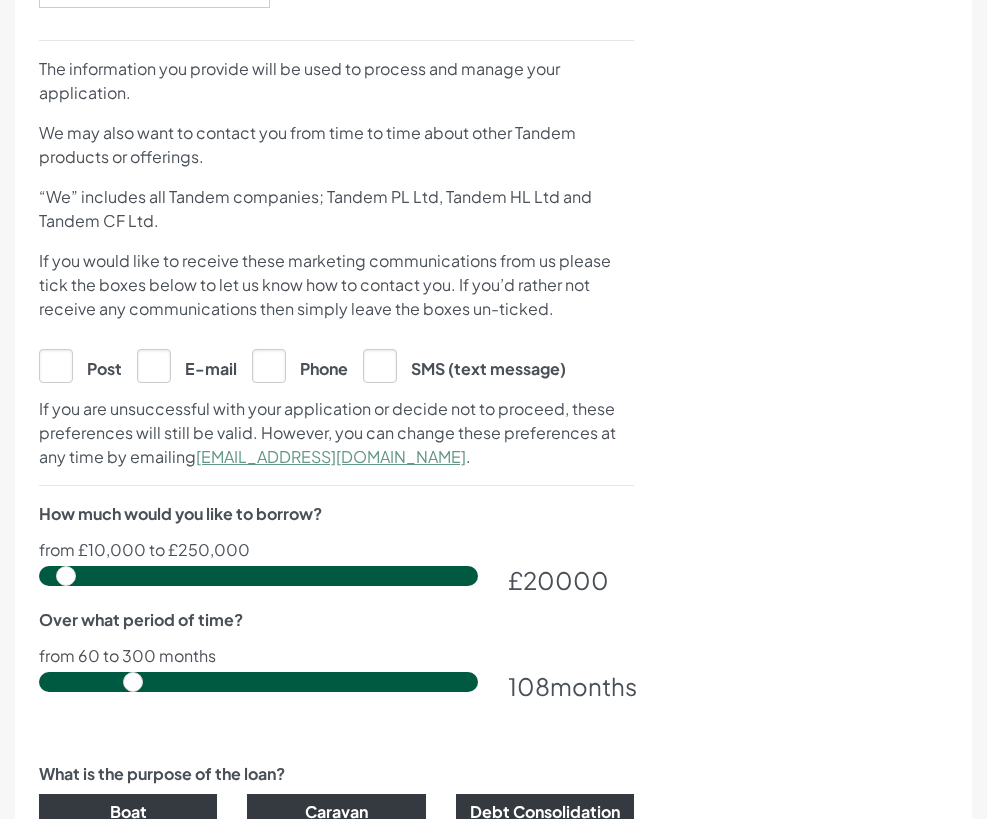scroll, scrollTop: 1000, scrollLeft: 0, axis: vertical 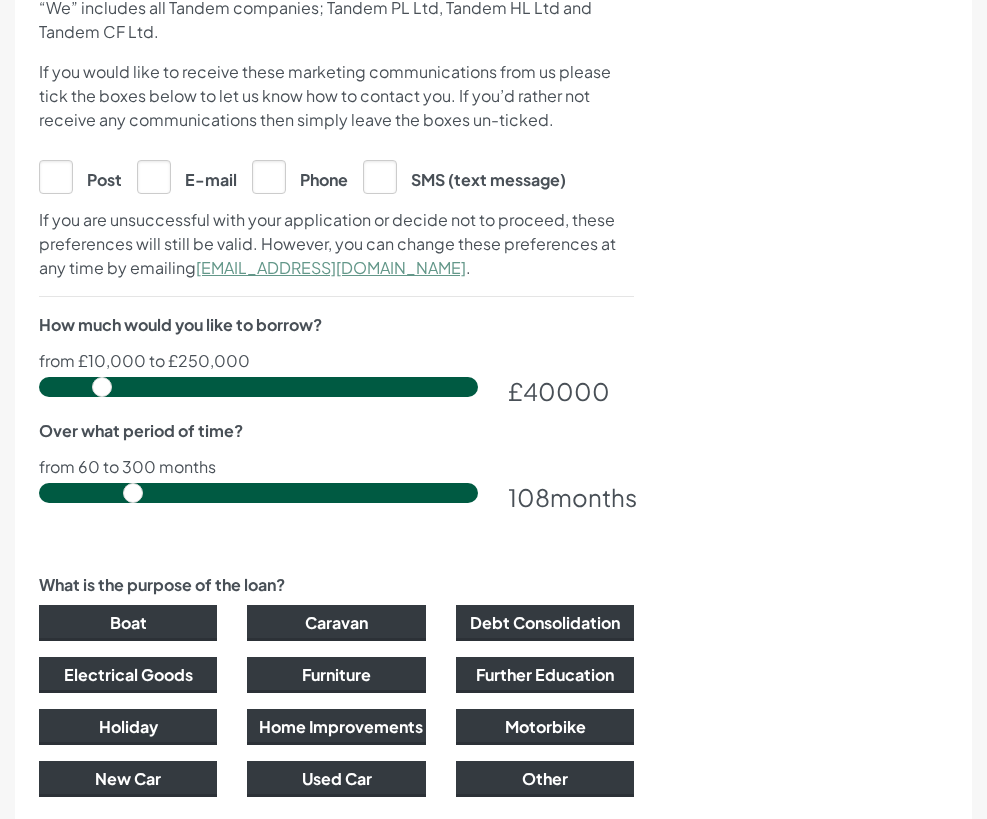 drag, startPoint x: 78, startPoint y: 394, endPoint x: 114, endPoint y: 407, distance: 38.27532 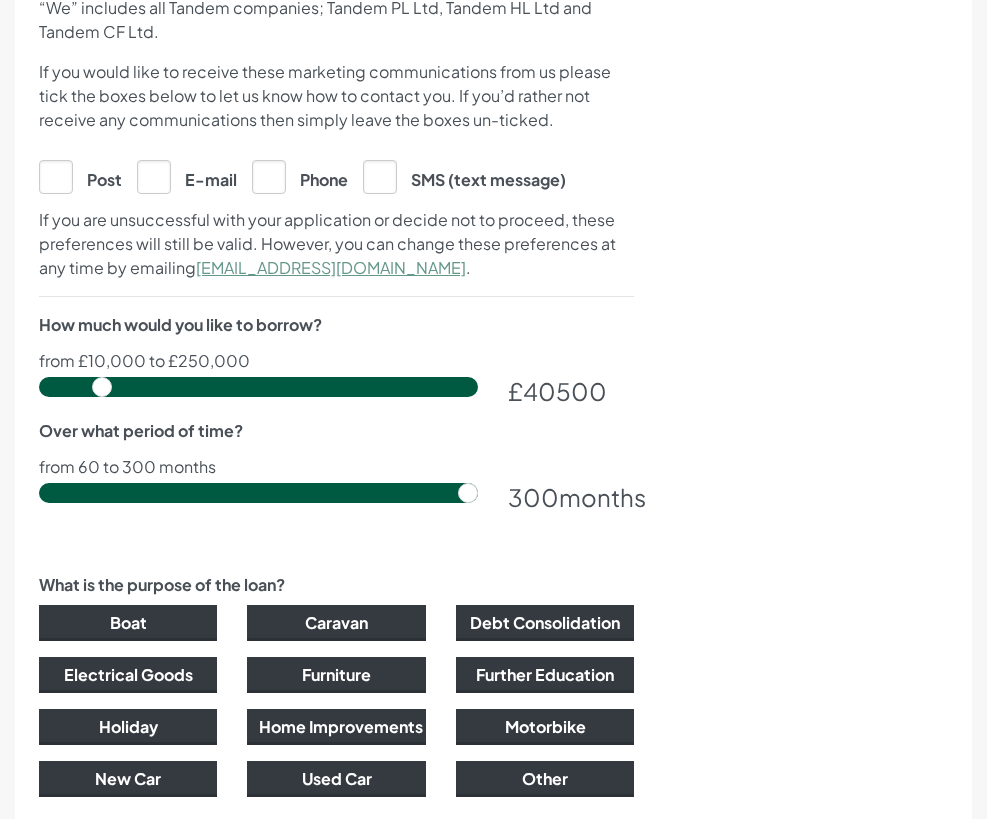 drag, startPoint x: 145, startPoint y: 500, endPoint x: 482, endPoint y: 545, distance: 339.99118 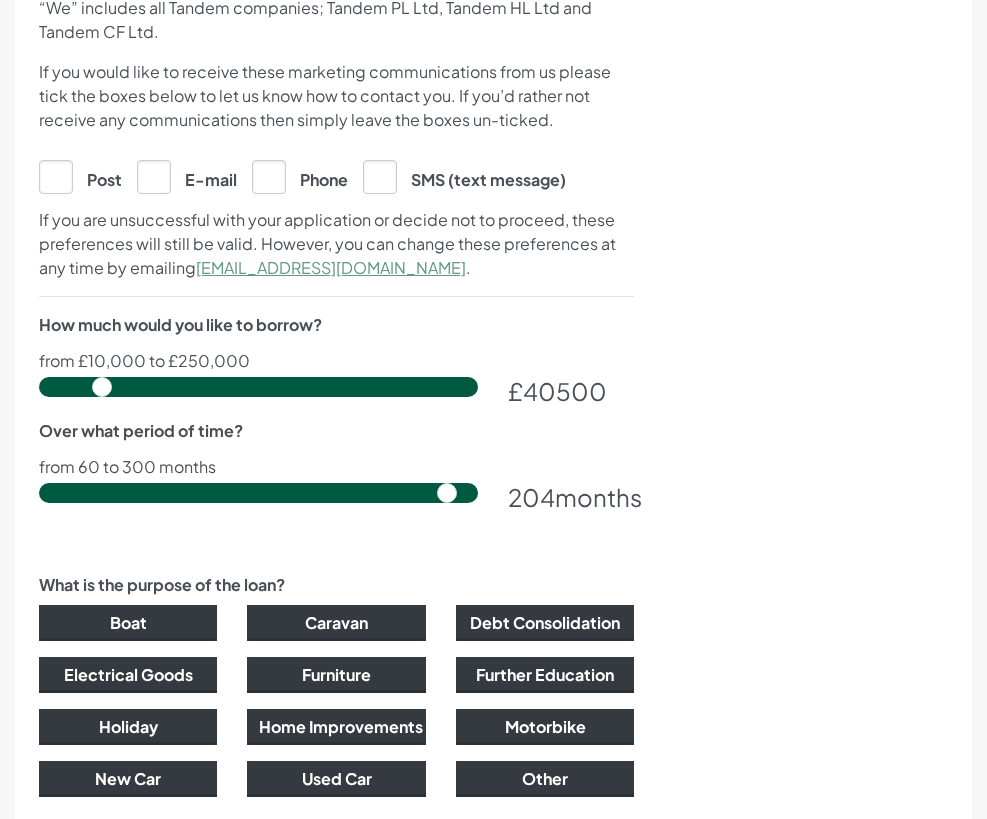 type on "300" 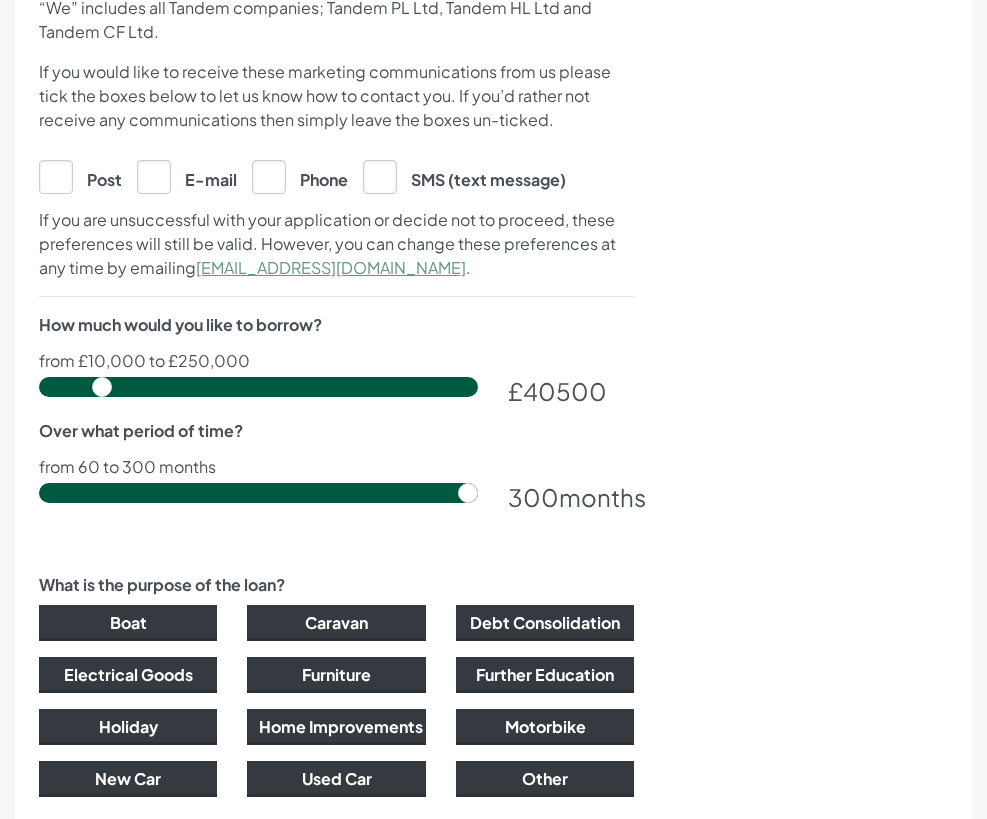 drag, startPoint x: 459, startPoint y: 500, endPoint x: 563, endPoint y: 523, distance: 106.51291 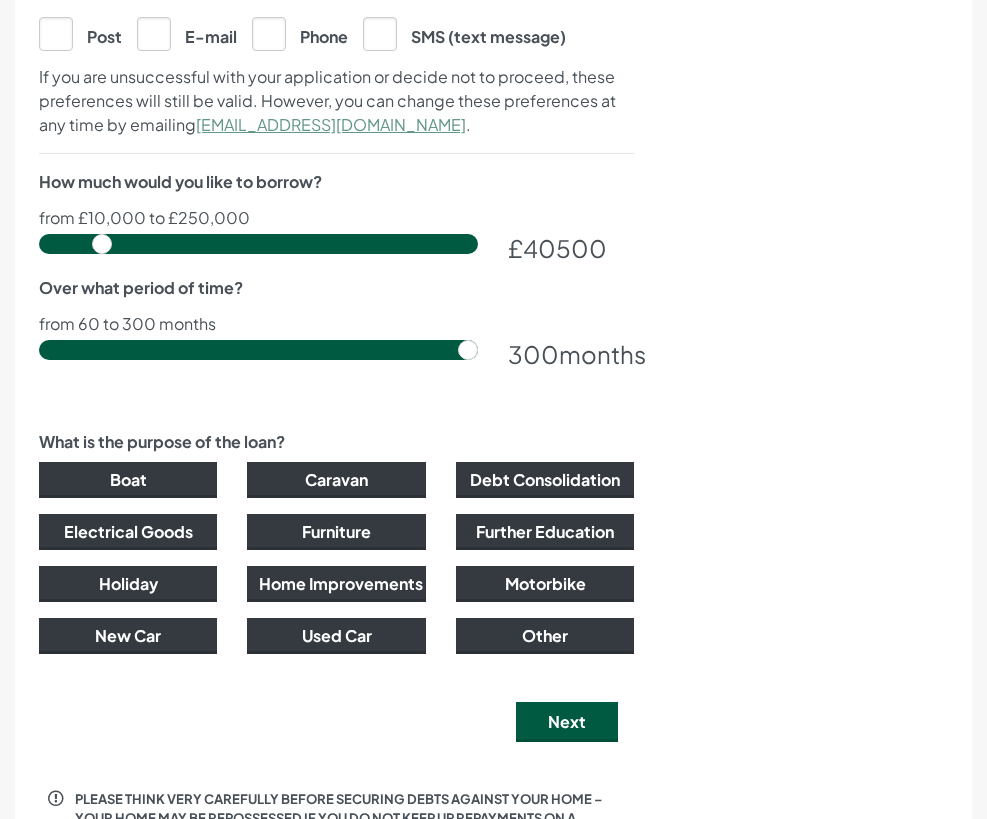 scroll, scrollTop: 1400, scrollLeft: 0, axis: vertical 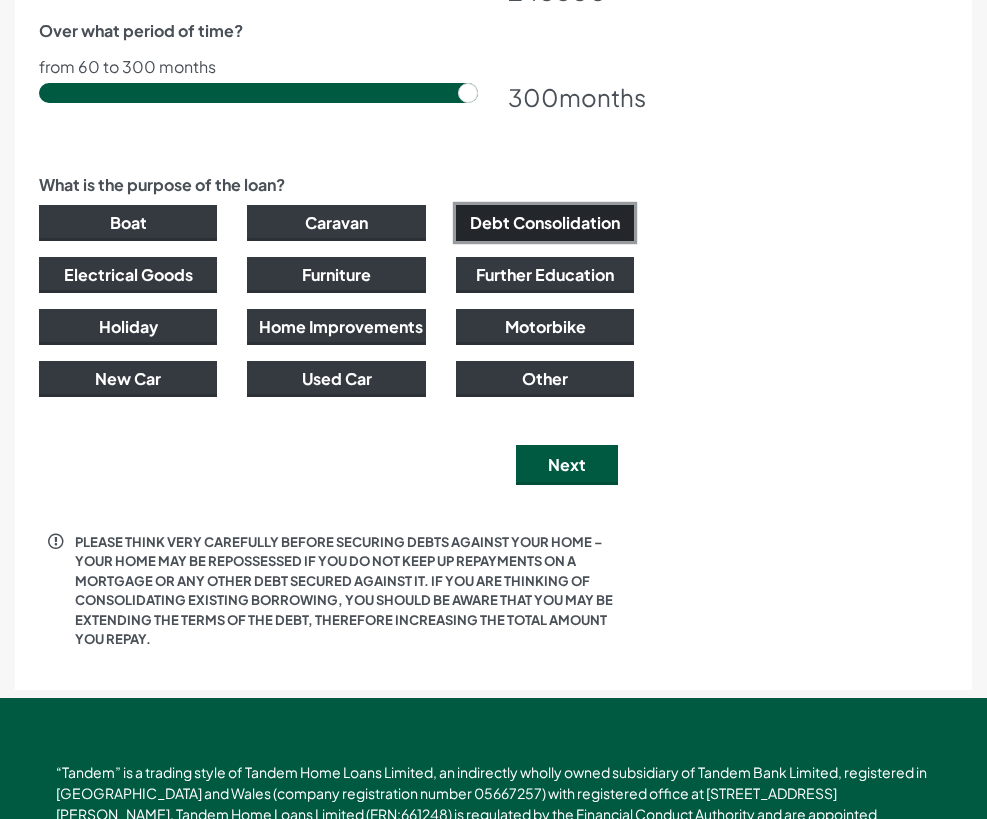 click on "Debt Consolidation" at bounding box center (545, 223) 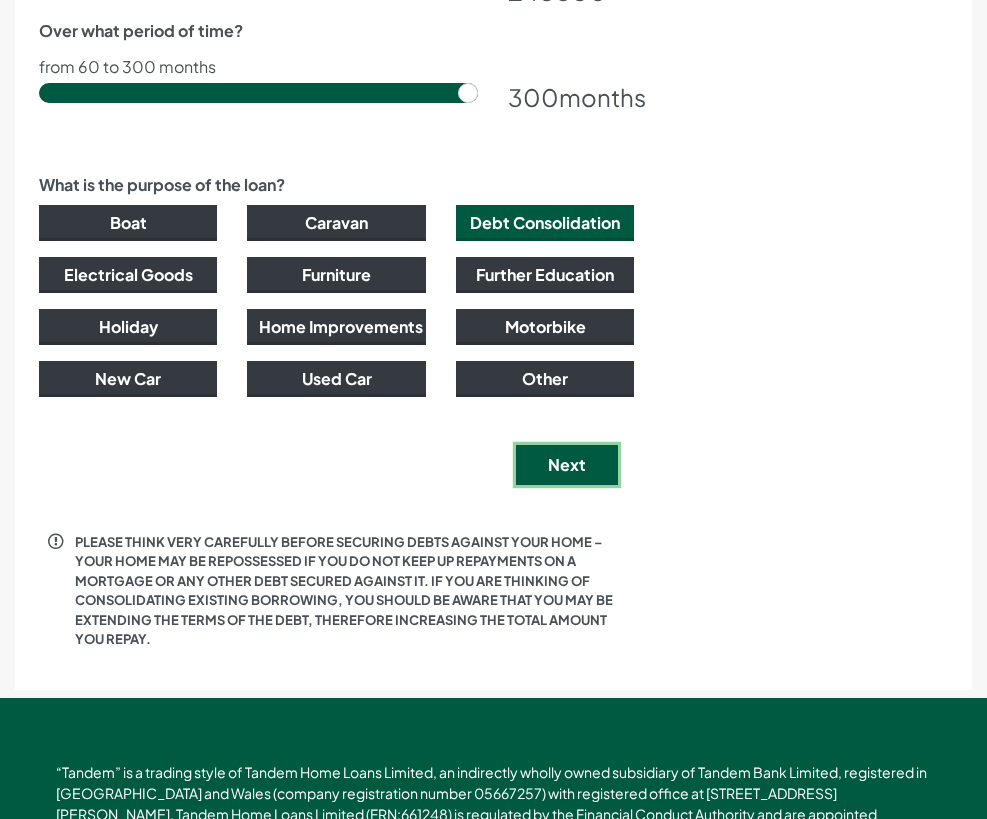 click on "Next" at bounding box center (567, 465) 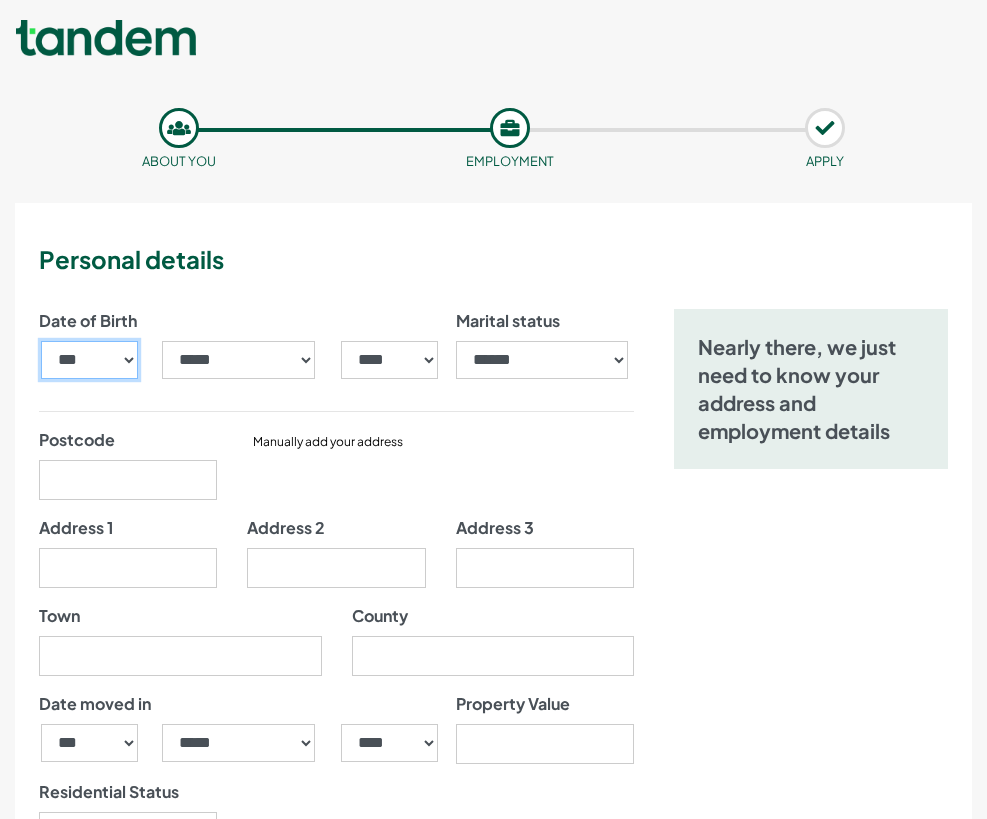 click on "***
* * * * * * * * * ** ** ** ** ** ** ** ** ** ** ** ** ** ** ** ** ** ** ** ** ** **" at bounding box center (89, 360) 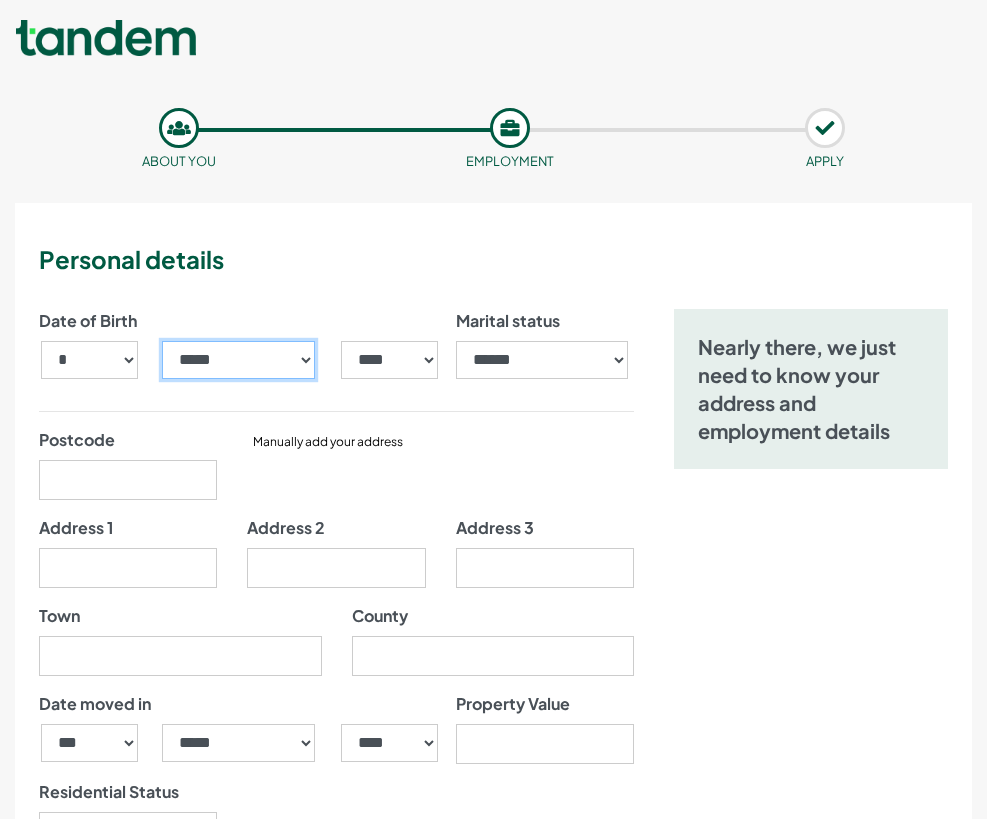 click on "*****
*******
********
*****
*****
***
****
****
******
*********
*******
********
********" at bounding box center (239, 360) 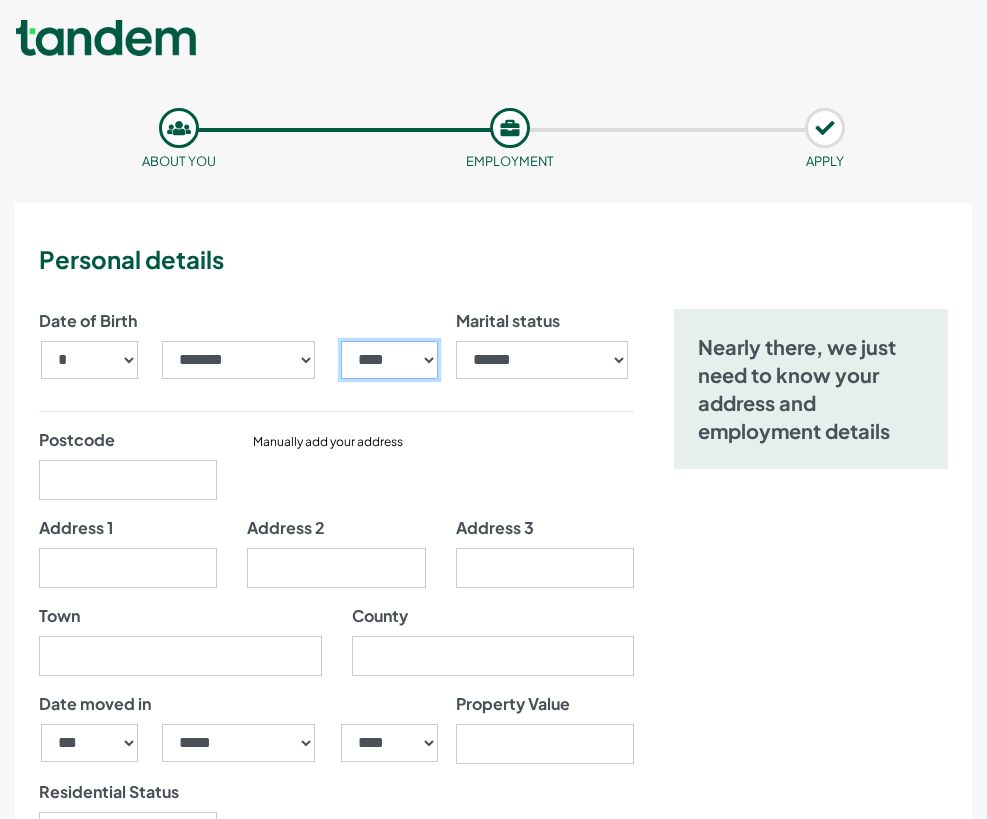 click on "****
**** **** **** **** **** **** **** **** **** **** **** **** **** **** **** **** **** **** **** **** **** **** **** **** **** **** **** **** **** **** **** **** **** **** **** **** **** **** **** **** **** **** **** **** **** **** **** **** **** **** **** **** **** **** **** **** **** **** **** **** **** **** **** **** **** **** **** **** **** **** **** **** **** **** **** **** **** **** **** **** **** **** **** **** **** **** **** **** **** **** **** **** **** **** **** **** **** **** **** **** **** **** **** **** **** **** **** **** **** **** **** **** **** **** **** **** **** **** **** **** **** **** **** **** **** ****" at bounding box center [389, 360] 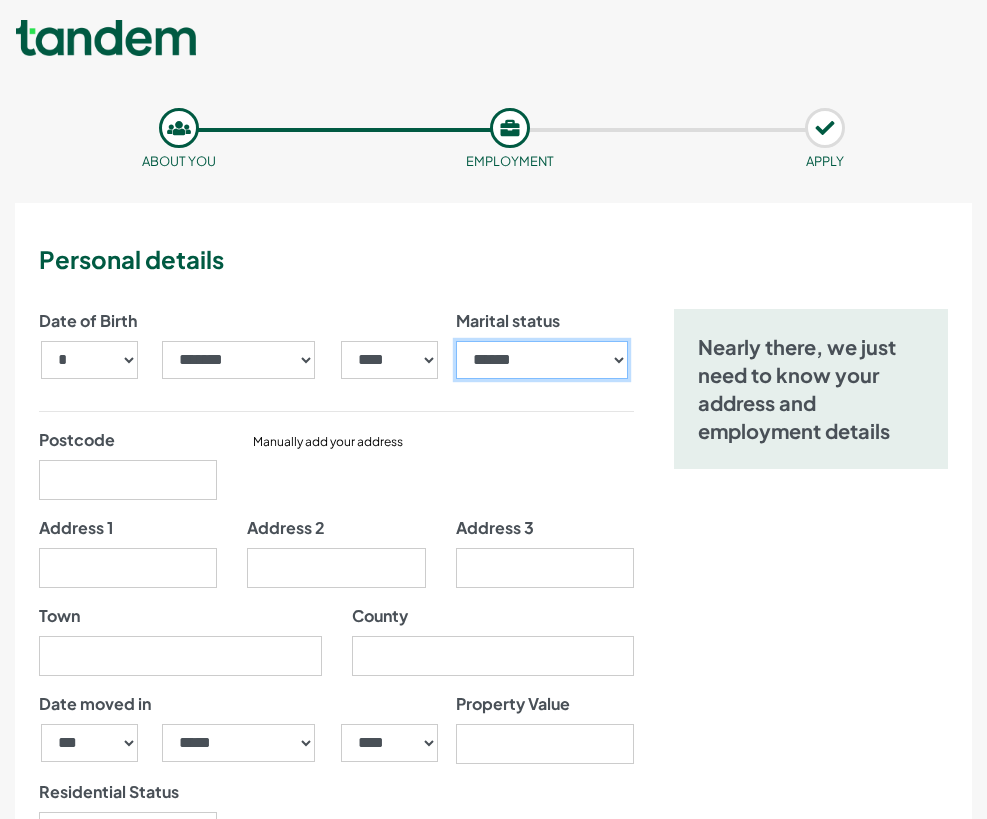 click on "**********" at bounding box center (542, 360) 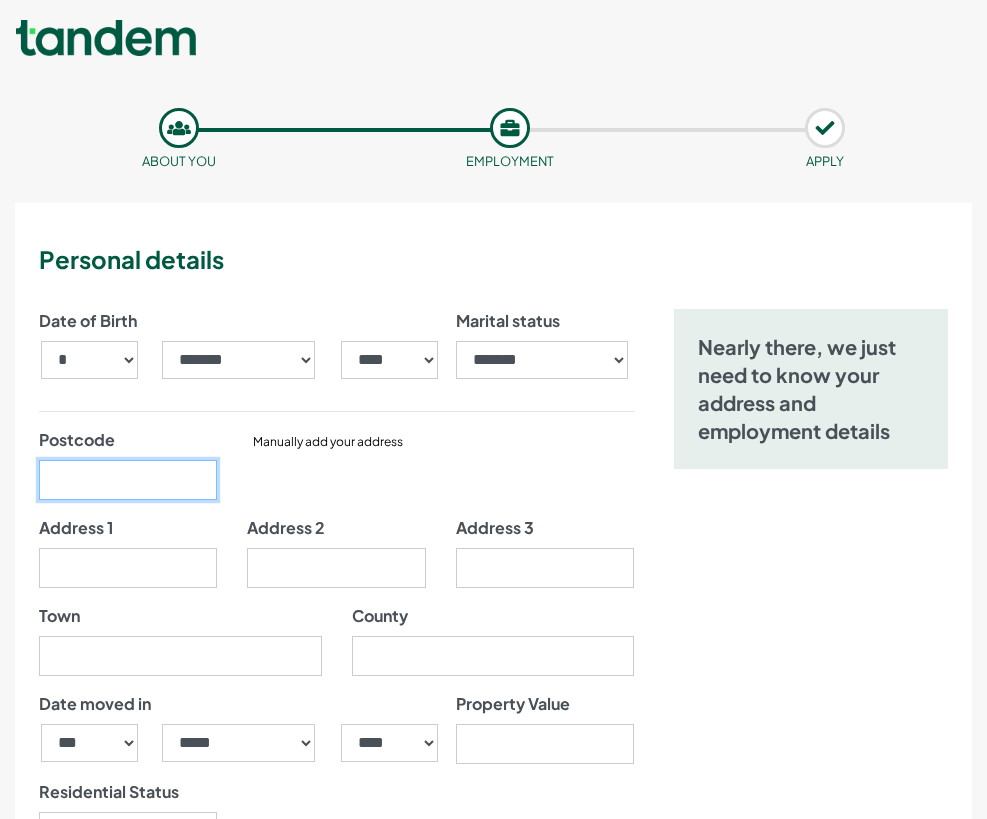 click on "Postcode" at bounding box center (128, 480) 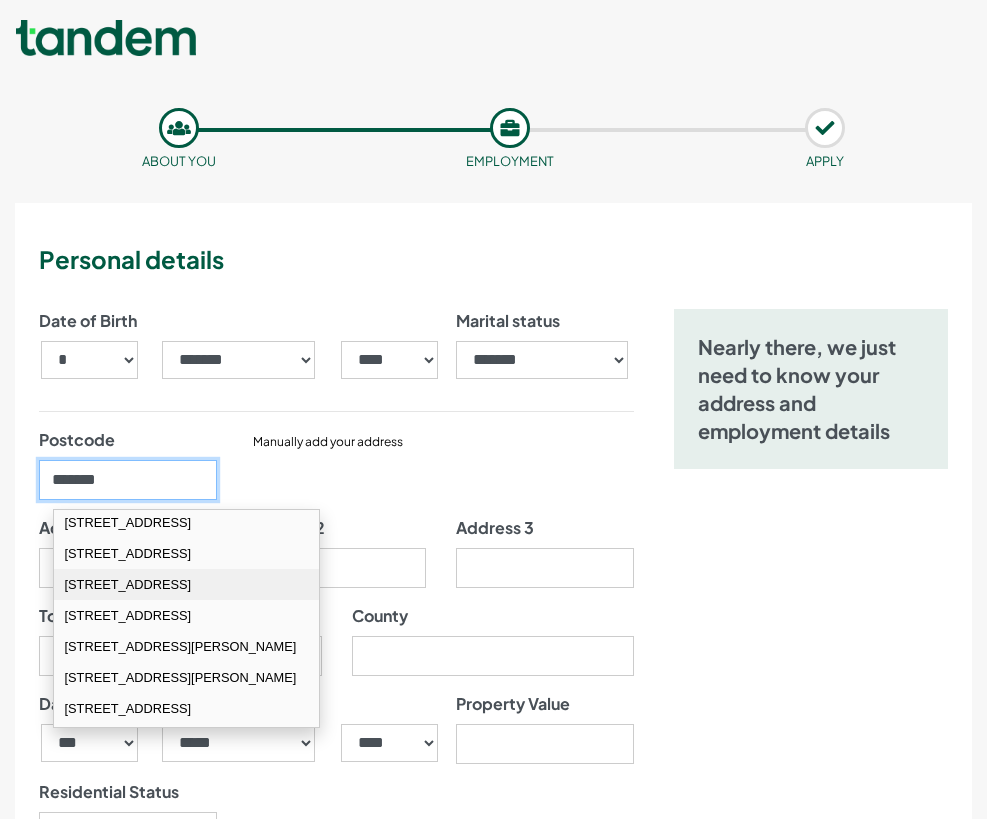 scroll, scrollTop: 100, scrollLeft: 0, axis: vertical 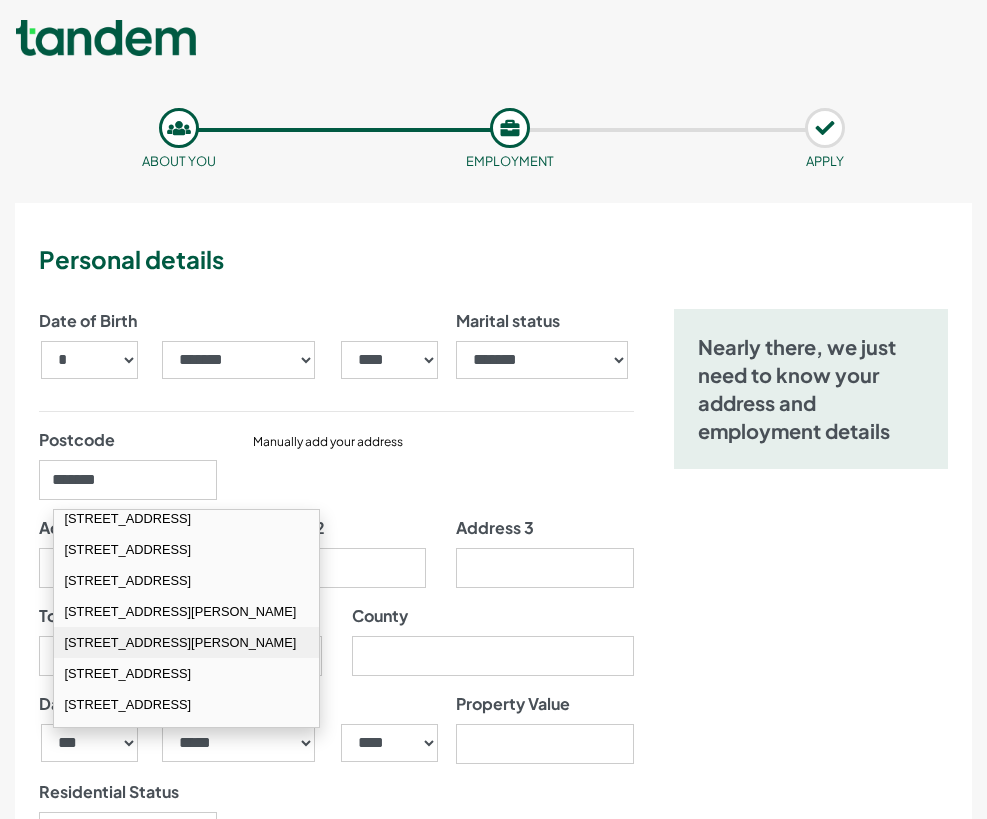 click on "8 Juniper Drive Rainworth Mansfield NG21 0WA" at bounding box center [187, 642] 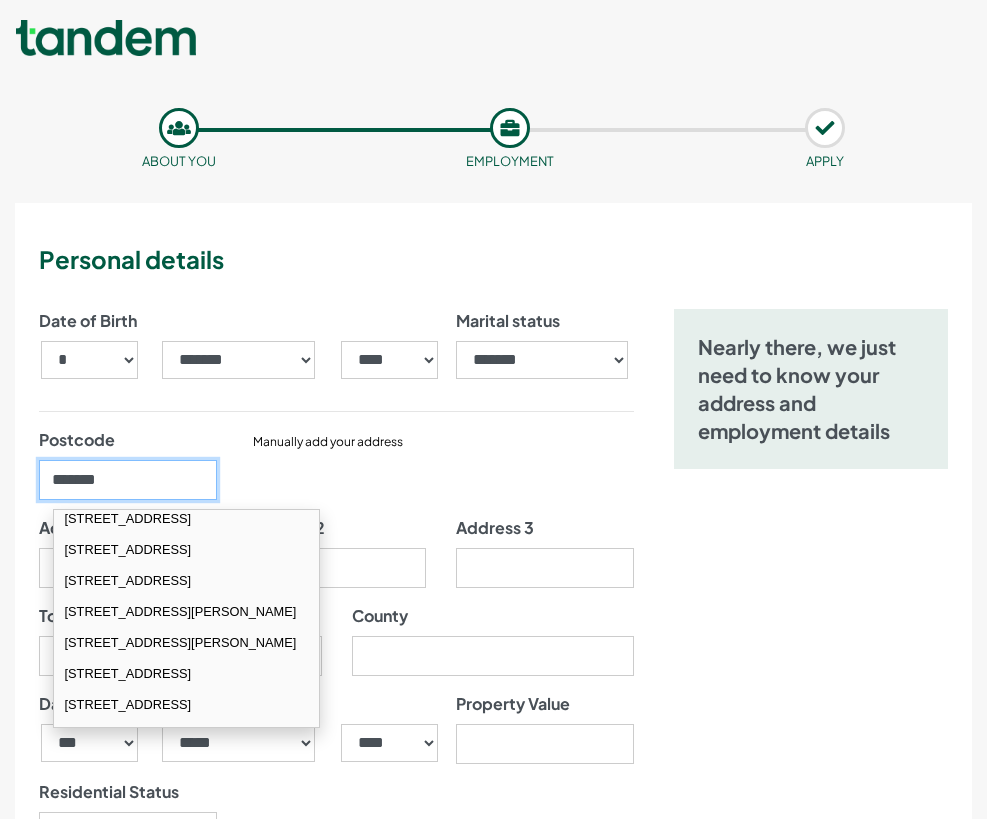 type on "********" 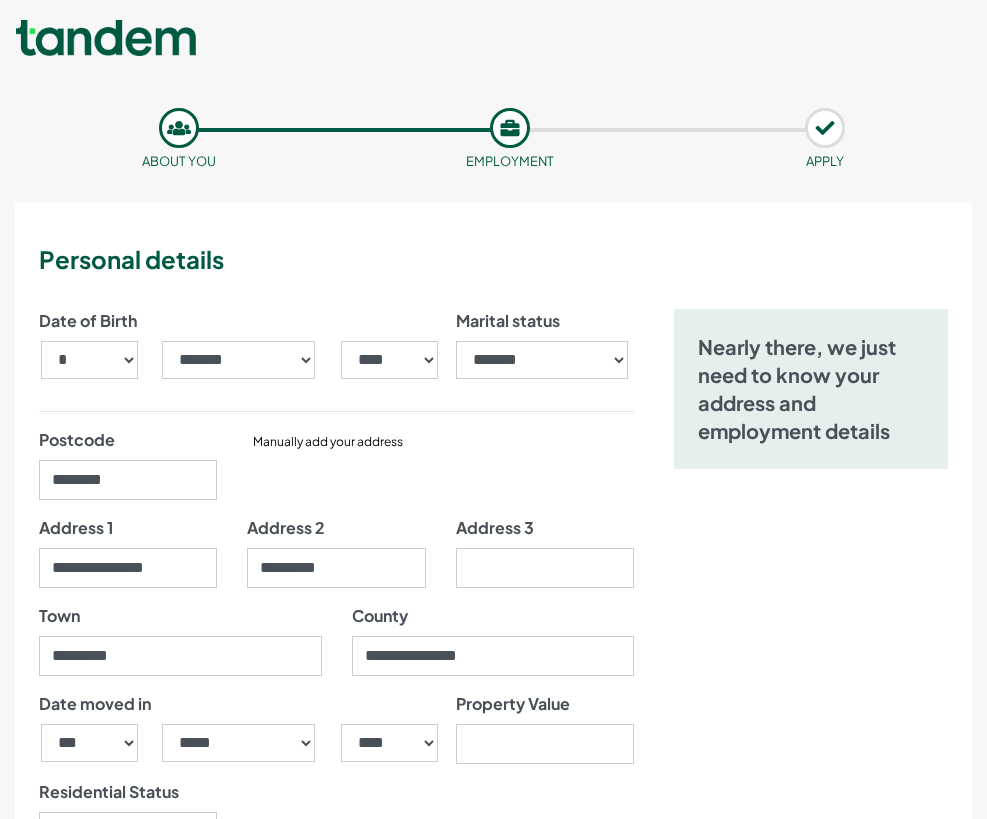 click on "Nearly there, we just need to know your address and employment details" at bounding box center [811, 1289] 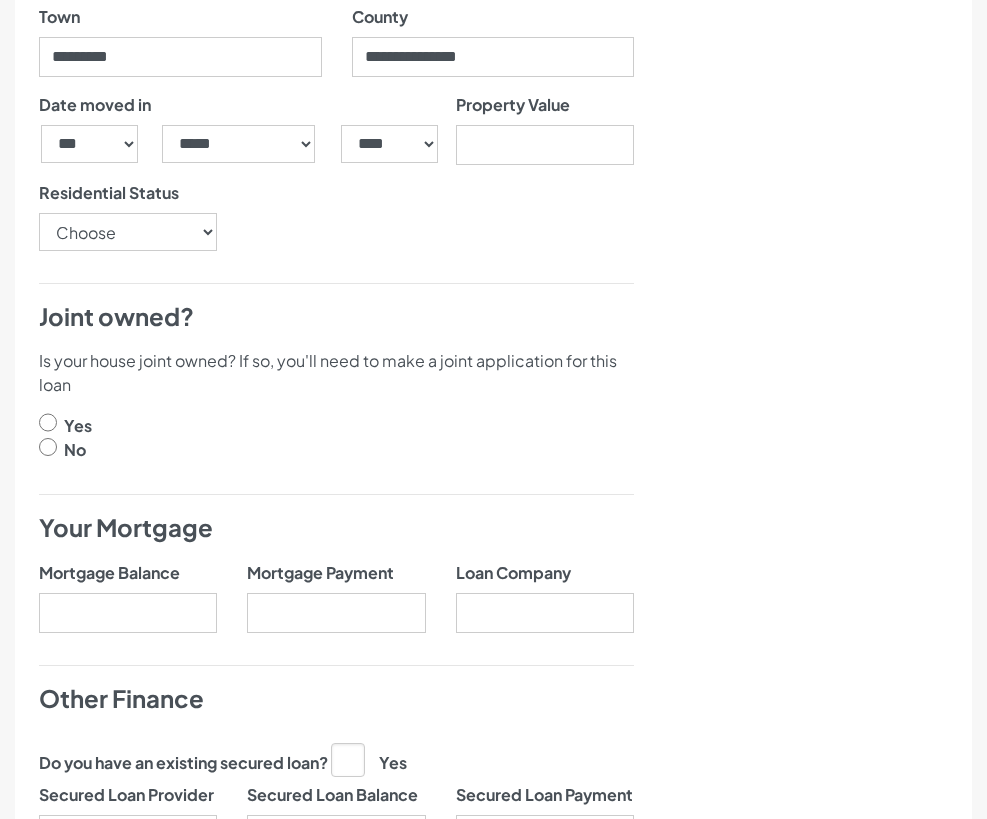 scroll, scrollTop: 600, scrollLeft: 0, axis: vertical 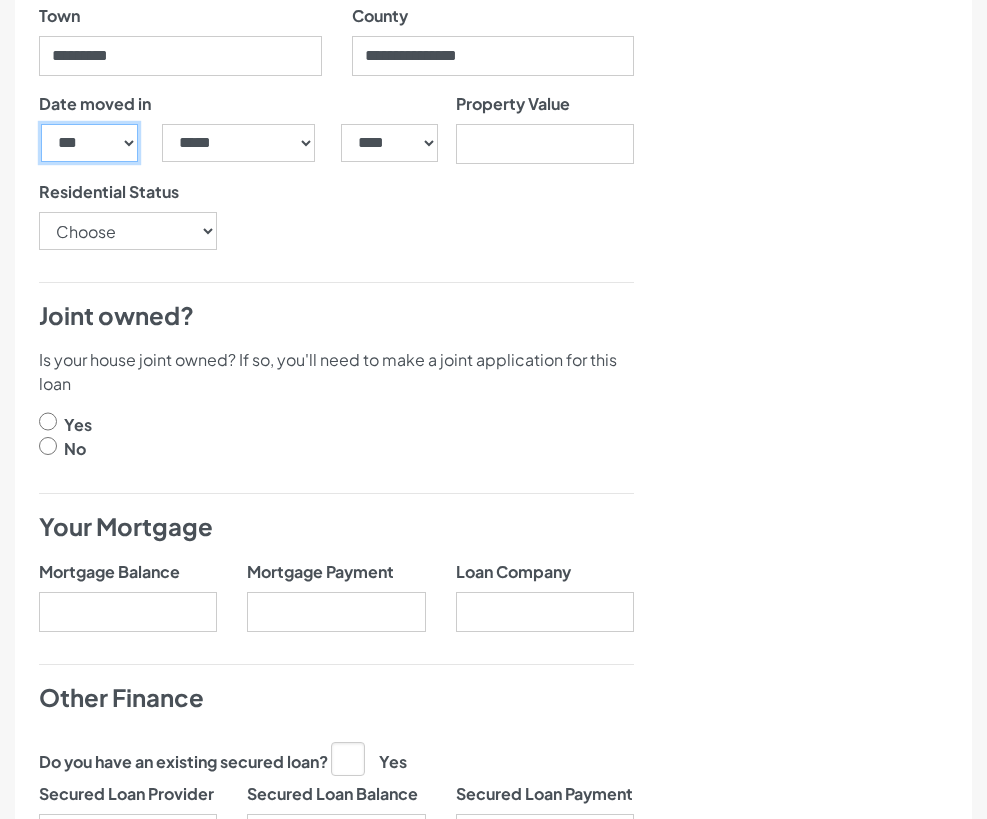 click on "***
* * * * * * * * * ** ** ** ** ** ** ** ** ** ** ** ** ** ** ** ** ** ** ** ** ** **" at bounding box center (89, 143) 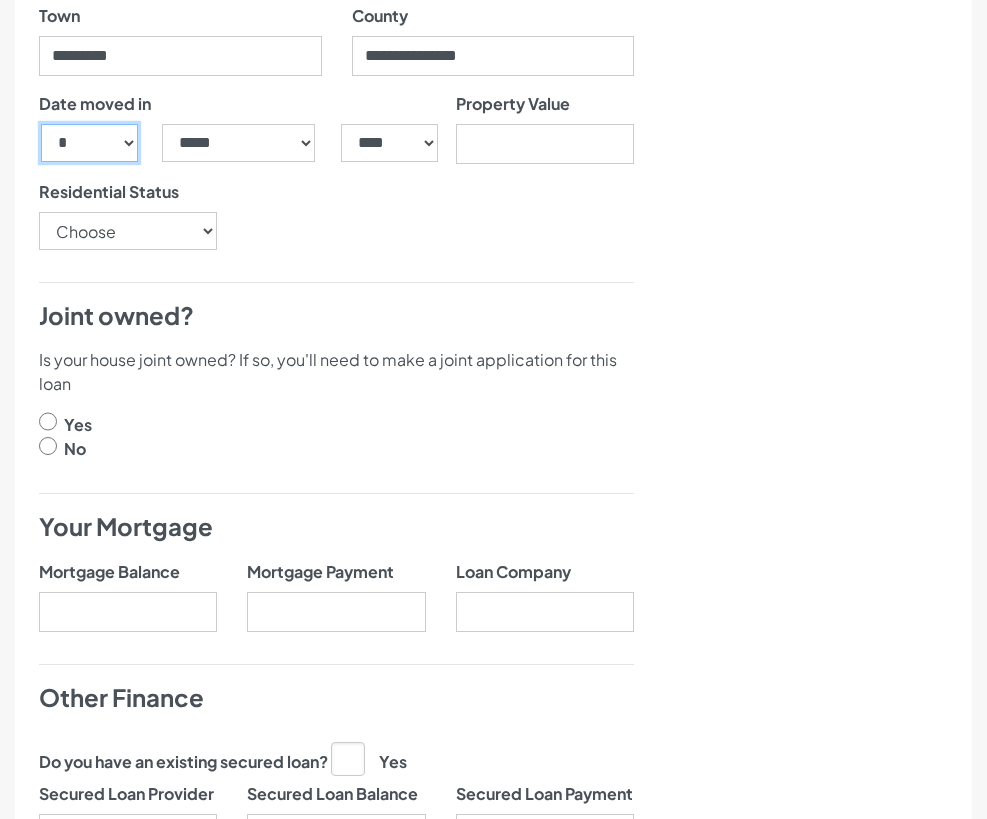 click on "***
* * * * * * * * * ** ** ** ** ** ** ** ** ** ** ** ** ** ** ** ** ** ** ** ** ** **" at bounding box center (89, 143) 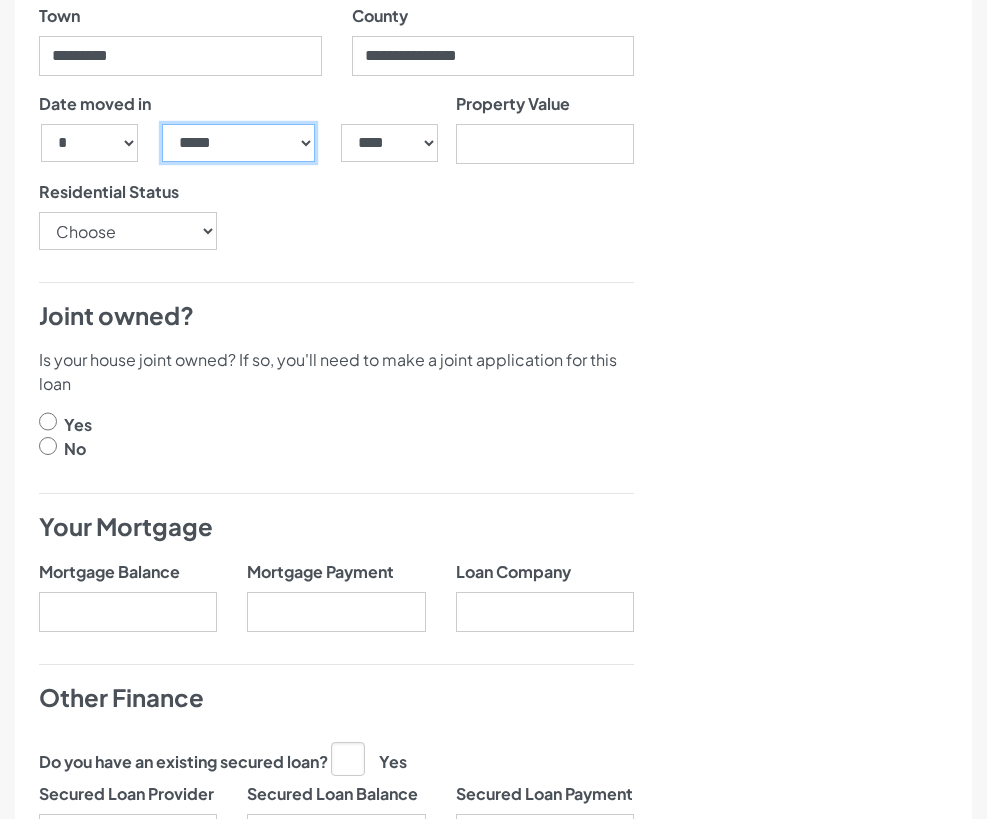 click on "*****
*******
********
*****
*****
***
****
****
******
*********
*******
********
********" at bounding box center (239, 143) 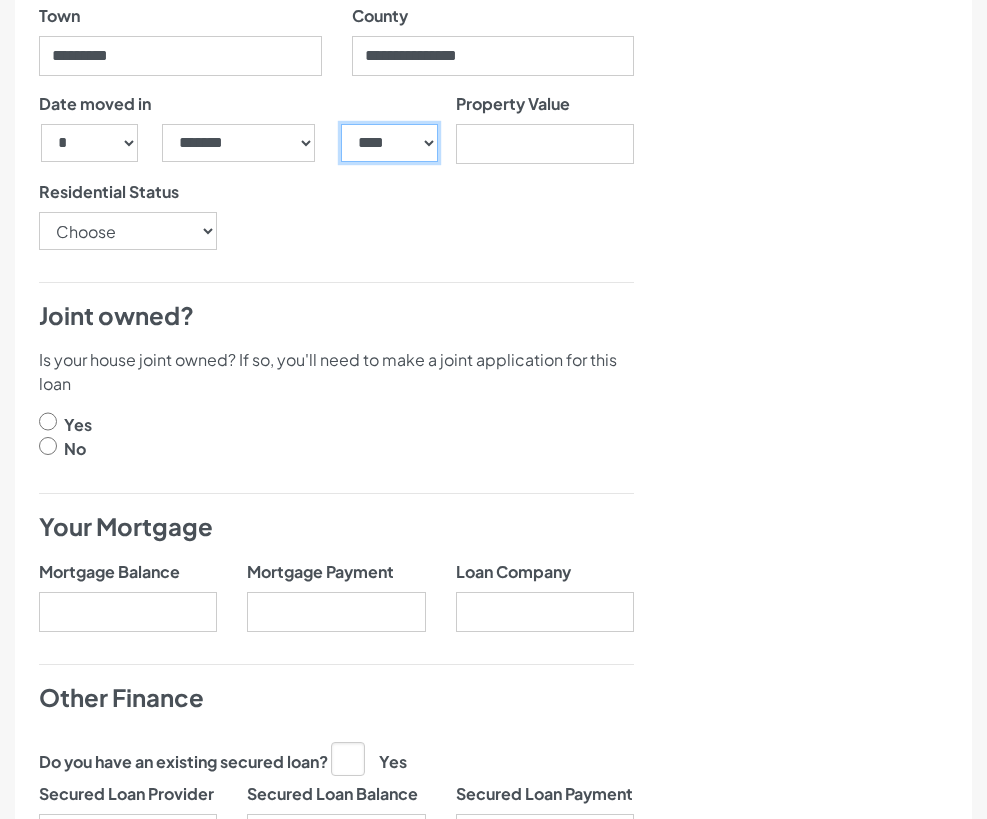 click on "****
**** **** **** **** **** **** **** **** **** **** **** **** **** **** **** **** **** **** **** **** **** **** **** **** **** **** **** **** **** **** **** **** **** **** **** **** **** **** **** **** **** **** **** **** **** **** **** **** **** **** **** **** **** **** **** **** **** **** **** **** **** **** **** **** **** **** **** **** **** **** **** **** **** **** **** **** **** **** **** **** **** **** **** **** **** **** **** **** **** **** **** **** **** **** **** **** **** **** **** **** **** **** **** **** **** **** **** **** **** **** **** **** **** **** **** **** **** **** **** **** **** **** **** **** **** ****" at bounding box center [389, 143] 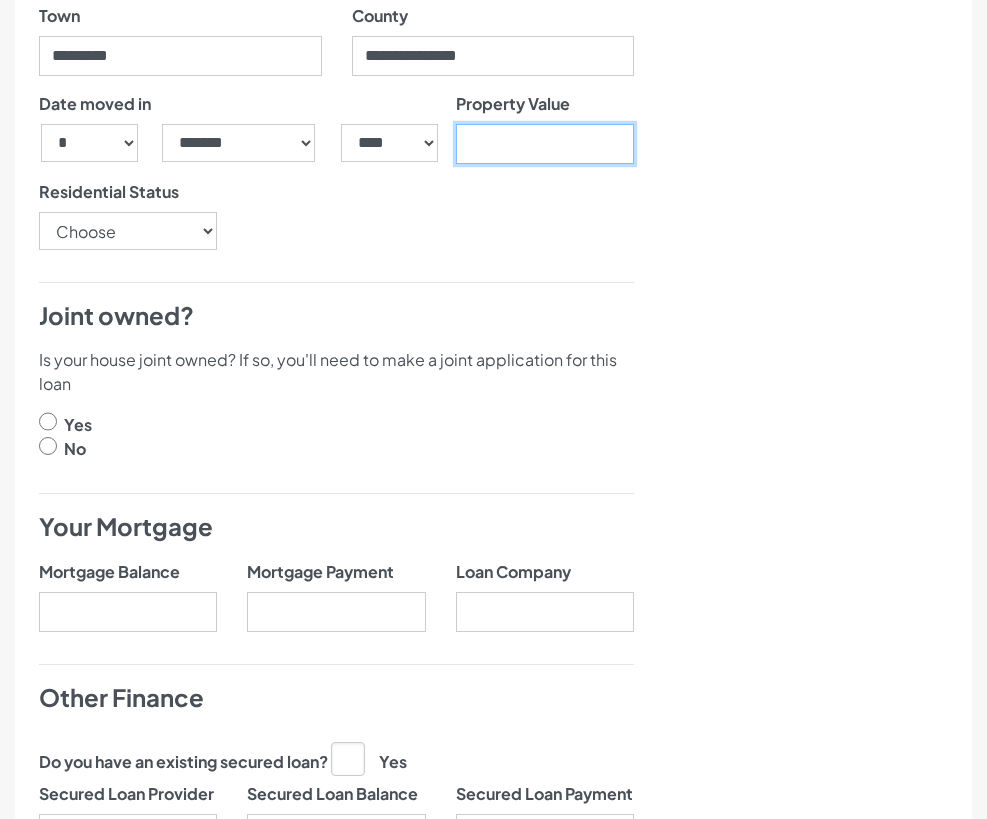 click on "Property Value" at bounding box center [545, 144] 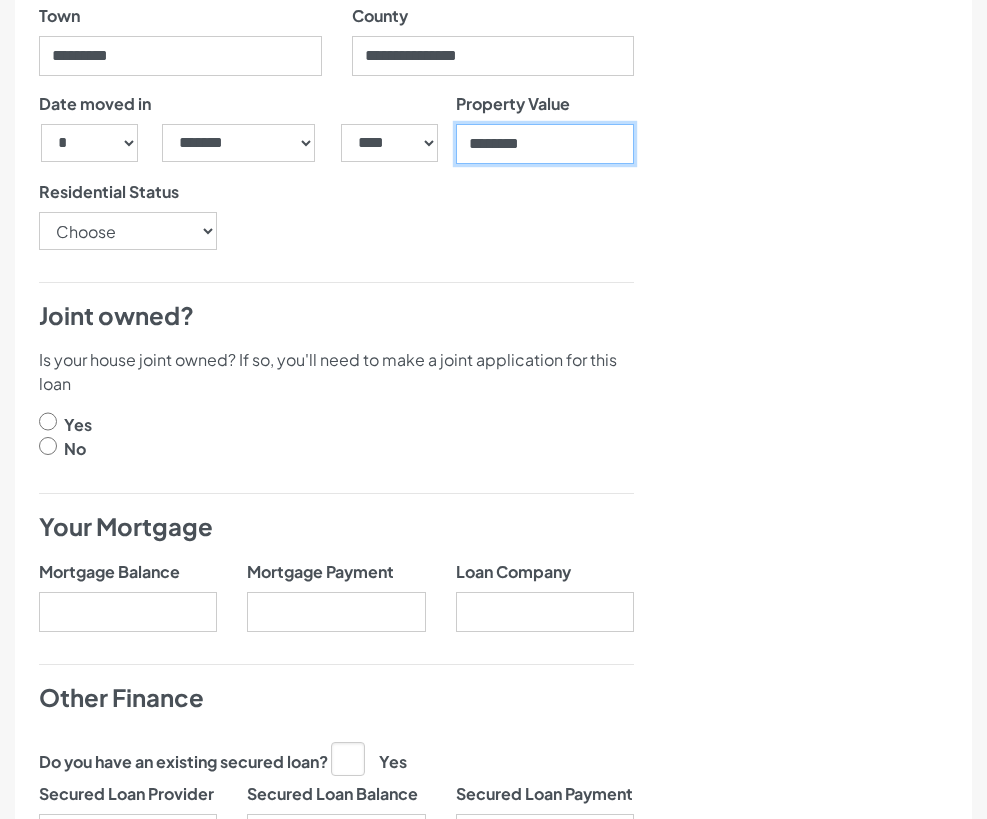 type on "********" 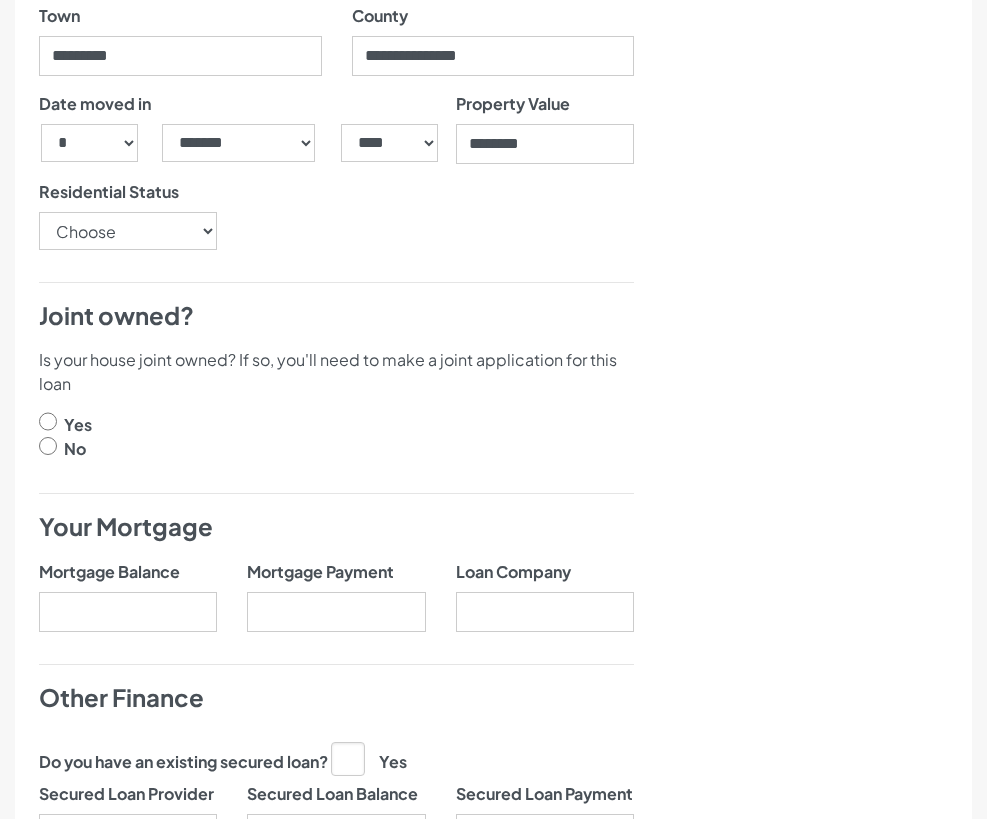 drag, startPoint x: 412, startPoint y: 267, endPoint x: 220, endPoint y: 257, distance: 192.26024 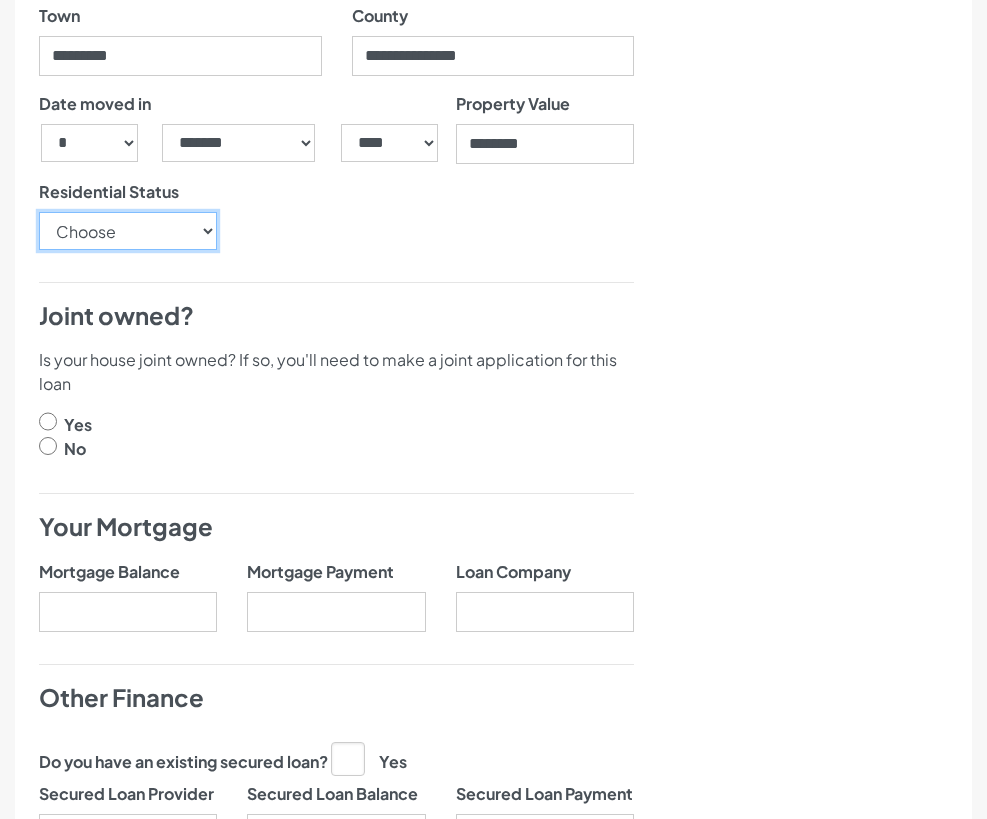 click on "Choose
Owner Occupier
Owner Non Occupier
Living With Parents
Property Owned By Partner
Tenant - Council
Tenant - Housing Association
Tenant - Lodger
Tenant - Private
Living with Friends
Military Accommodation
Works Accommodation" at bounding box center (128, 231) 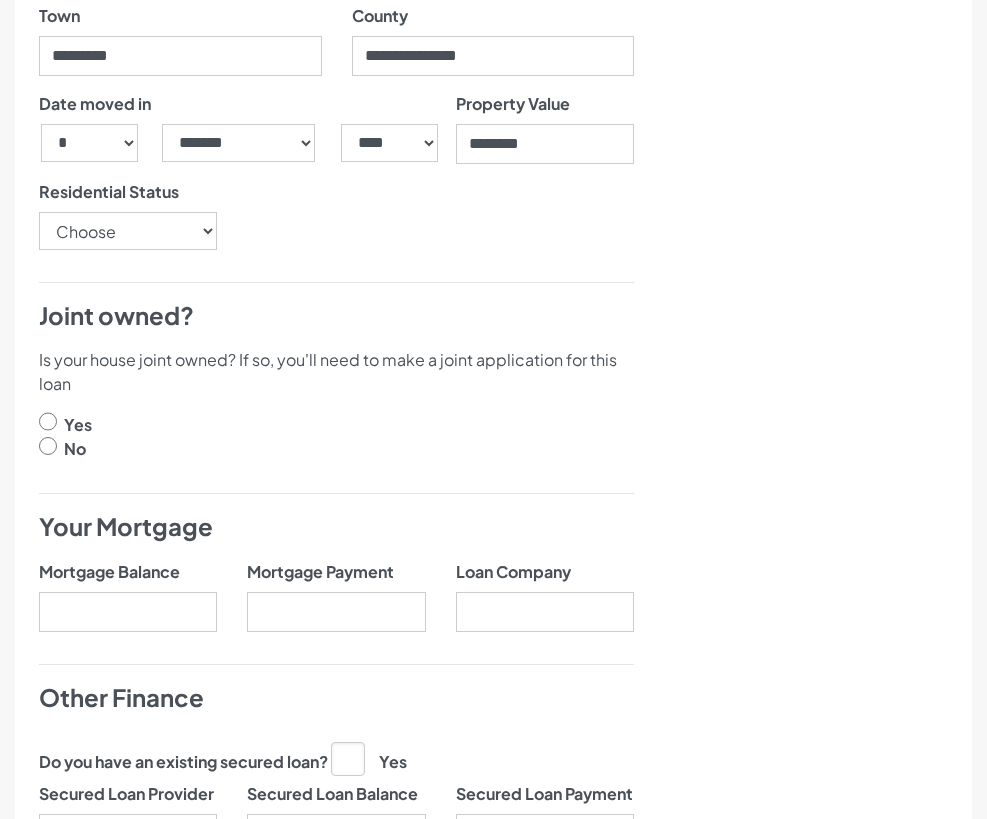 click on "Date of Birth
***
* * * * * * * * * ** ** ** ** ** ** ** ** ** ** ** ** ** ** ** ** ** ** ** ** ** **
*****
*******
********
*****
*****
***
****
****
******
********* *" at bounding box center [336, 689] 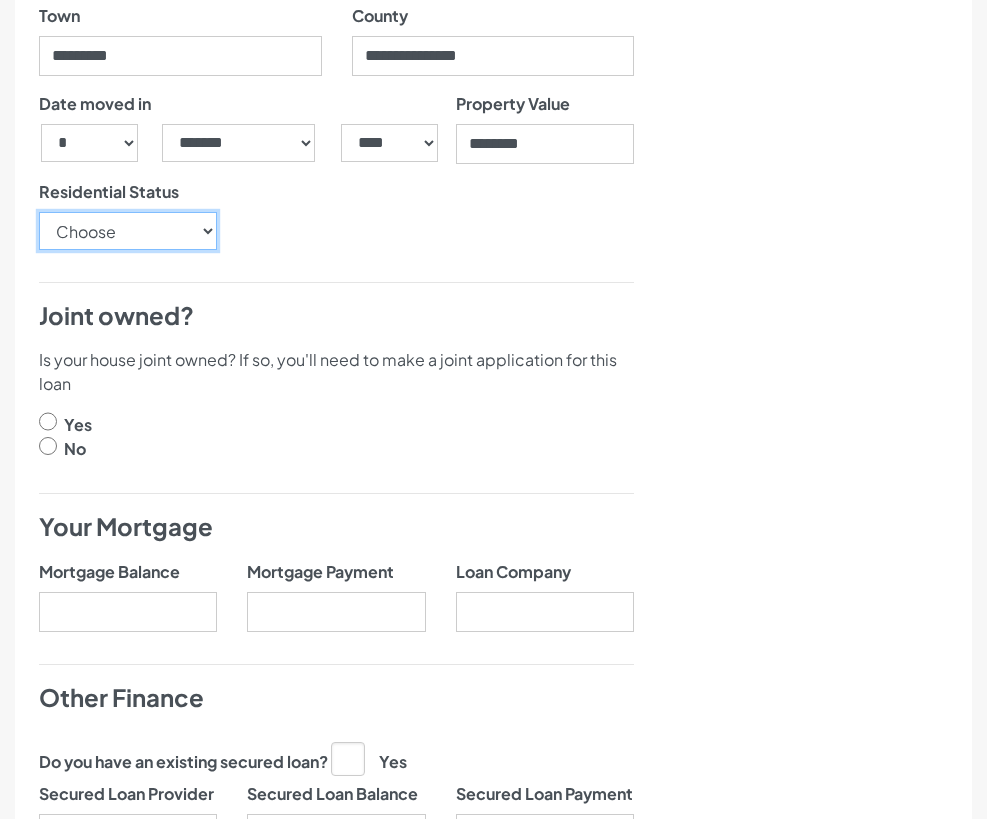 click on "Choose
Owner Occupier
Owner Non Occupier
Living With Parents
Property Owned By Partner
Tenant - Council
Tenant - Housing Association
Tenant - Lodger
Tenant - Private
Living with Friends
Military Accommodation
Works Accommodation" at bounding box center (128, 231) 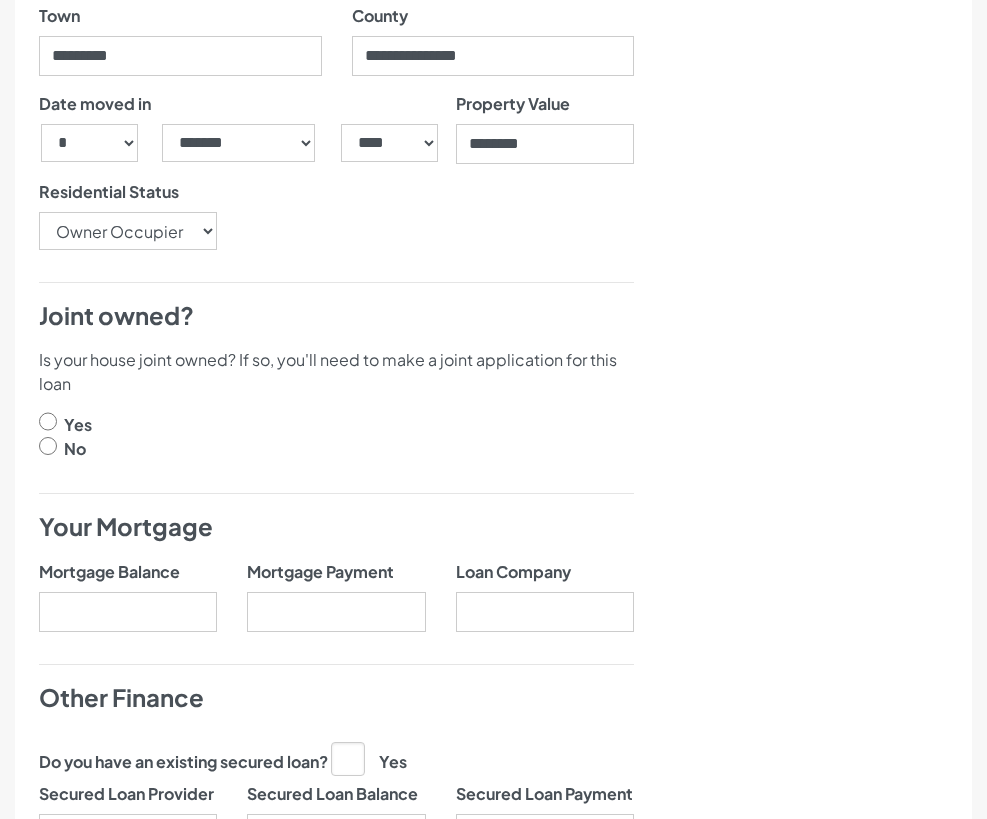 click on "Date moved in
***
* * * * * * * * * ** ** ** ** ** ** ** ** ** ** ** ** ** ** ** ** ** ** ** ** ** **
*****
*******
********
*****
*****
***
****
****
******
********* ******* ******** ****" at bounding box center [336, 179] 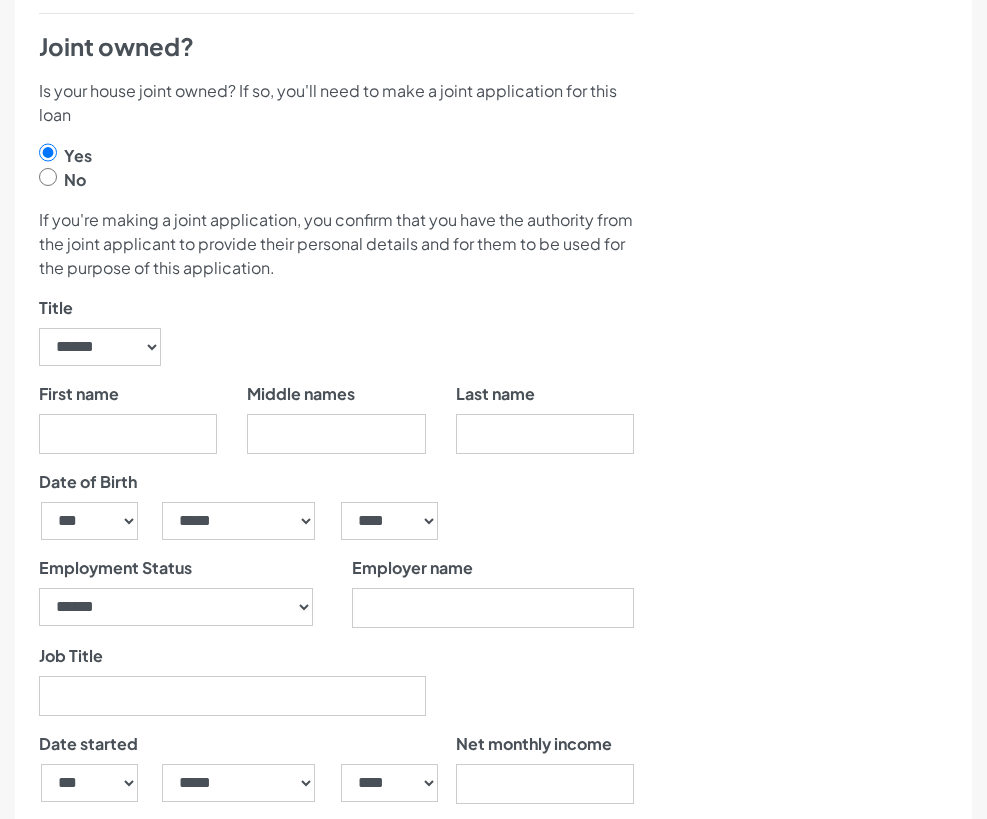 scroll, scrollTop: 800, scrollLeft: 0, axis: vertical 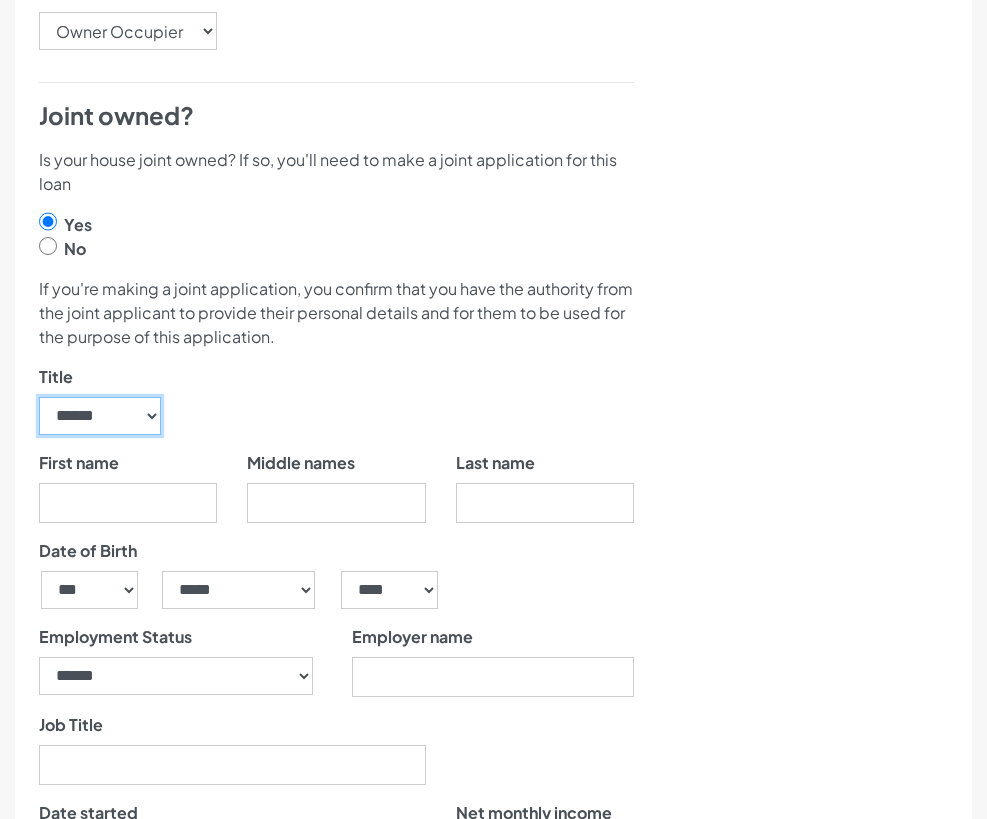 click on "******
**
***
****
**
**
****" at bounding box center [100, 416] 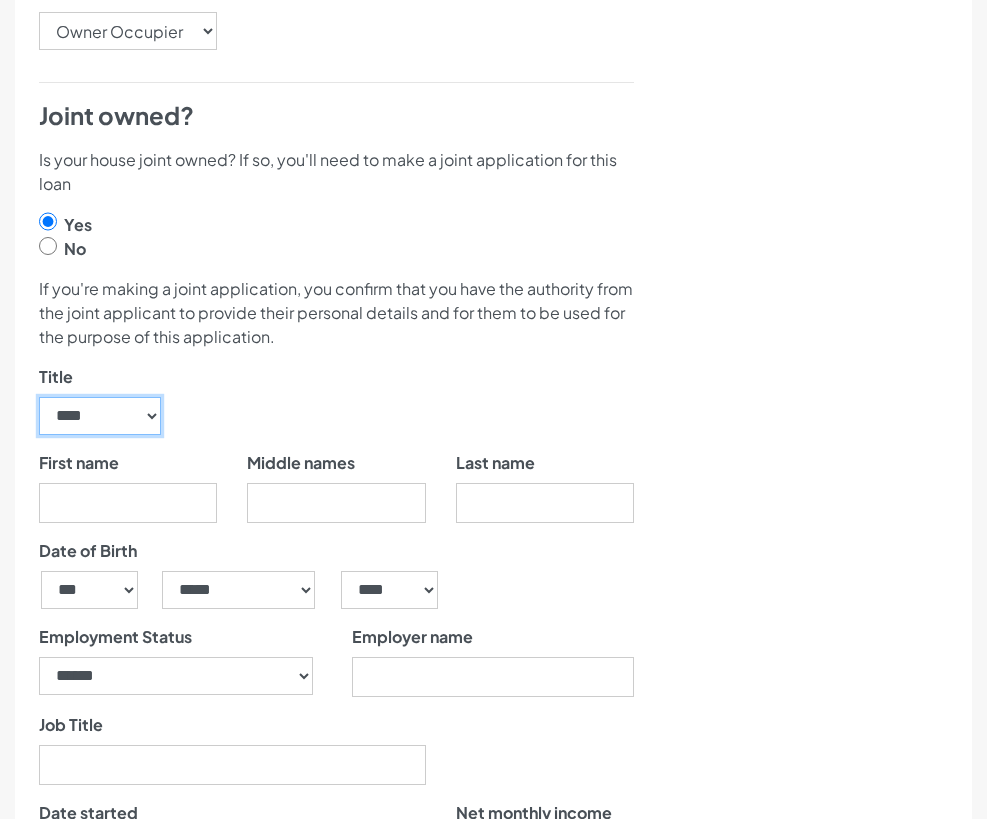 click on "******
**
***
****
**
**
****" at bounding box center (100, 416) 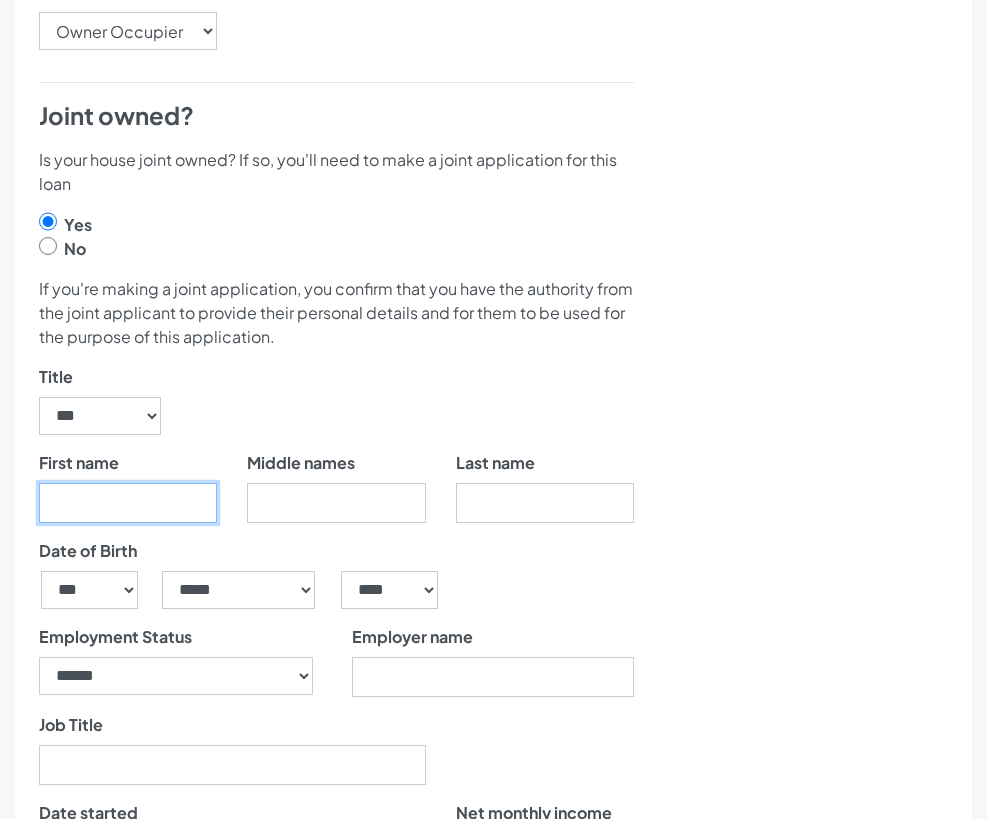click on "First name" at bounding box center (128, 503) 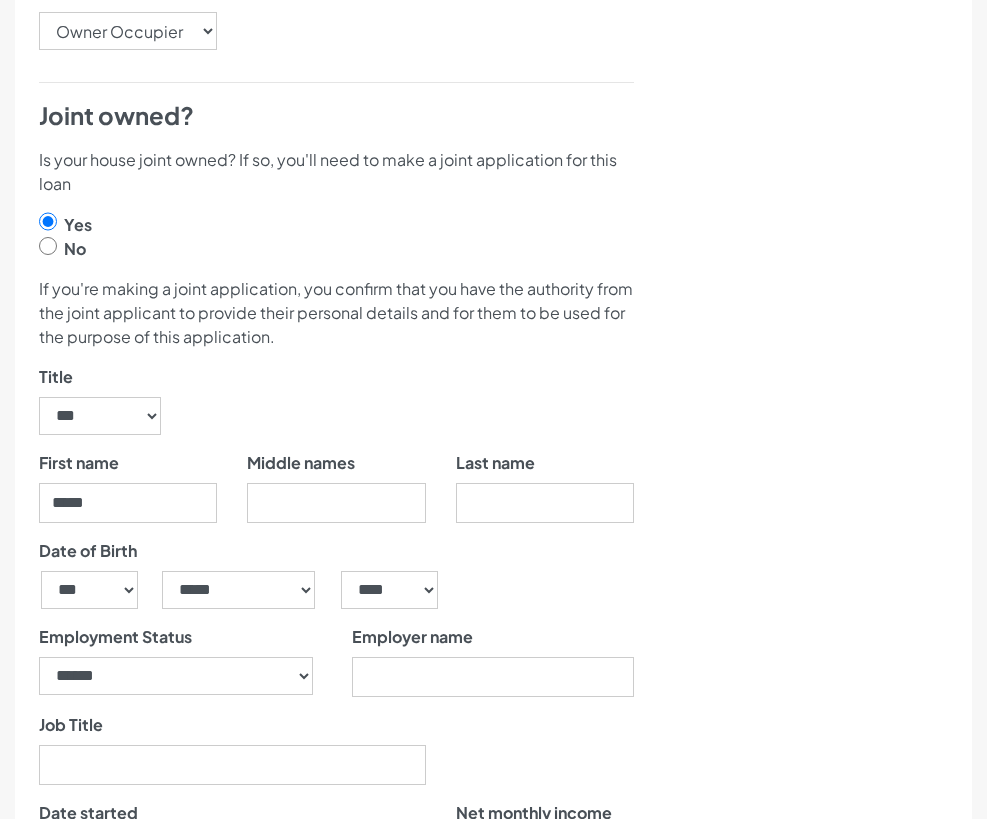 type on "**********" 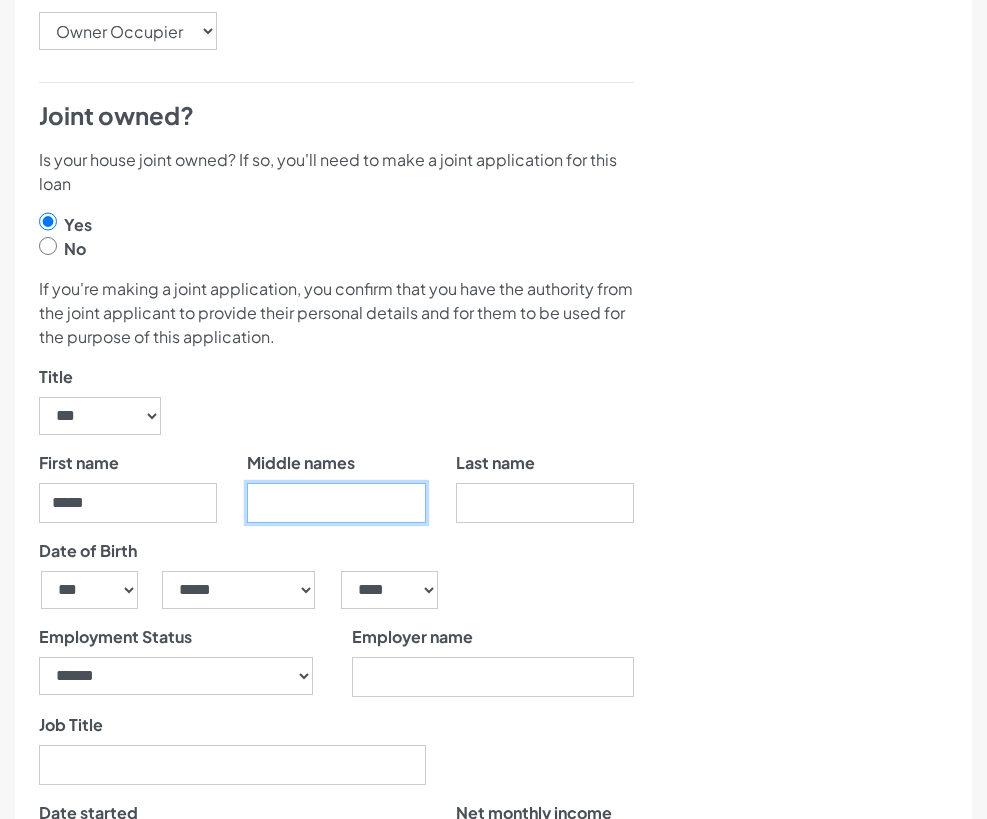 type on "***" 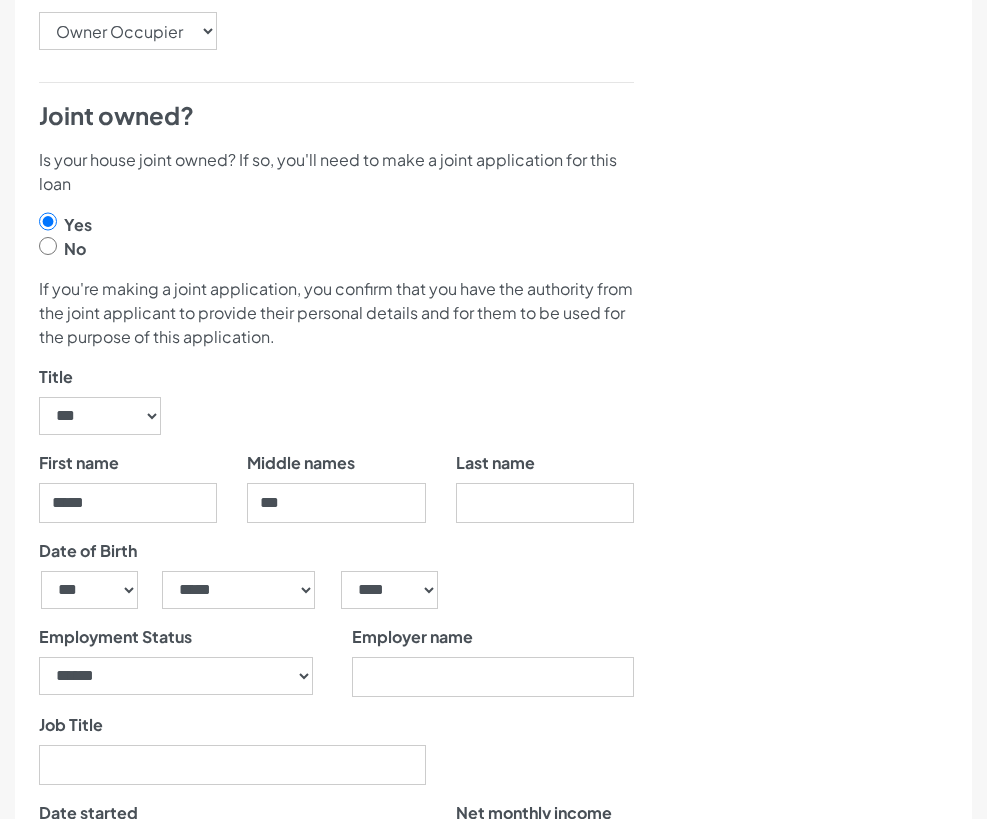type on "*******" 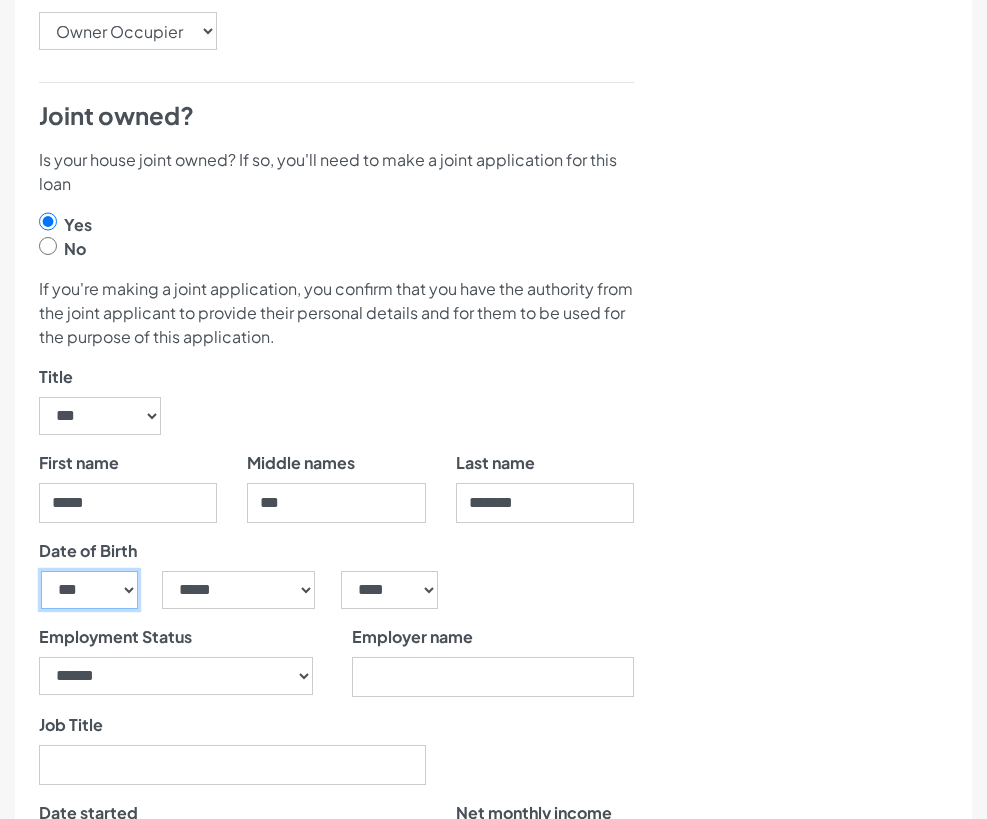 select on "**" 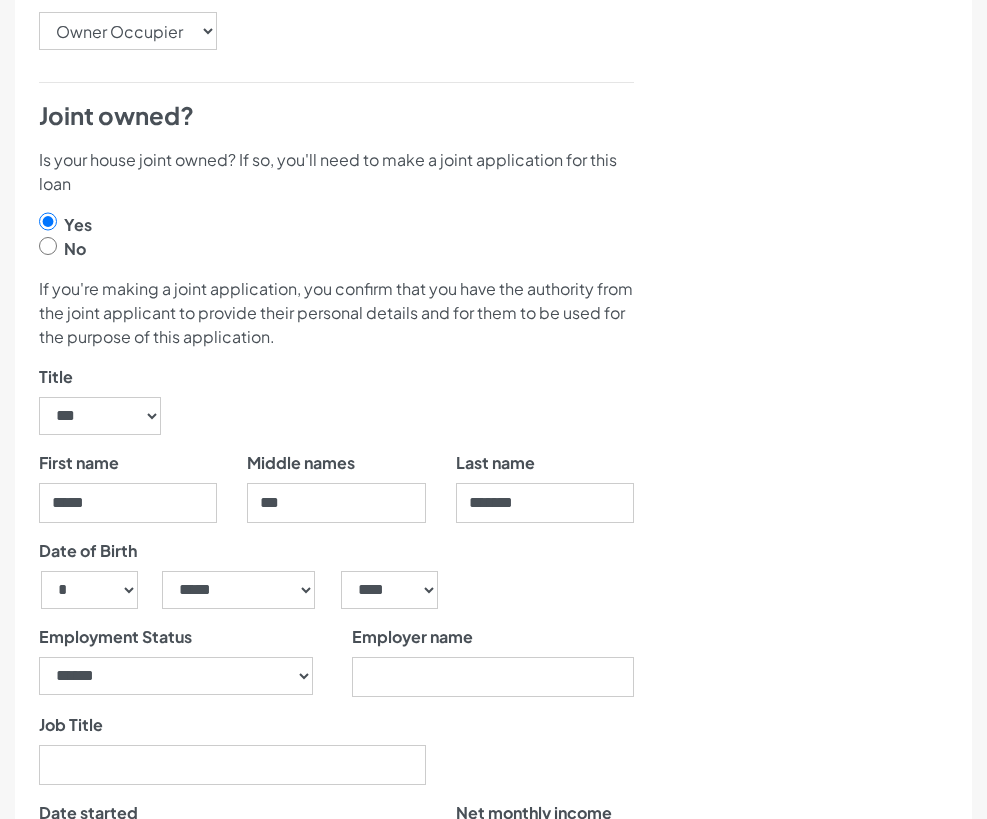 select on "**" 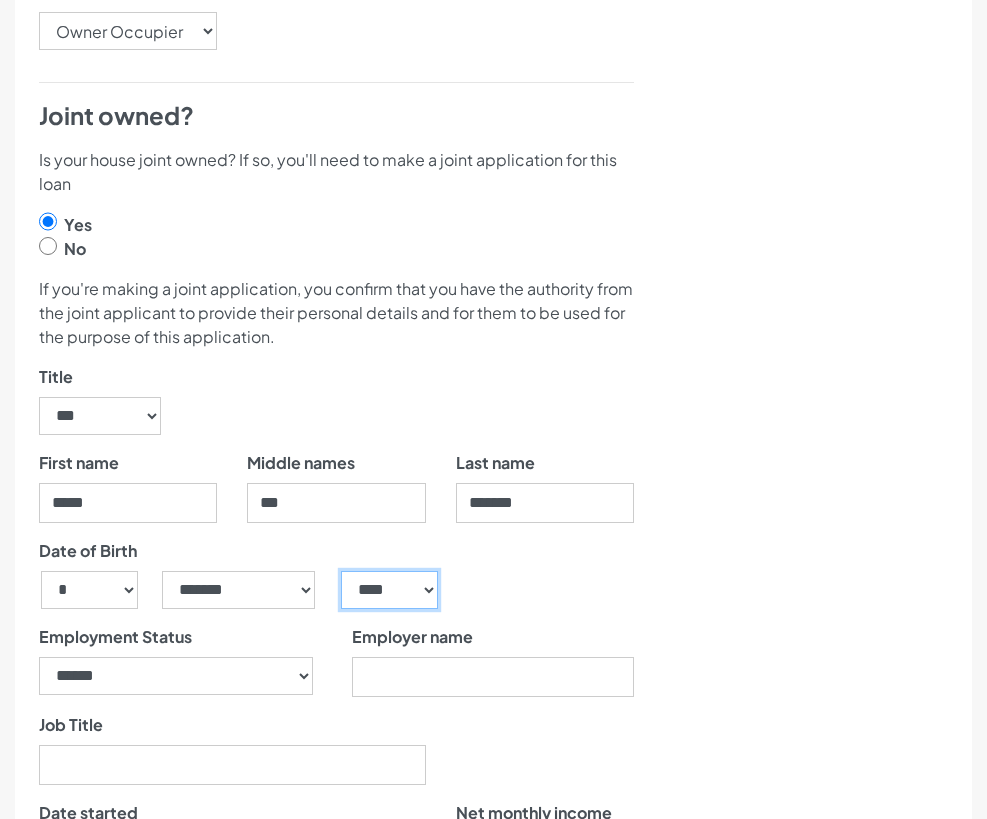 select on "****" 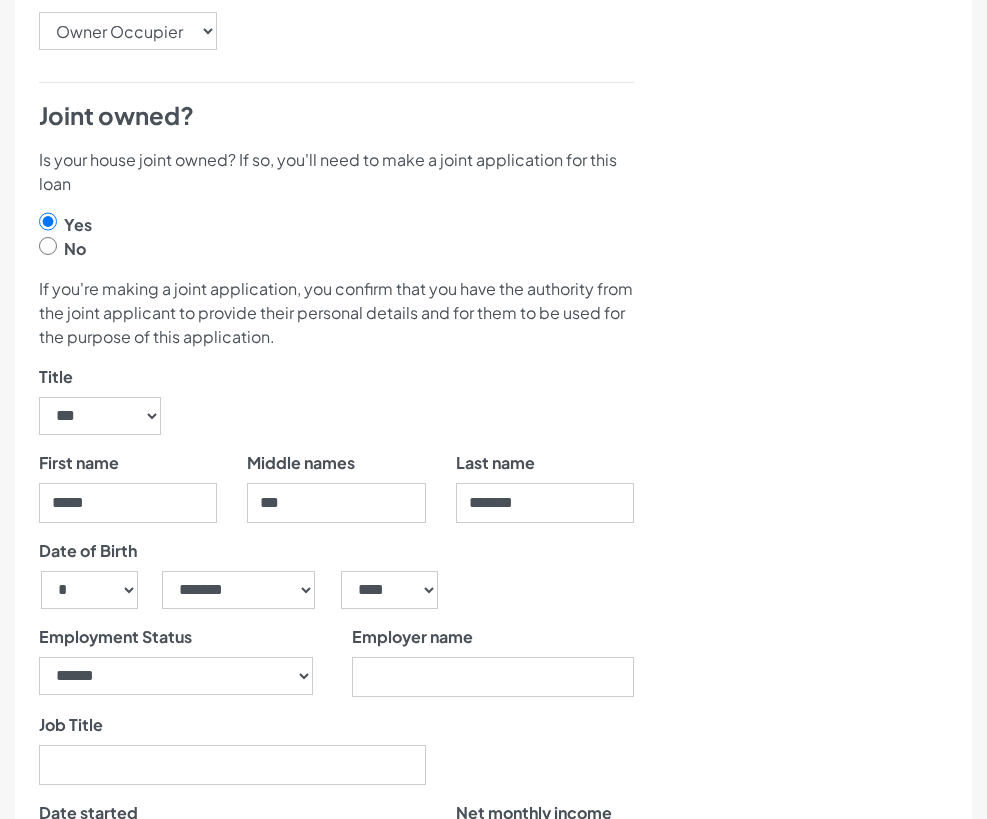 select on "**" 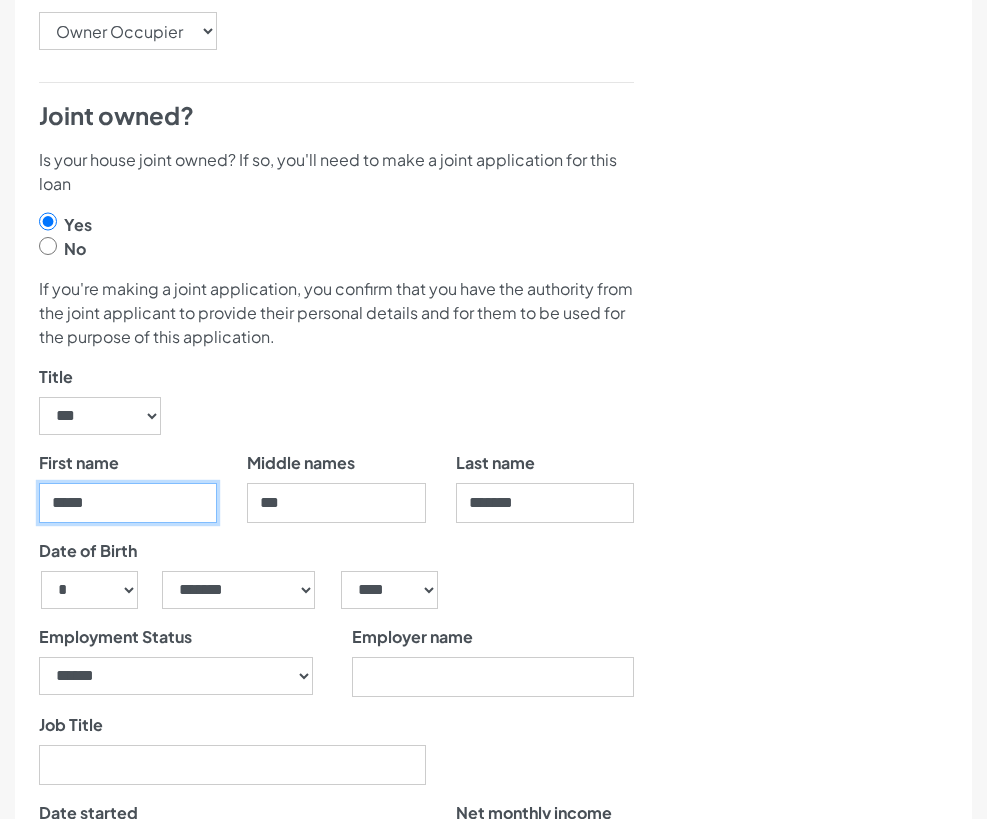 type on "***" 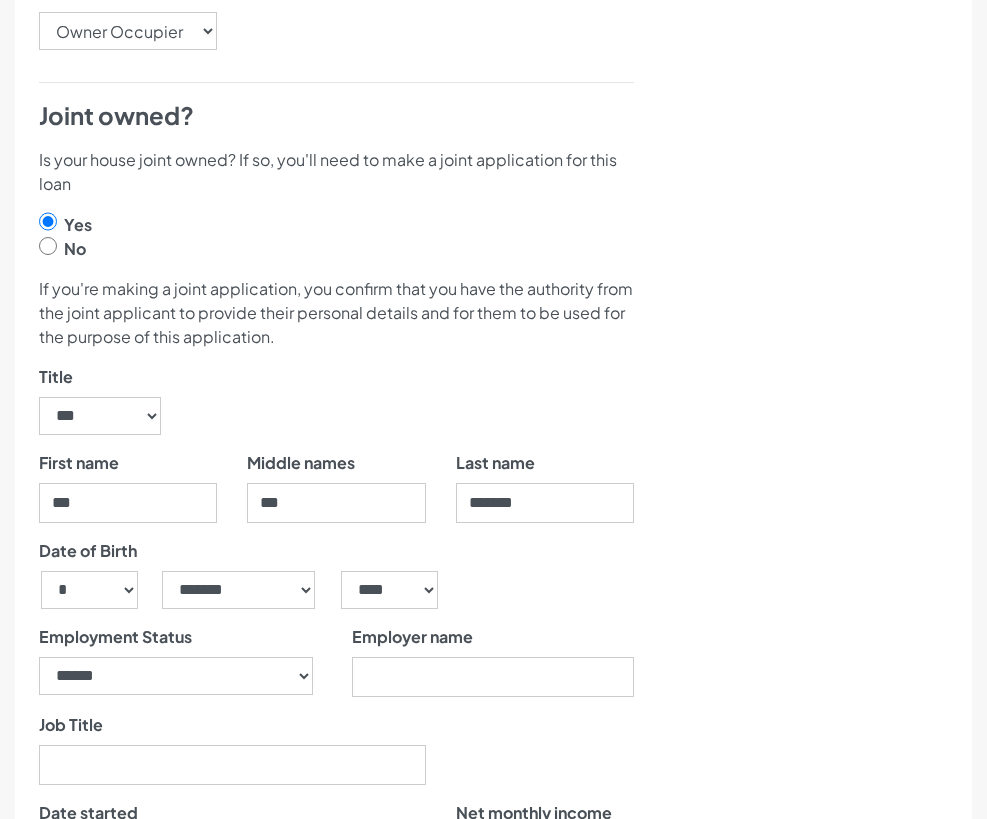 type on "********" 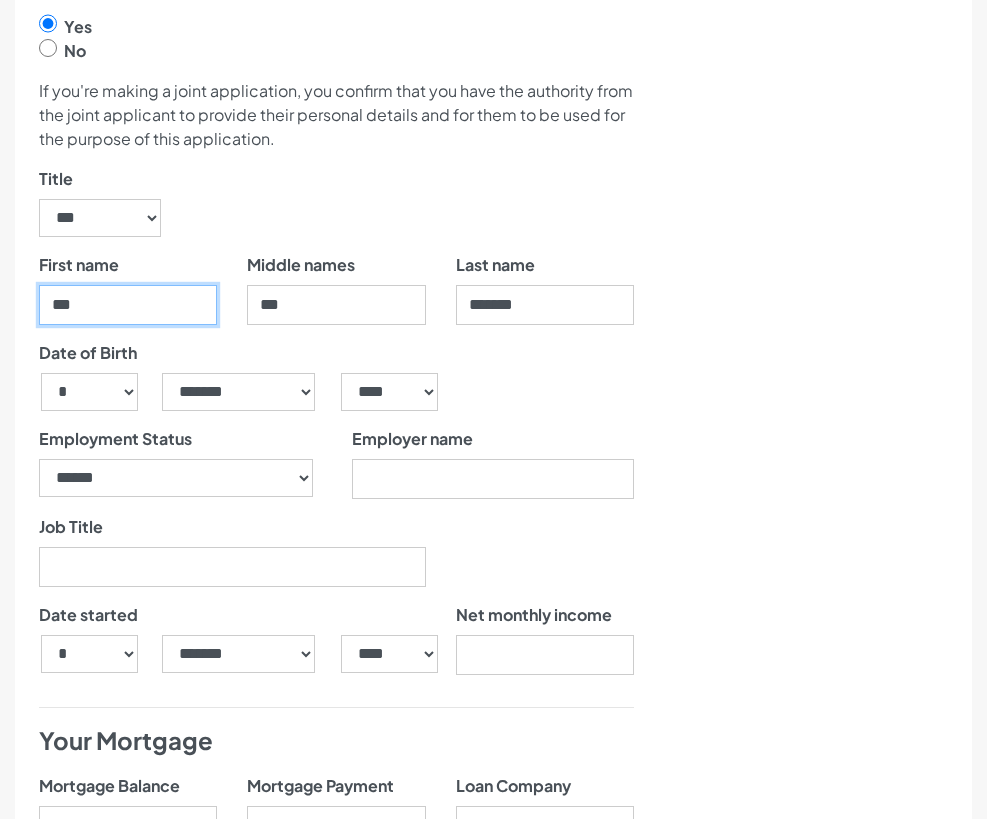 scroll, scrollTop: 1000, scrollLeft: 0, axis: vertical 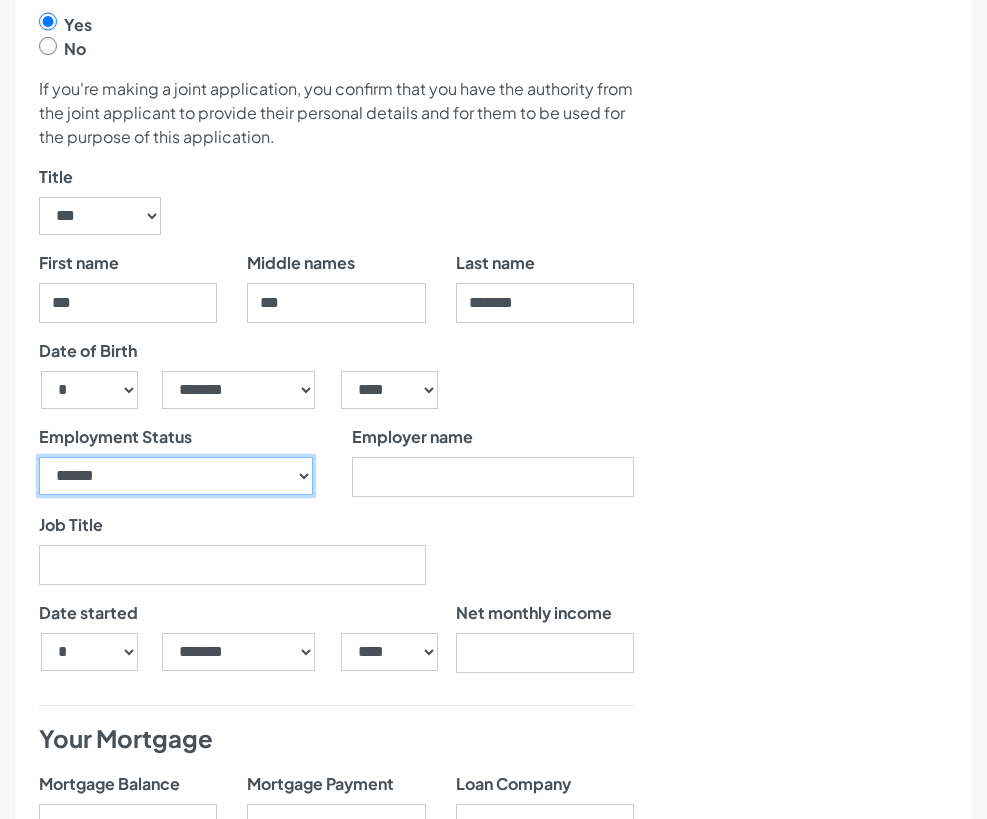 click on "**********" at bounding box center [176, 476] 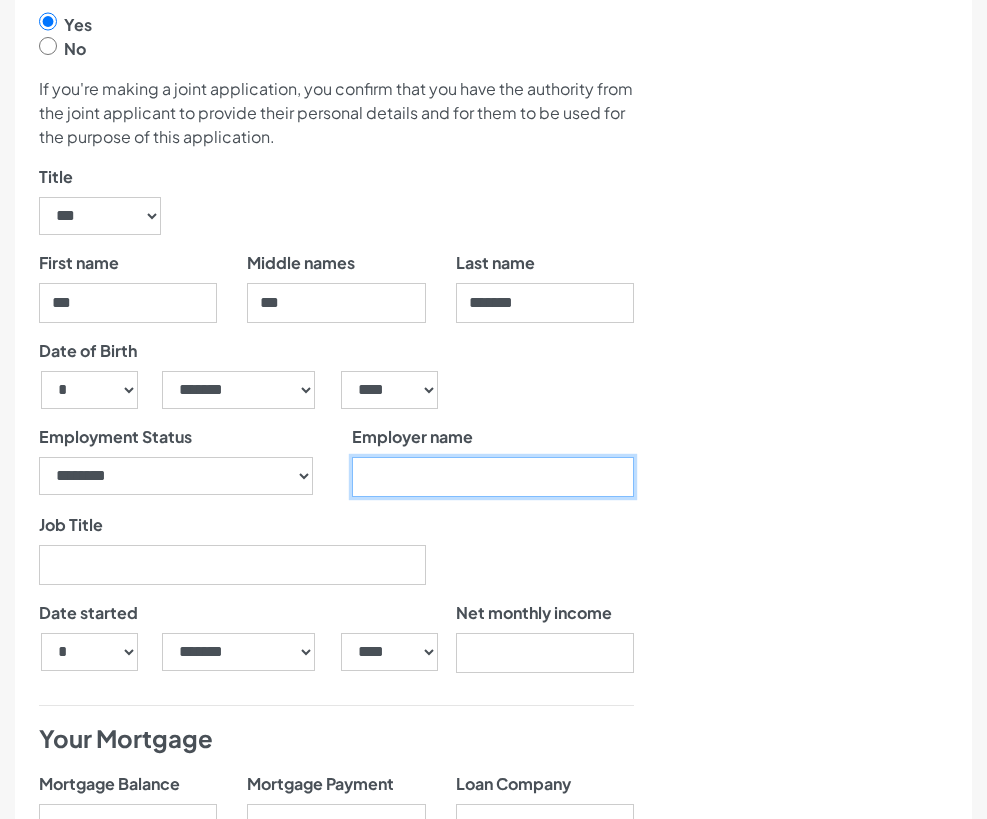 click on "Employer name" at bounding box center (493, 477) 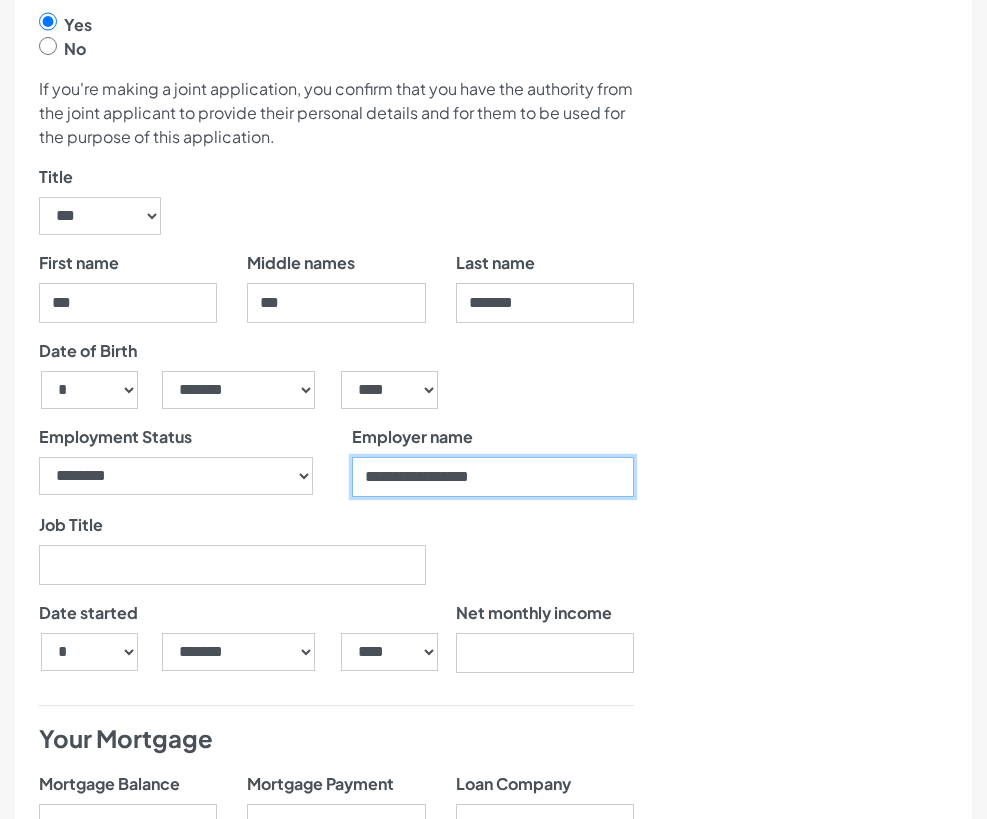 type on "**********" 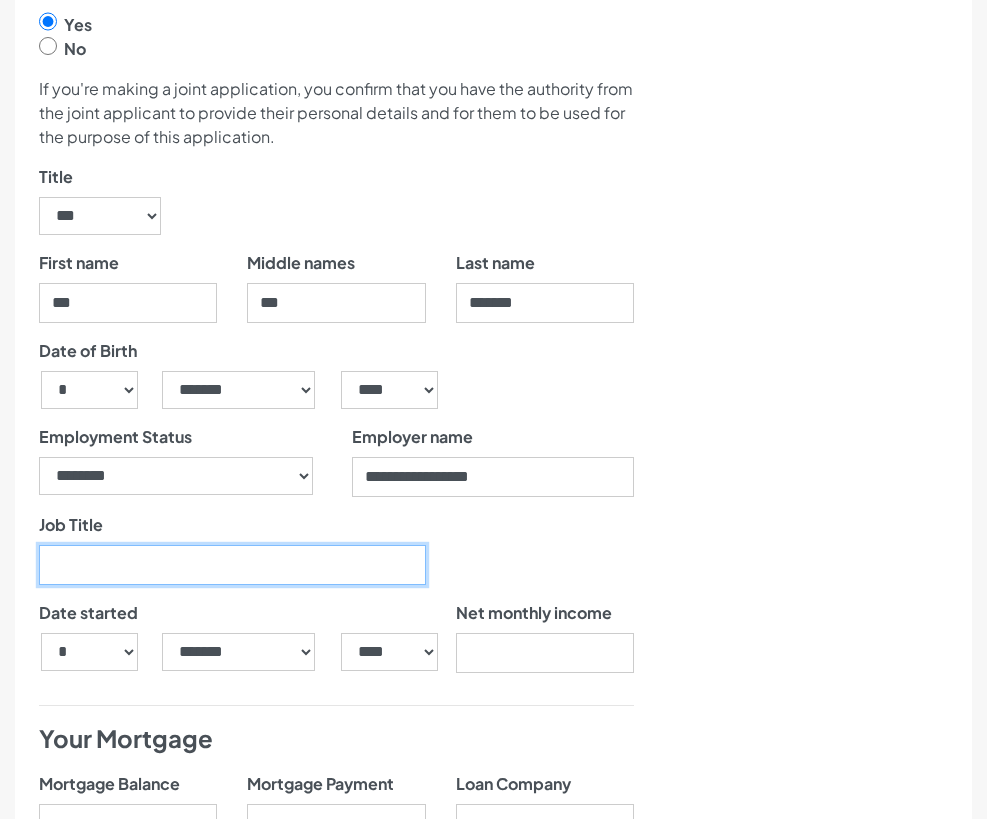 click on "Job Title" at bounding box center (232, 565) 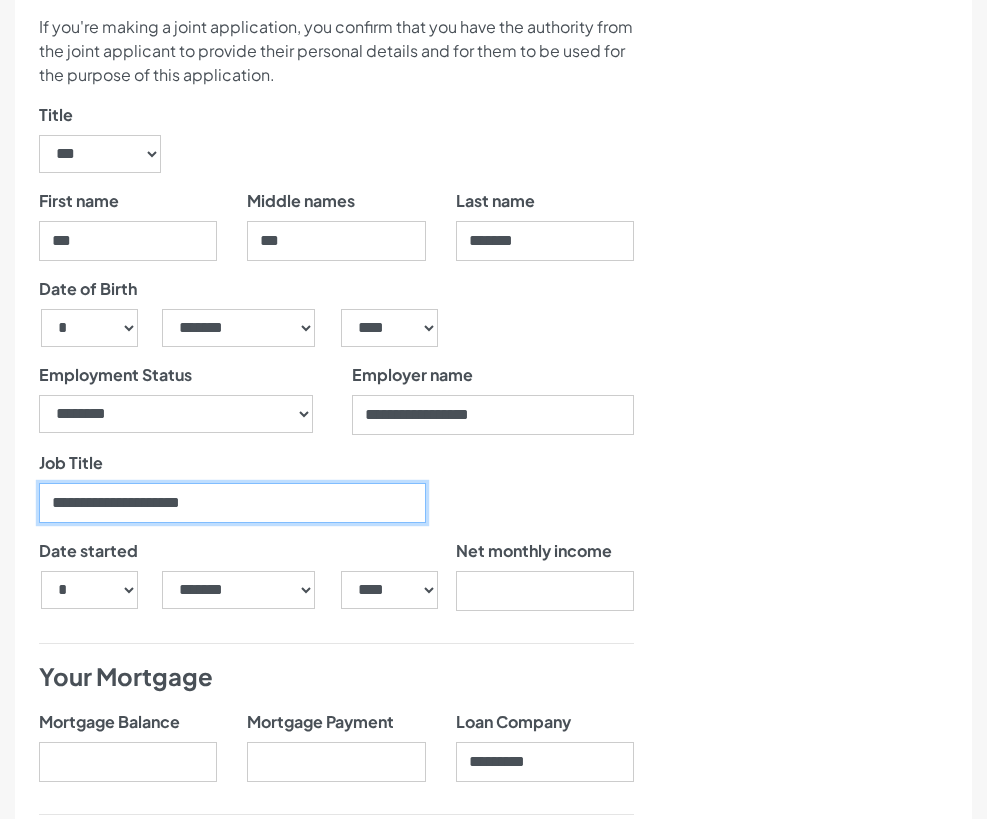 scroll, scrollTop: 1200, scrollLeft: 0, axis: vertical 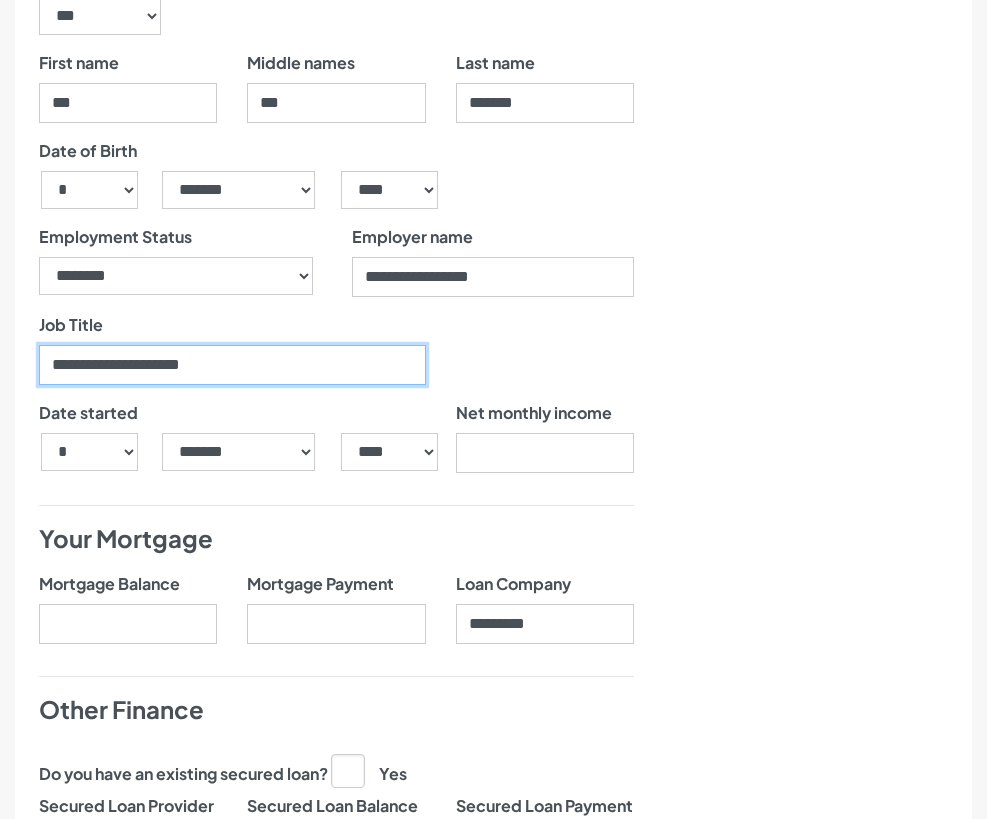 type on "**********" 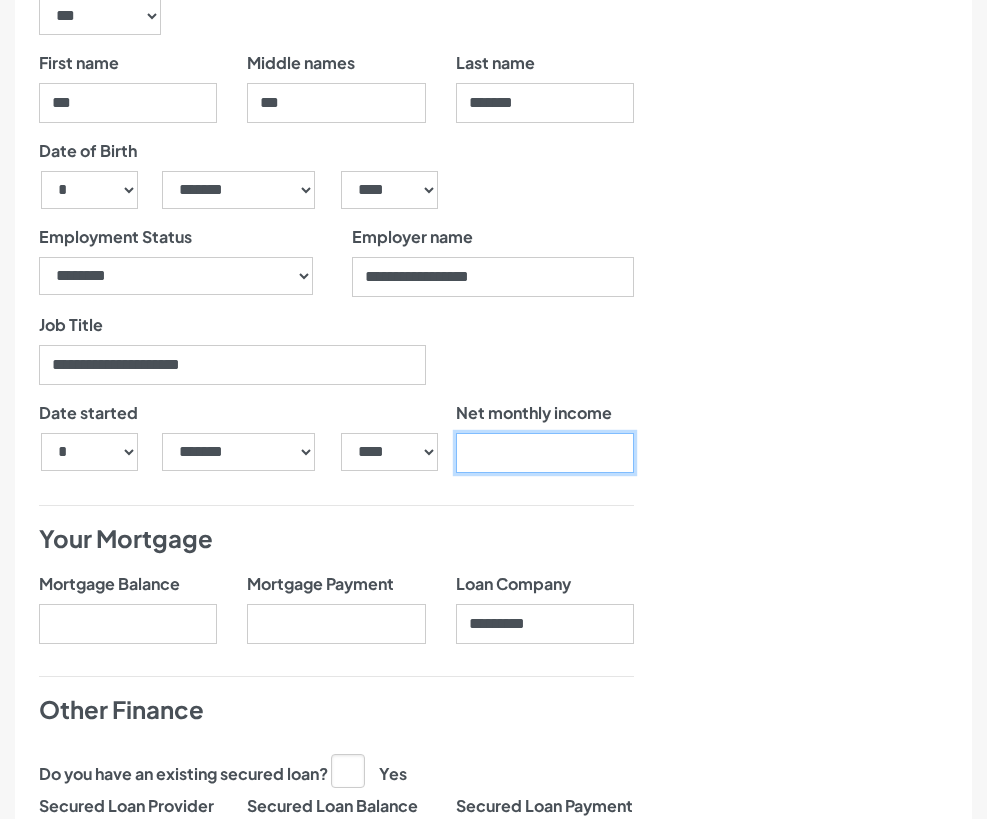click at bounding box center [545, 453] 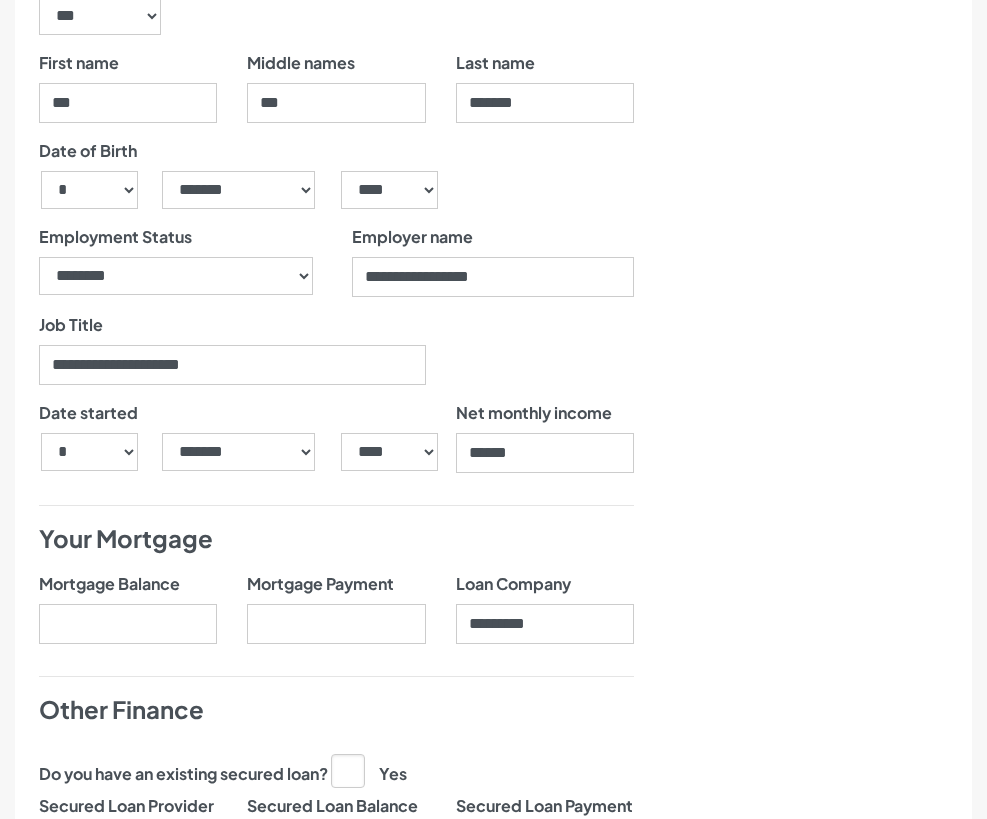 click on "Nearly there, we just need to know your address and employment details" at bounding box center (811, 395) 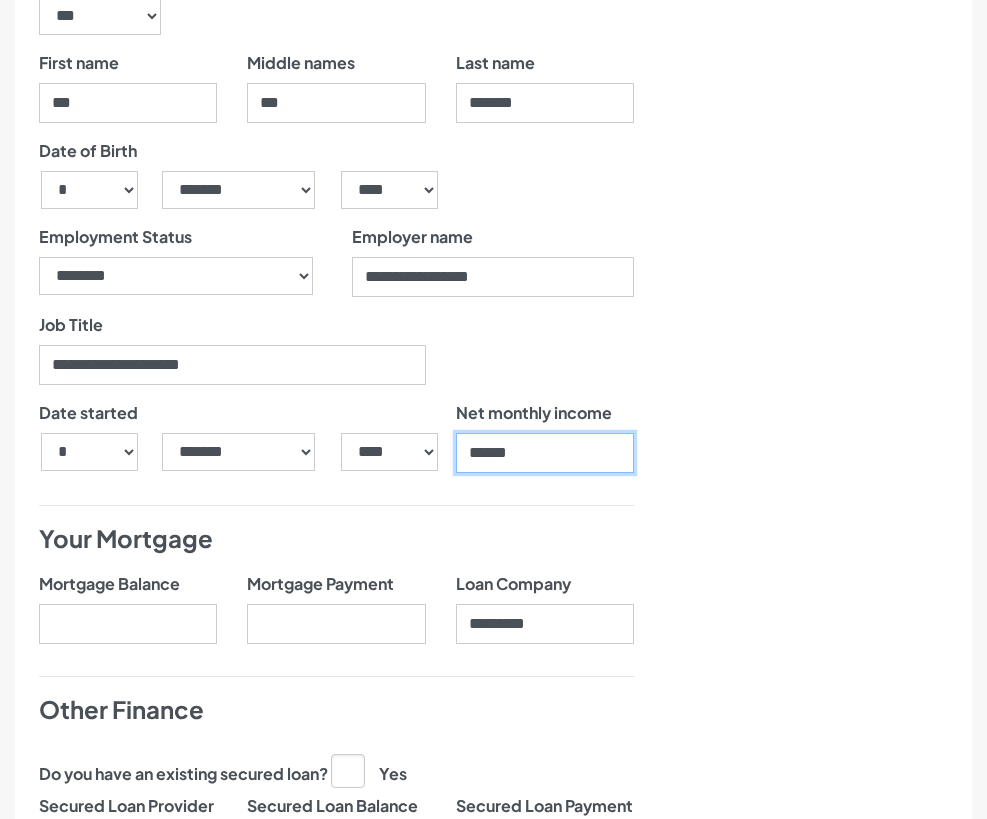 drag, startPoint x: 563, startPoint y: 469, endPoint x: 253, endPoint y: 468, distance: 310.00162 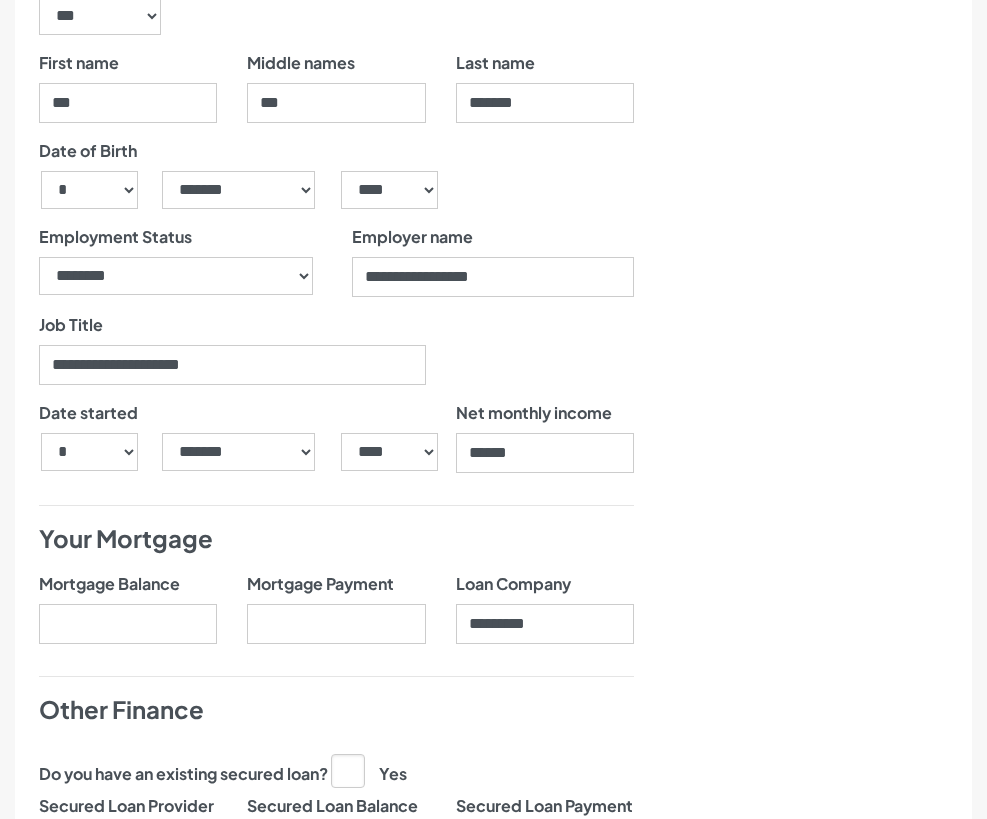 click on "Nearly there, we just need to know your address and employment details" at bounding box center (811, 395) 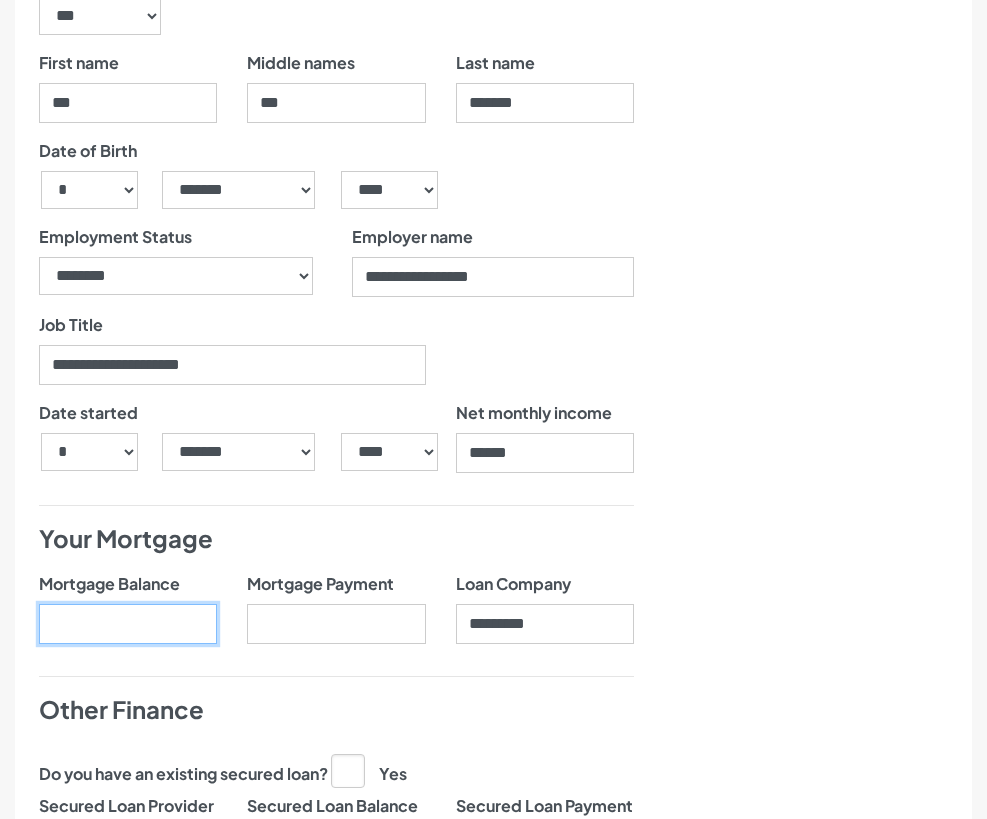 click on "Mortgage Balance" at bounding box center (128, 624) 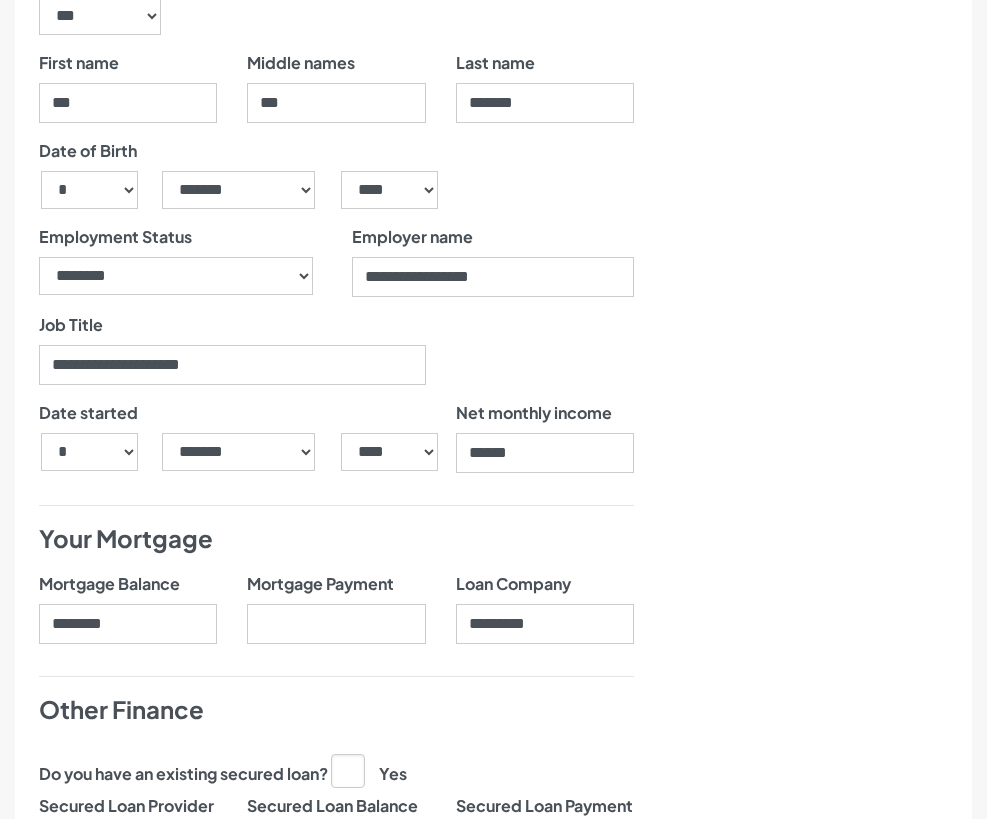 type on "*********" 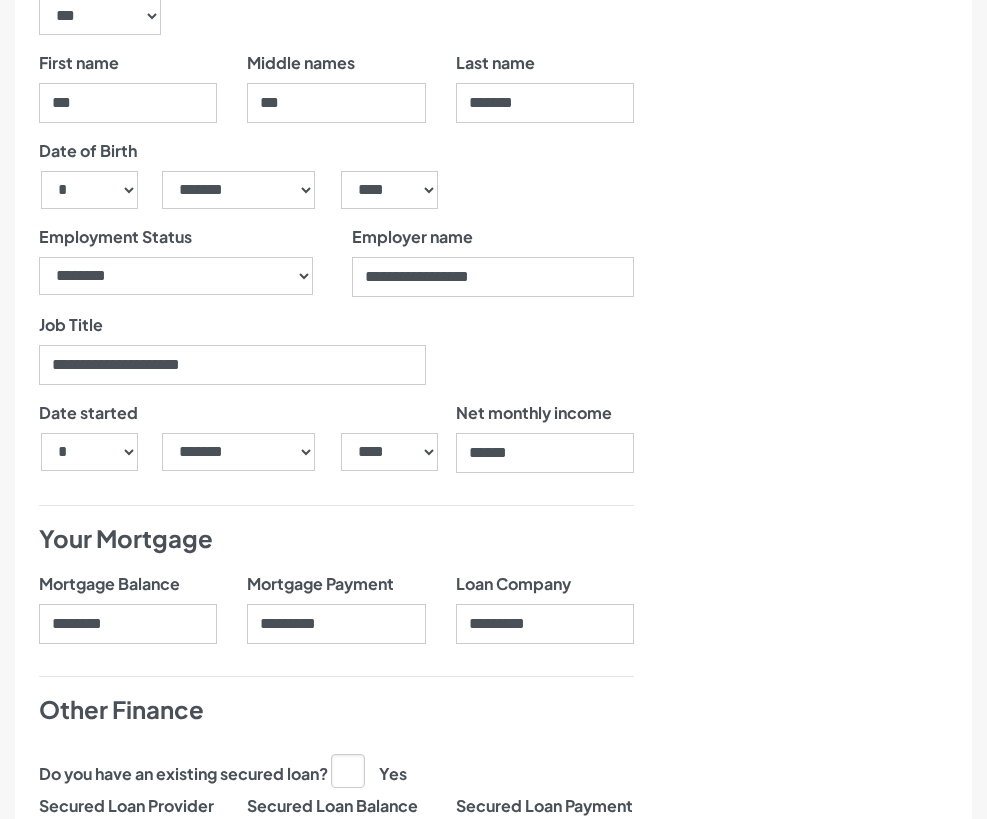 type on "**********" 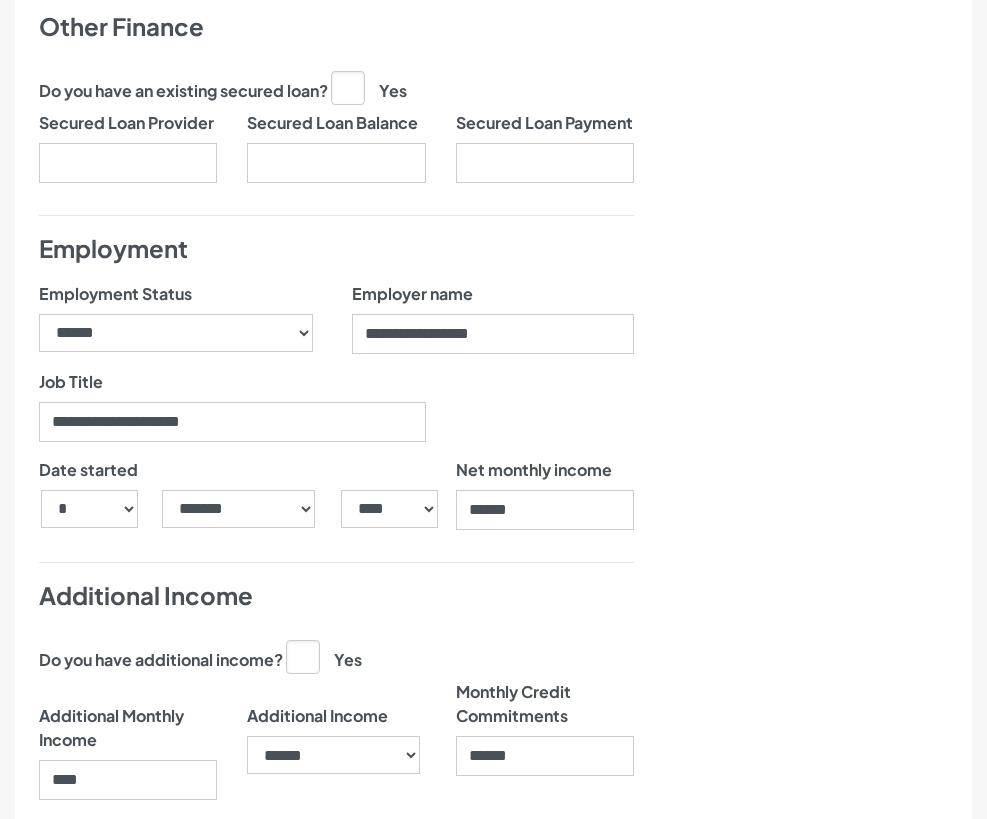 scroll, scrollTop: 1900, scrollLeft: 0, axis: vertical 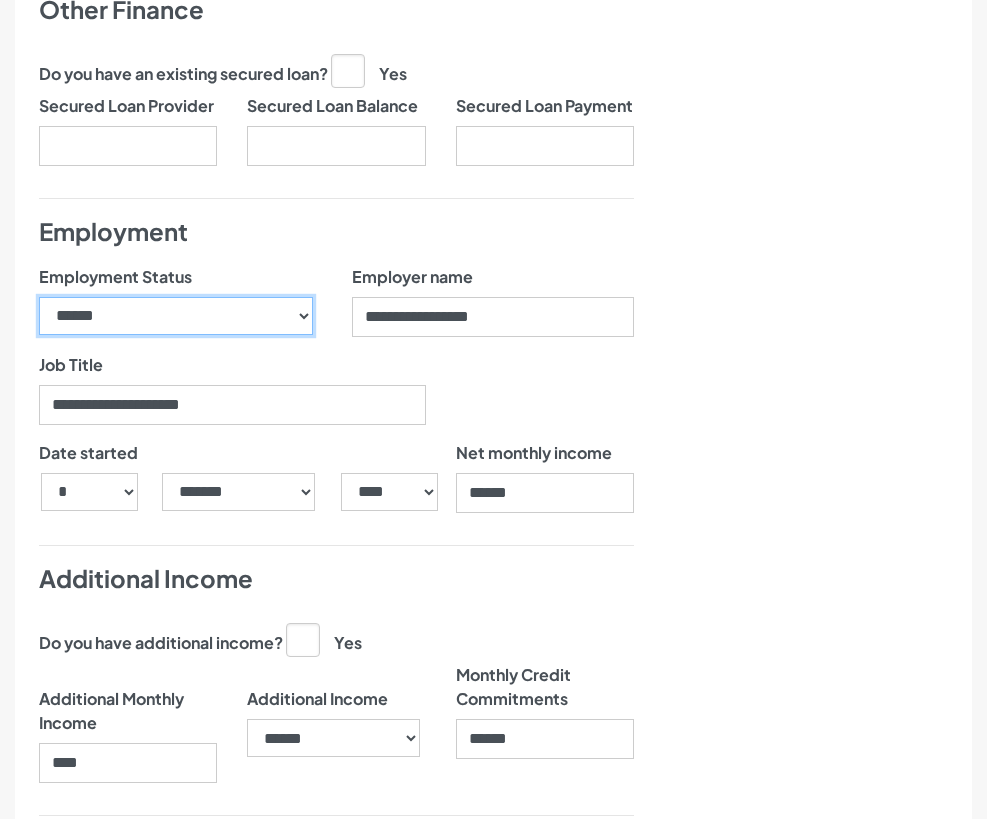 click on "**********" at bounding box center (176, 316) 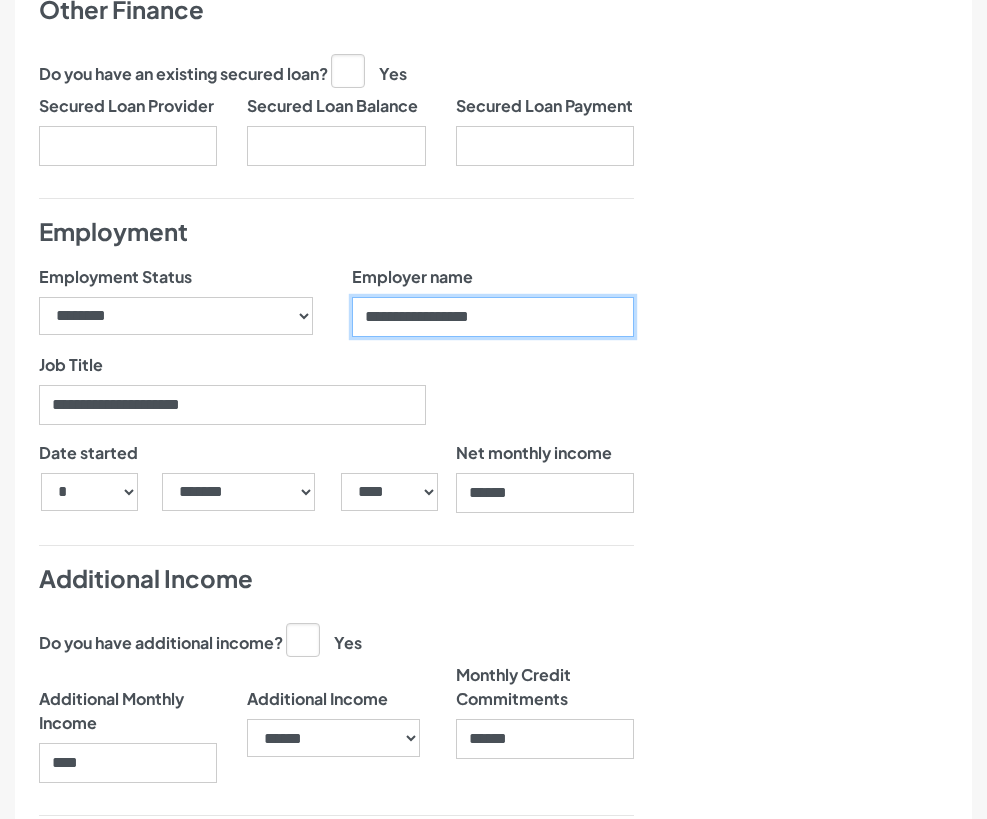 drag, startPoint x: 554, startPoint y: 365, endPoint x: 182, endPoint y: 377, distance: 372.1935 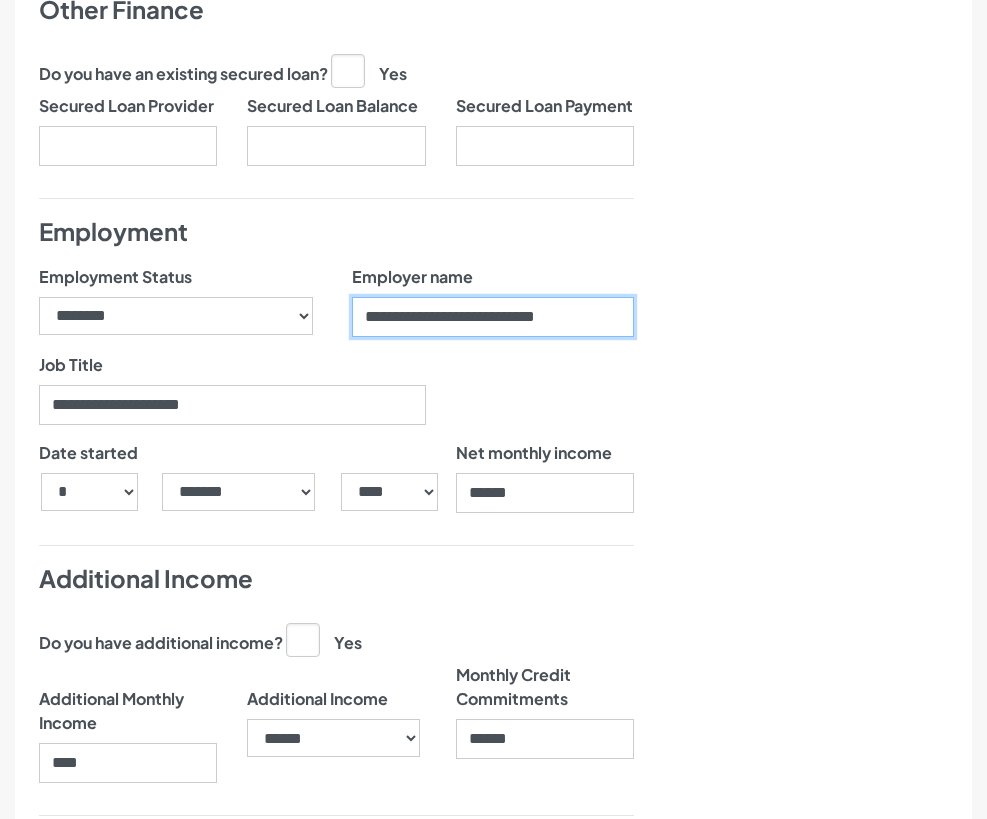 type on "**********" 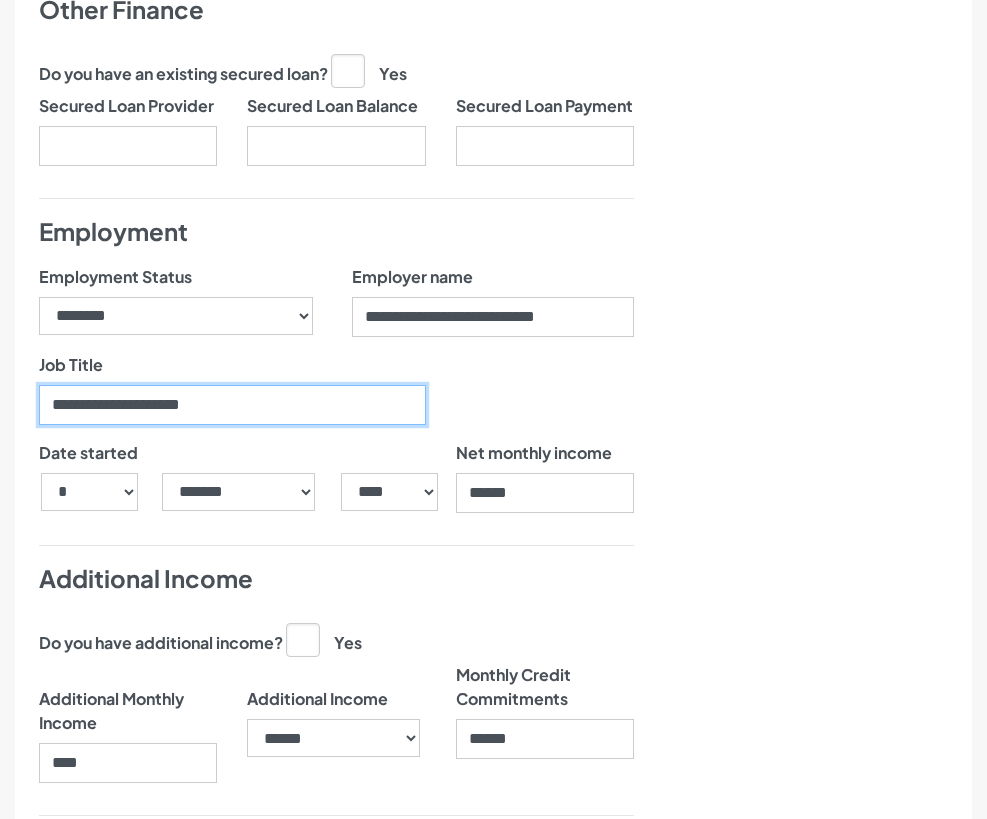 drag, startPoint x: 172, startPoint y: 440, endPoint x: -131, endPoint y: 440, distance: 303 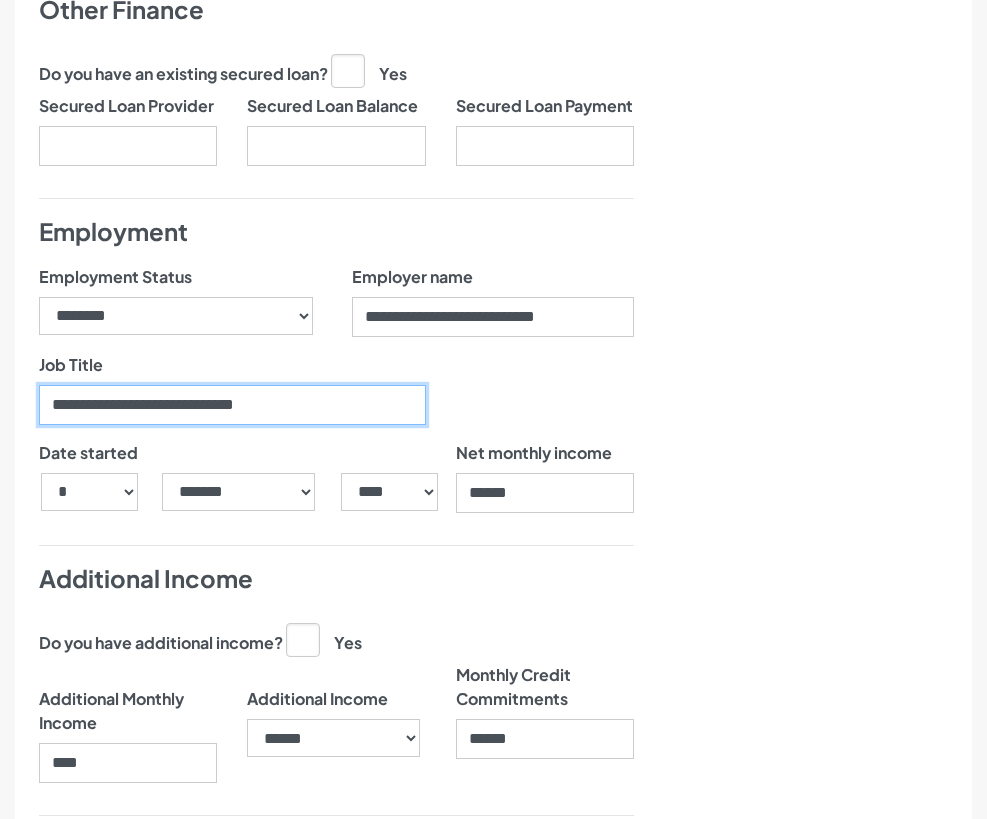 type on "**********" 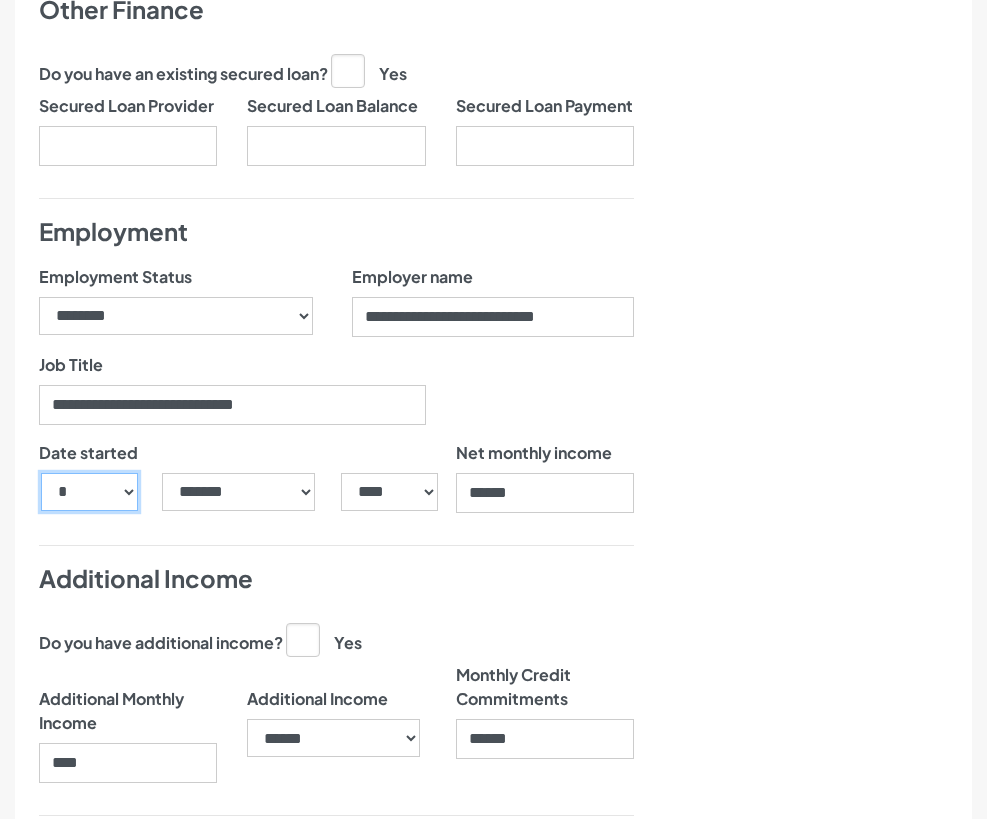 click on "***
* * * * * * * * * ** ** ** ** ** ** ** ** ** ** ** ** ** ** ** ** ** ** ** ** ** **" at bounding box center (89, 492) 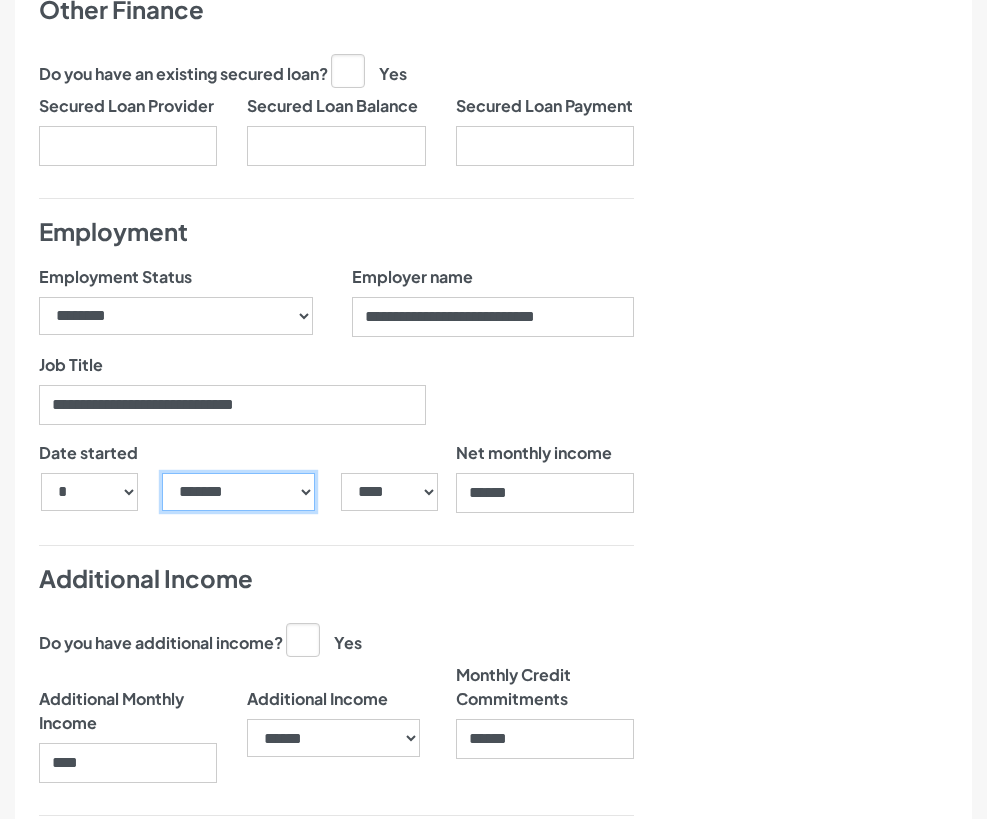 click on "*****
*******
********
*****
*****
***
****
****
******
*********
*******
********
********" at bounding box center (239, 492) 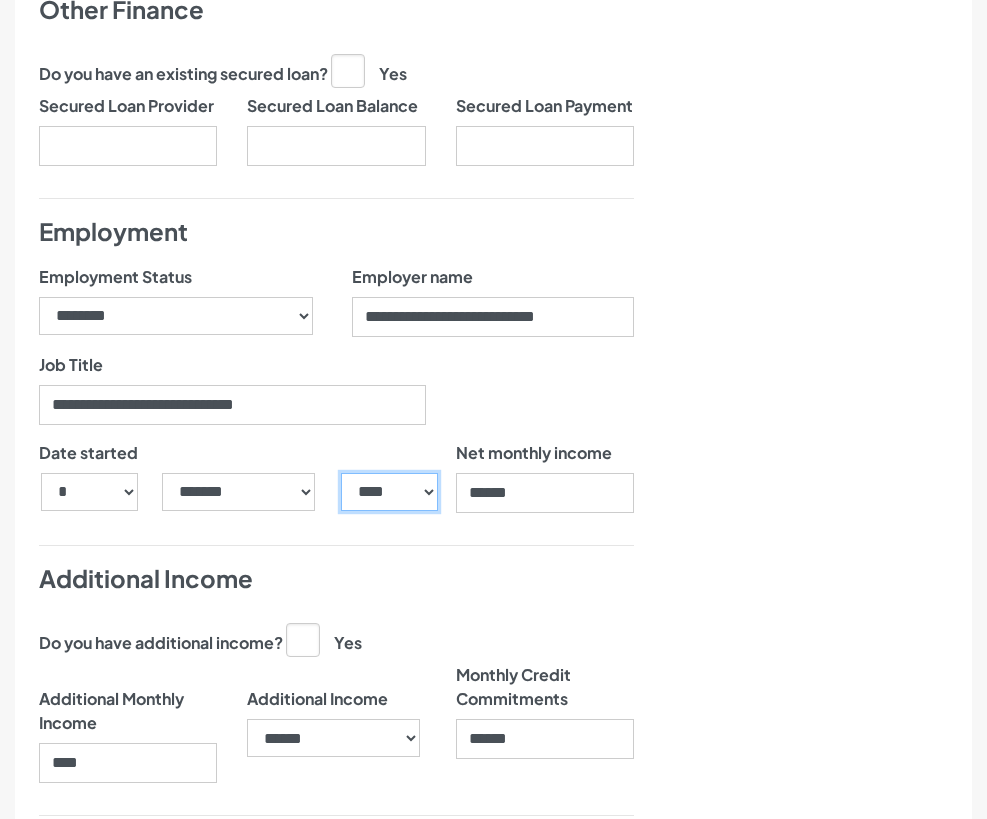 click on "****
**** **** **** **** **** **** **** **** **** **** **** **** **** **** **** **** **** **** **** **** **** **** **** **** **** **** **** **** **** **** **** **** **** **** **** **** **** **** **** **** **** **** **** **** **** **** **** **** **** **** **** **** **** **** **** **** **** **** **** **** **** **** **** **** **** **** **** **** **** **** **** **** **** **** **** **** **** **** **** **** **** **** **** **** **** **** **** **** **** **** **** **** **** **** **** **** **** **** **** **** **** **** **** **** **** **** **** **** **** **** **** **** **** **** **** **** **** **** **** **** **** **** **** **** **** ****" at bounding box center (389, 492) 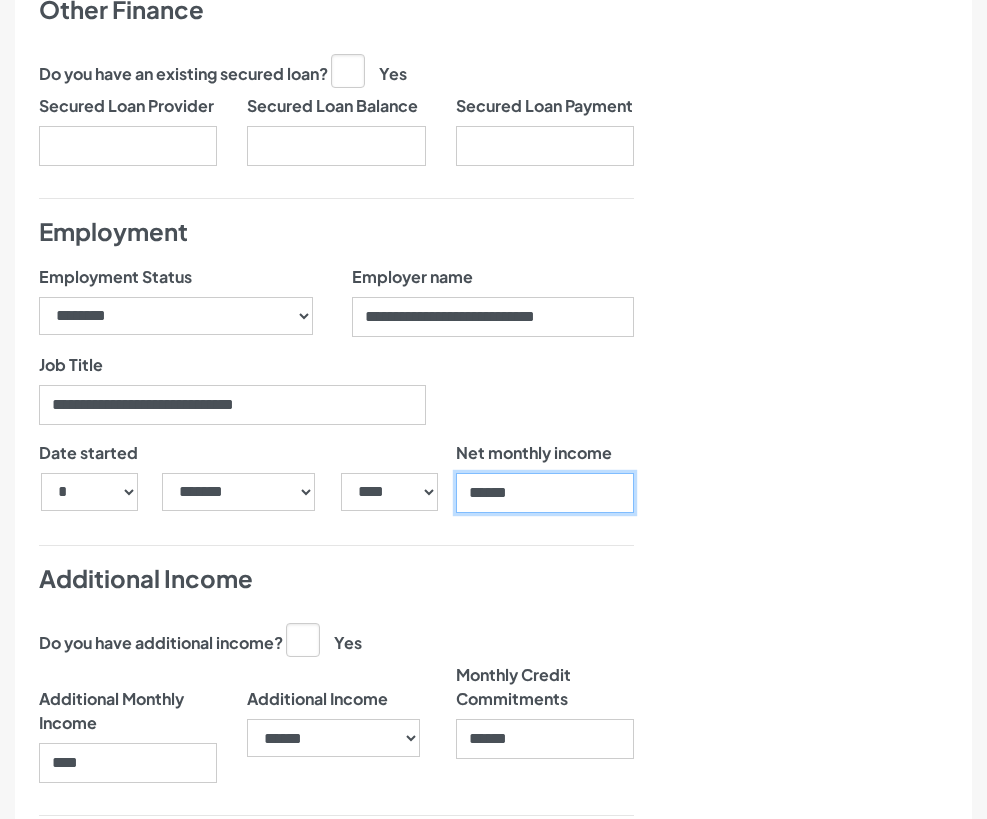 drag, startPoint x: 446, startPoint y: 524, endPoint x: 422, endPoint y: 524, distance: 24 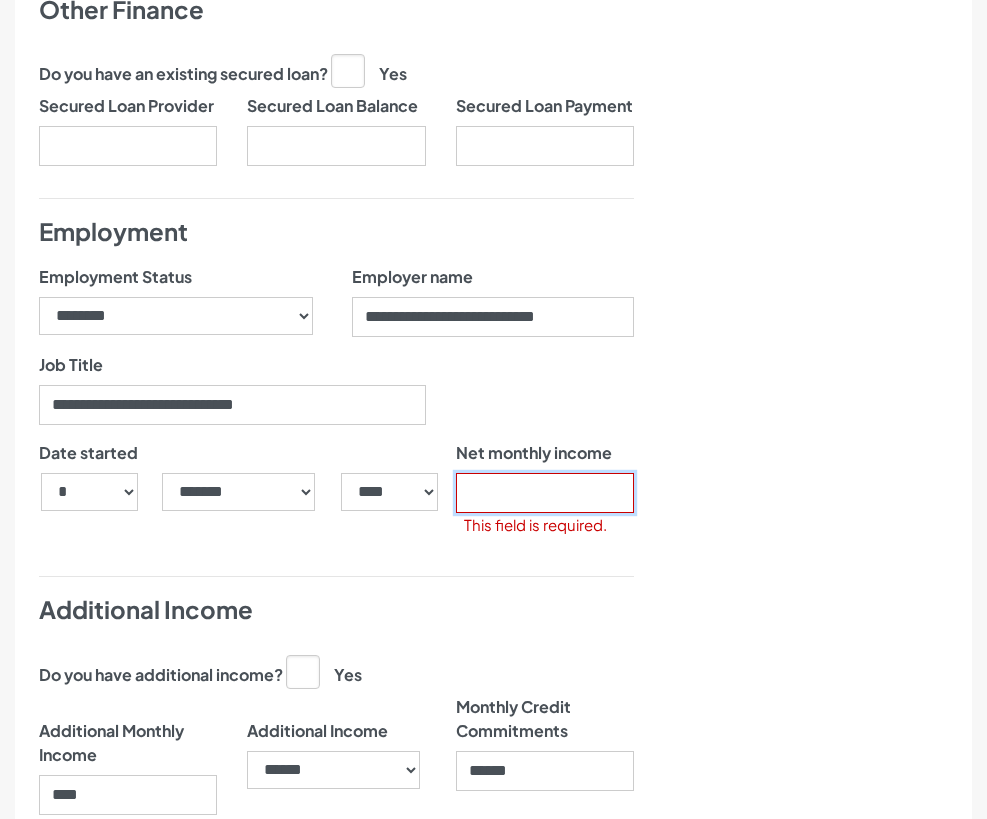 click on "Net monthly income" at bounding box center [545, 493] 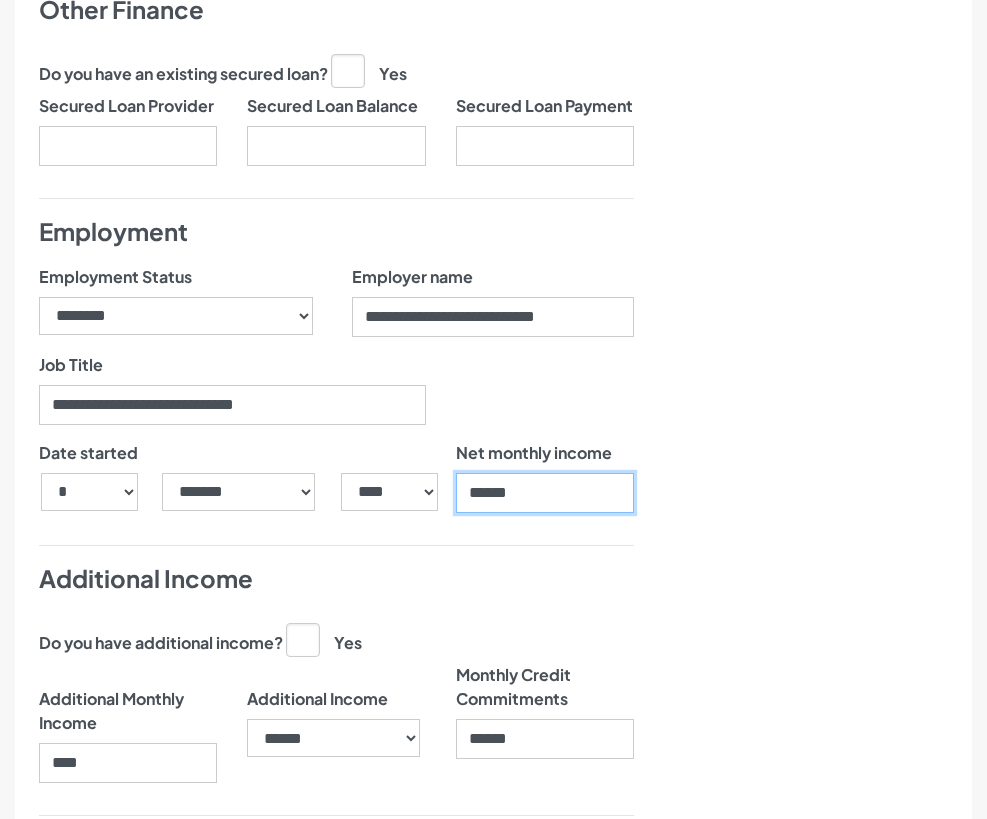 type on "******" 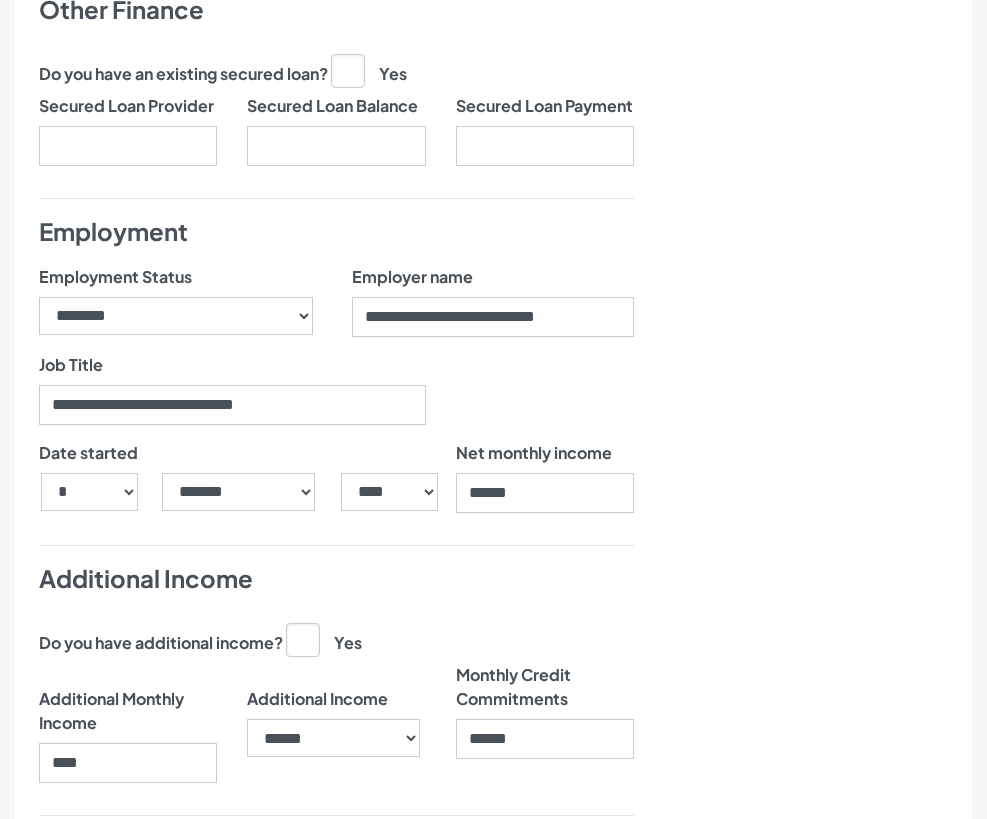 click on "Nearly there, we just need to know your address and employment details" at bounding box center (811, -305) 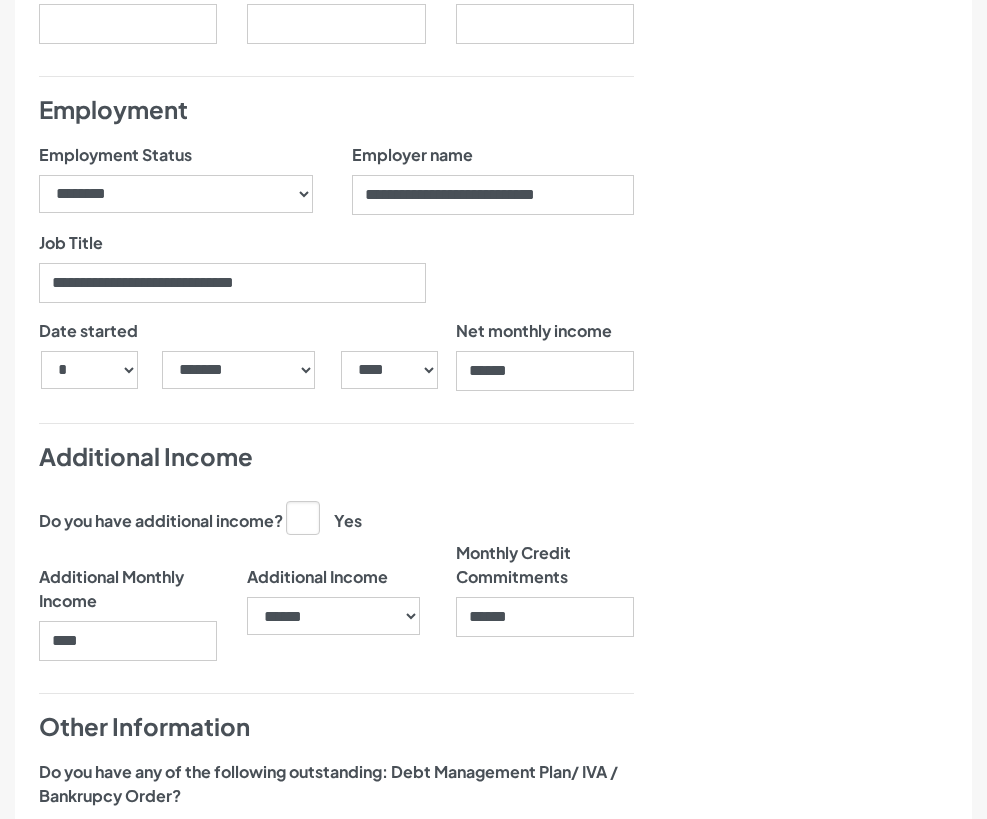 scroll, scrollTop: 2300, scrollLeft: 0, axis: vertical 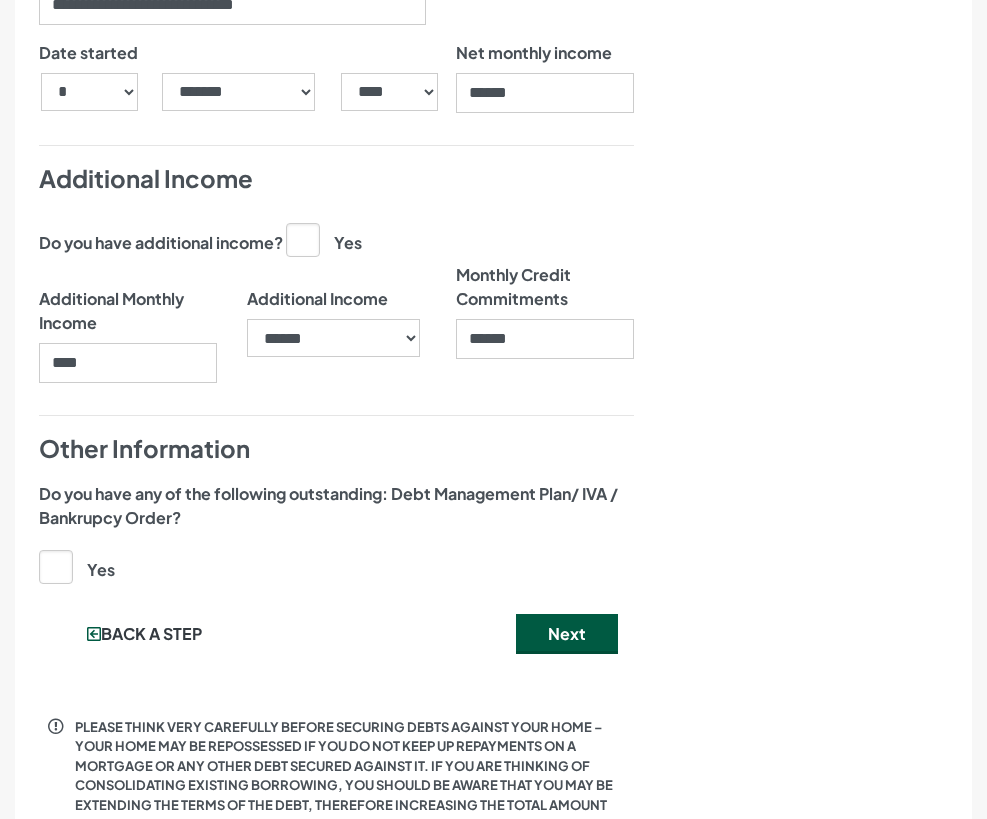 click on "Yes" at bounding box center (324, 239) 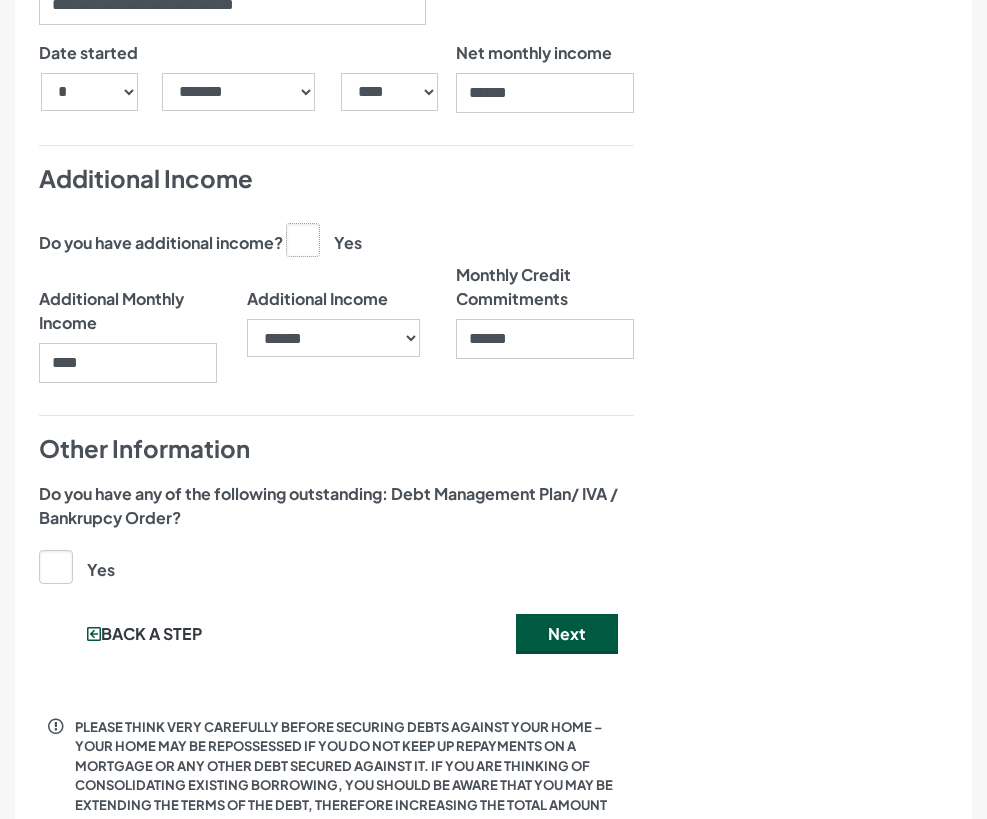 click on "Yes" at bounding box center [-9707, 239] 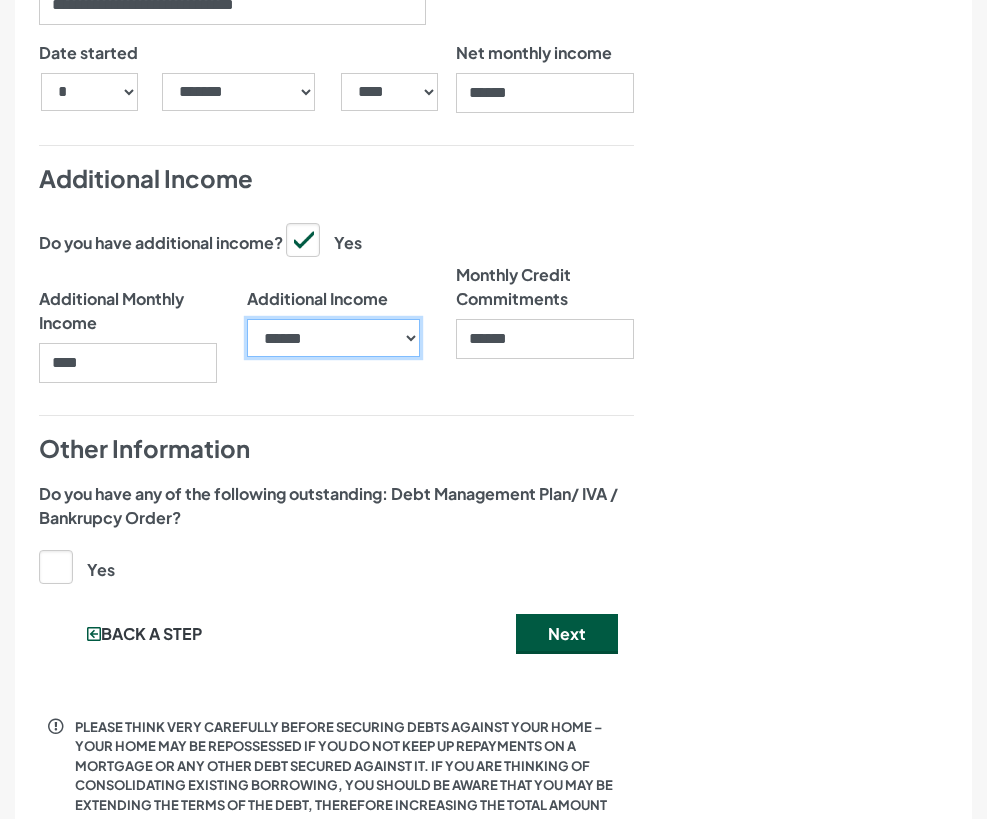 click on "**********" at bounding box center (333, 338) 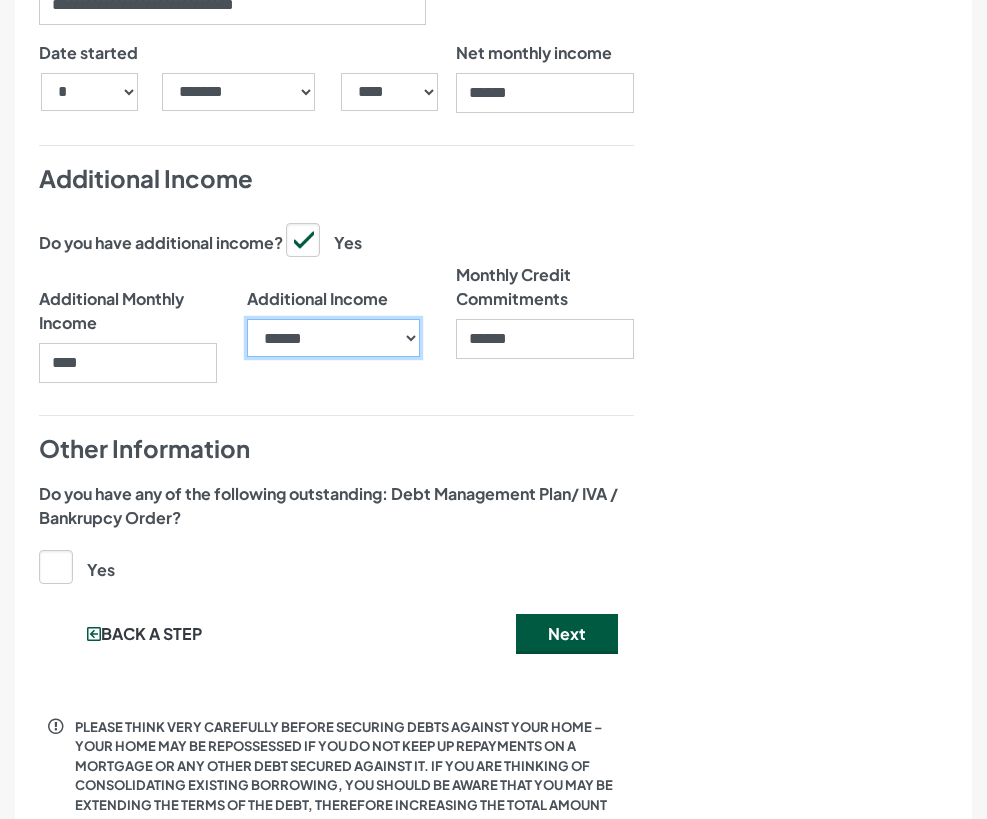 select on "**********" 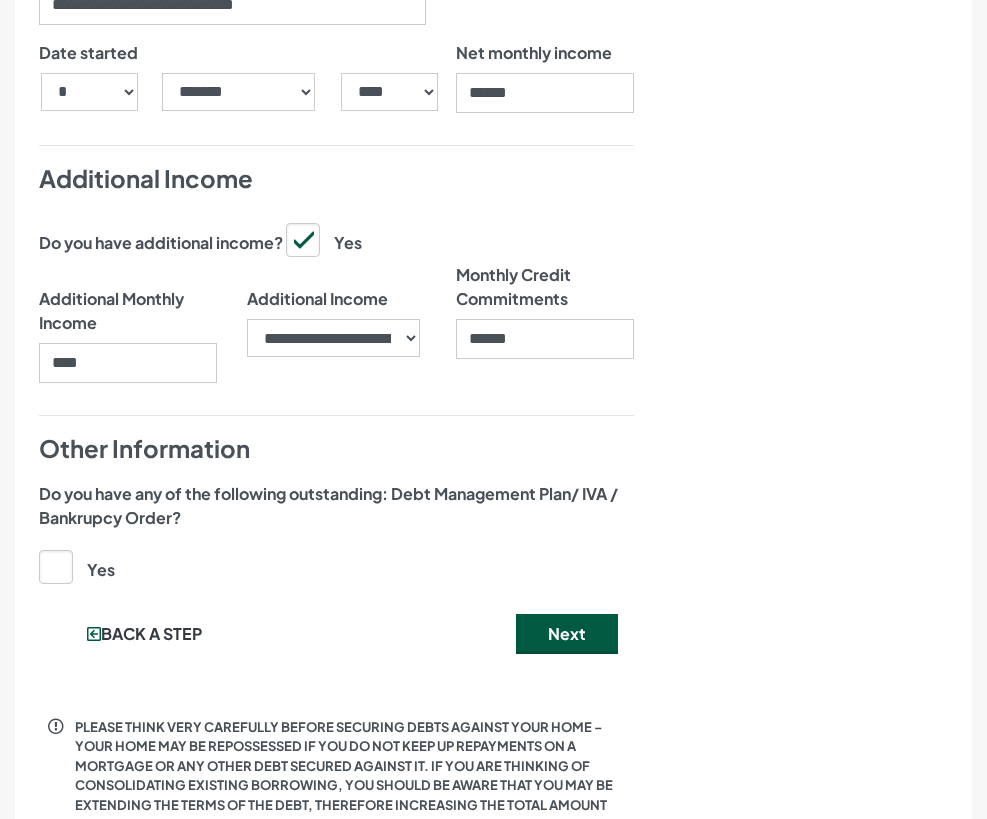 click on "Nearly there, we just need to know your address and employment details" at bounding box center [811, -705] 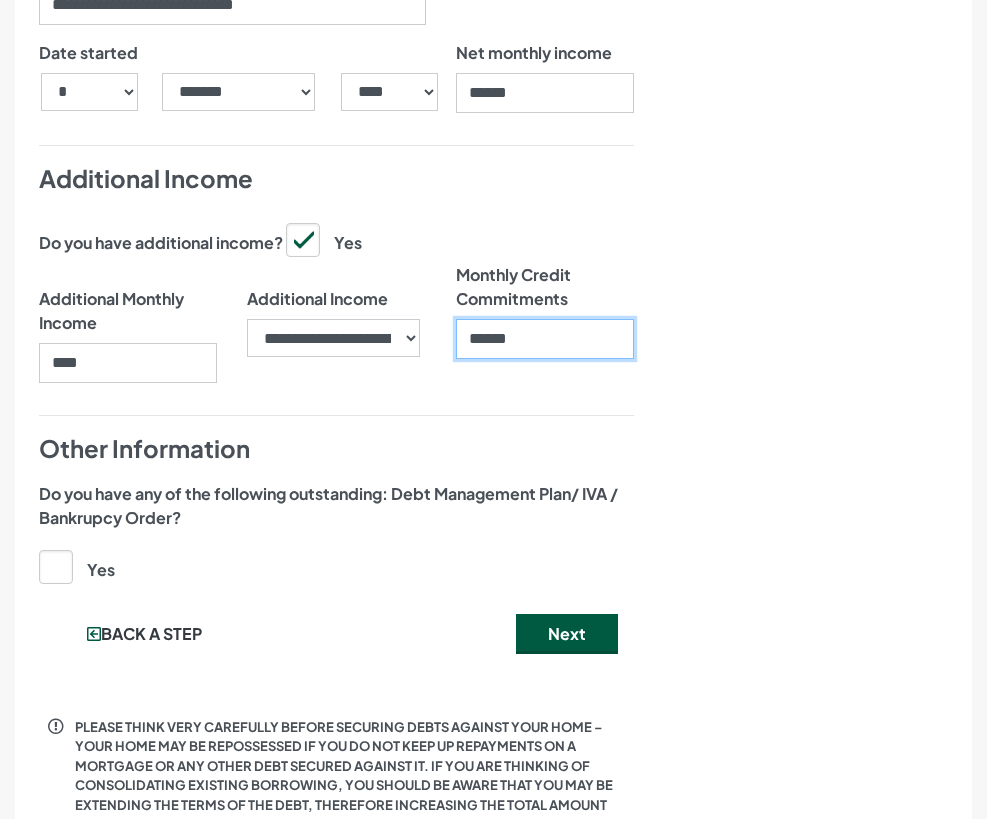 drag, startPoint x: 550, startPoint y: 374, endPoint x: 388, endPoint y: 387, distance: 162.52077 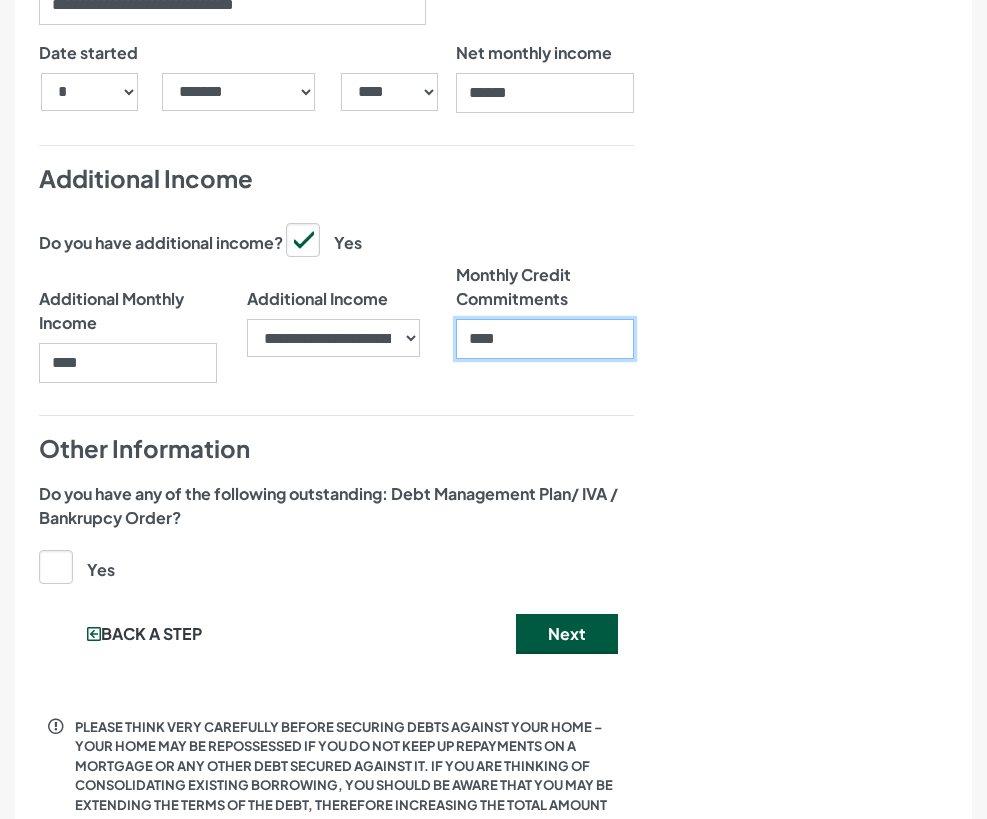 type on "****" 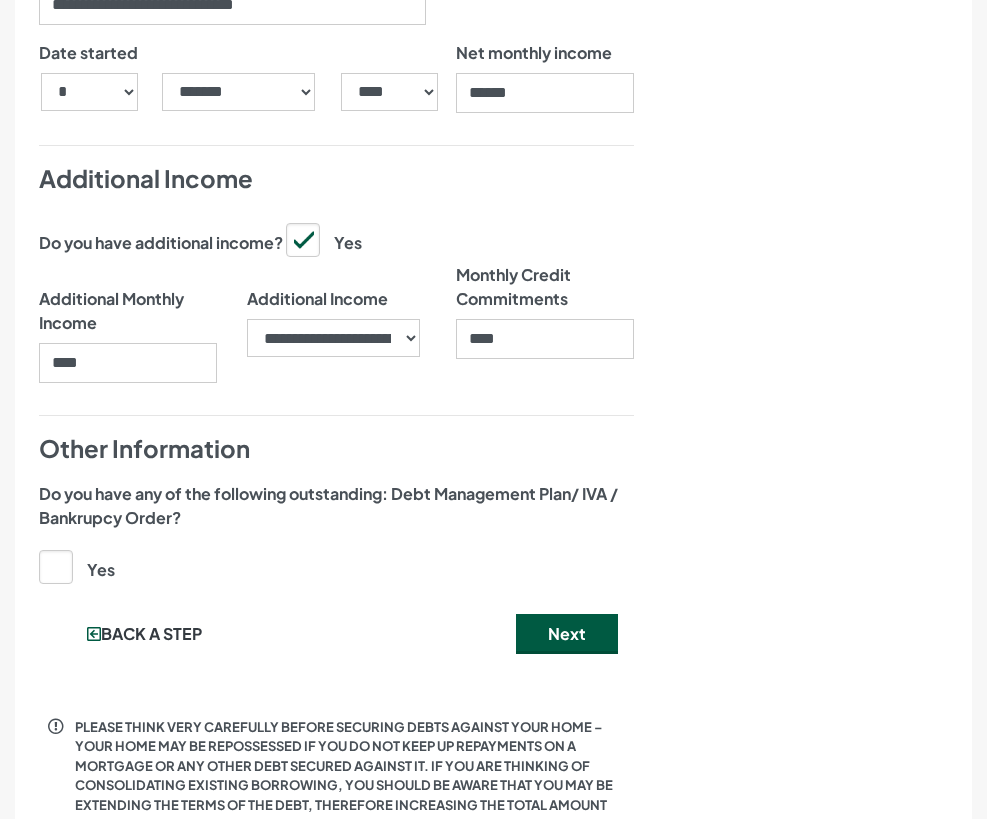 click on "Nearly there, we just need to know your address and employment details" at bounding box center [811, -705] 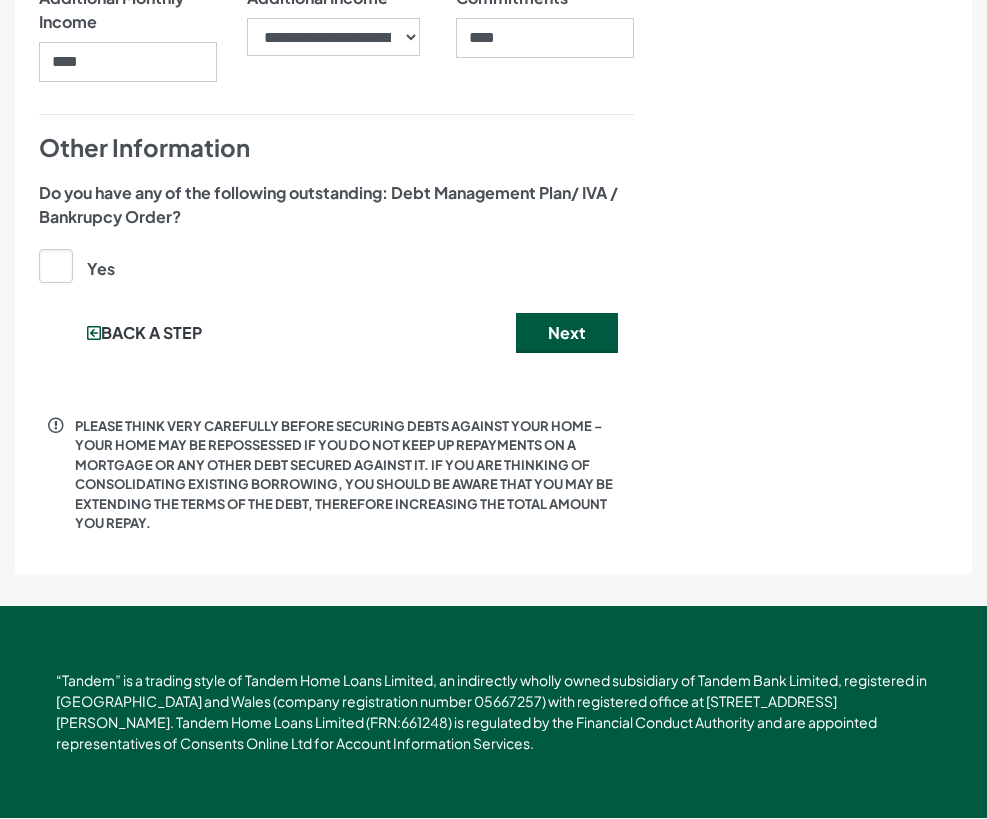 scroll, scrollTop: 2633, scrollLeft: 0, axis: vertical 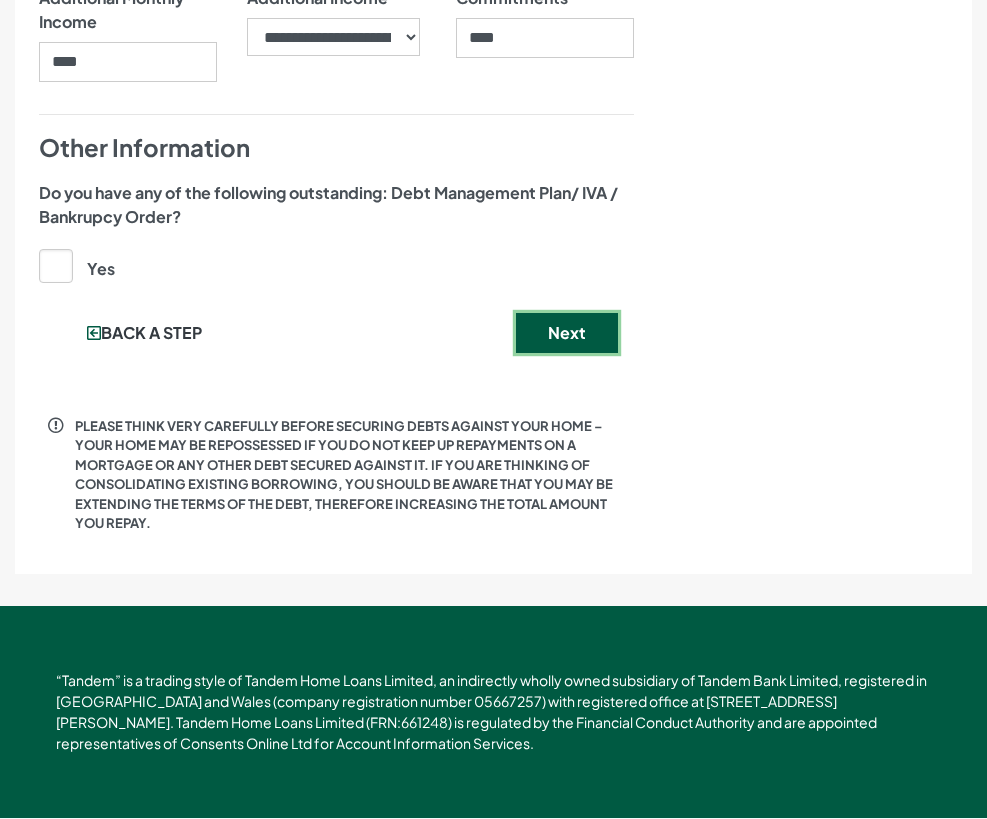 click on "Next" at bounding box center (567, 333) 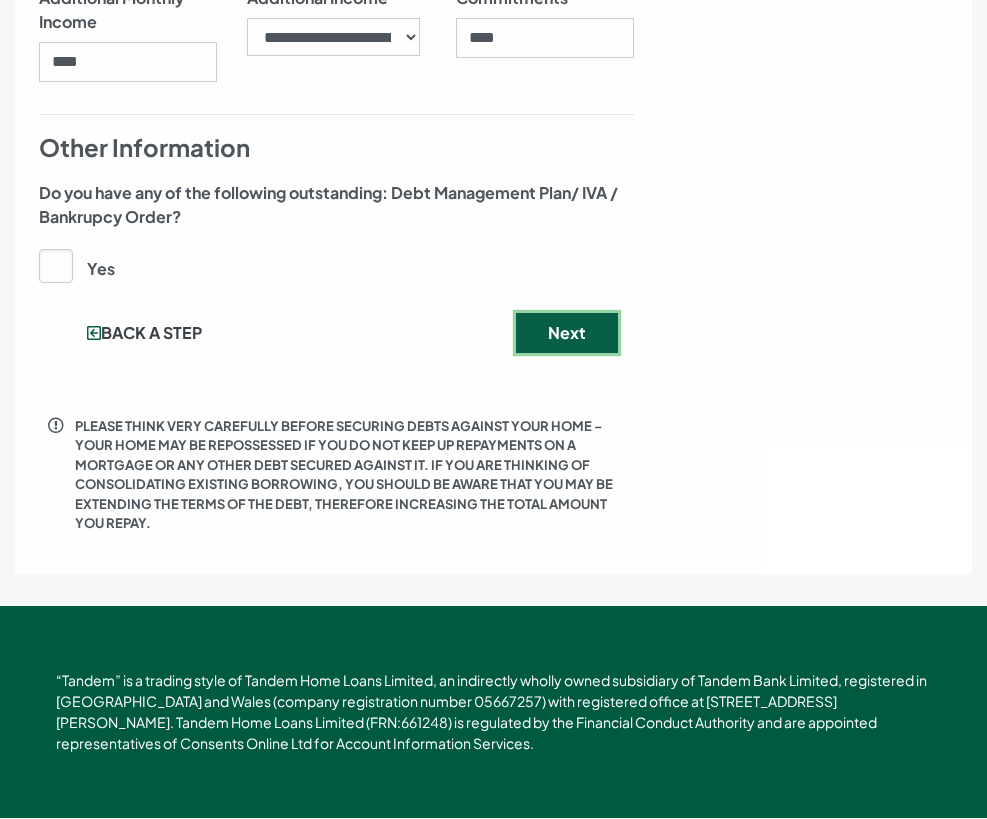 scroll, scrollTop: 0, scrollLeft: 0, axis: both 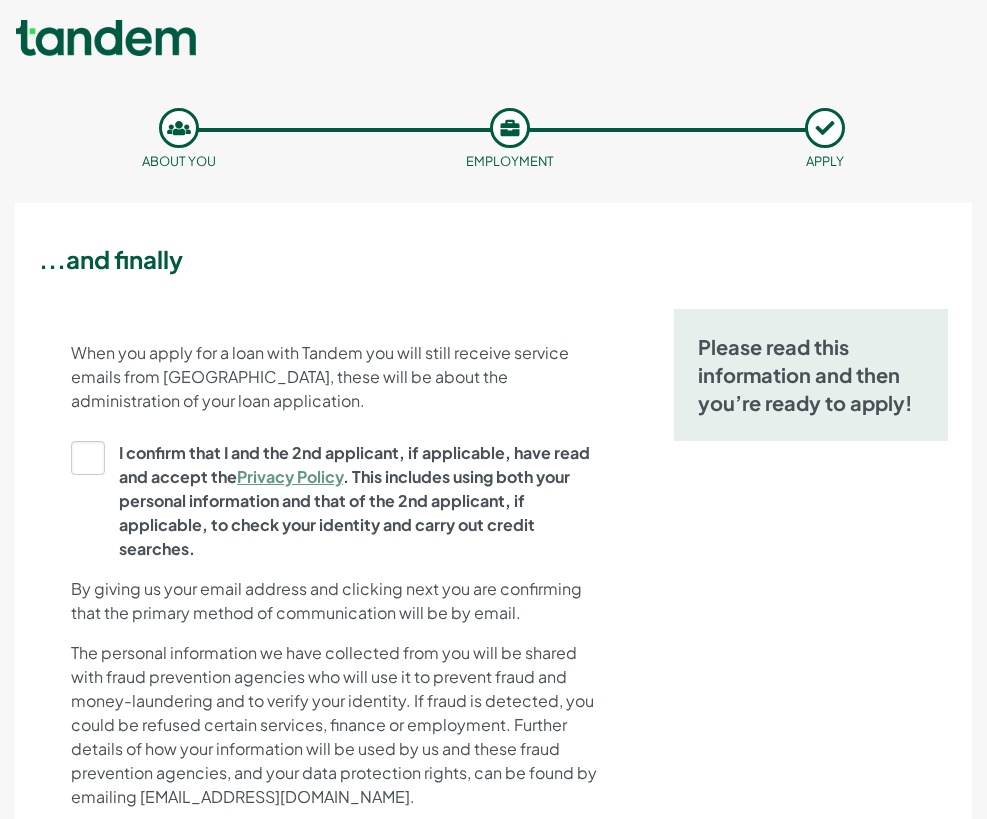 click on "I confirm that I and the 2nd applicant, if applicable, have read and accept the  Privacy Policy . This includes using both your personal information and that of the 2nd applicant, if applicable, to check your identity and carry out credit searches." at bounding box center (330, 501) 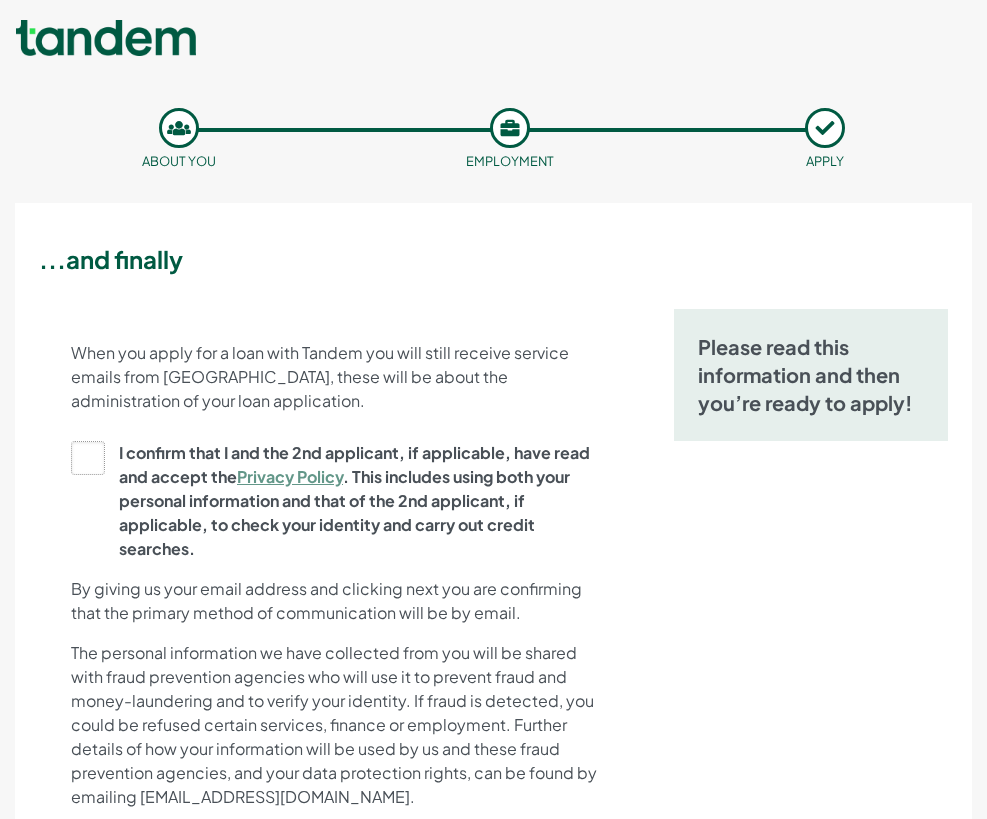 click on "I confirm that I and the 2nd applicant, if applicable, have read and accept the  Privacy Policy . This includes using both your personal information and that of the 2nd applicant, if applicable, to check your identity and carry out credit searches." at bounding box center (-9922, 500) 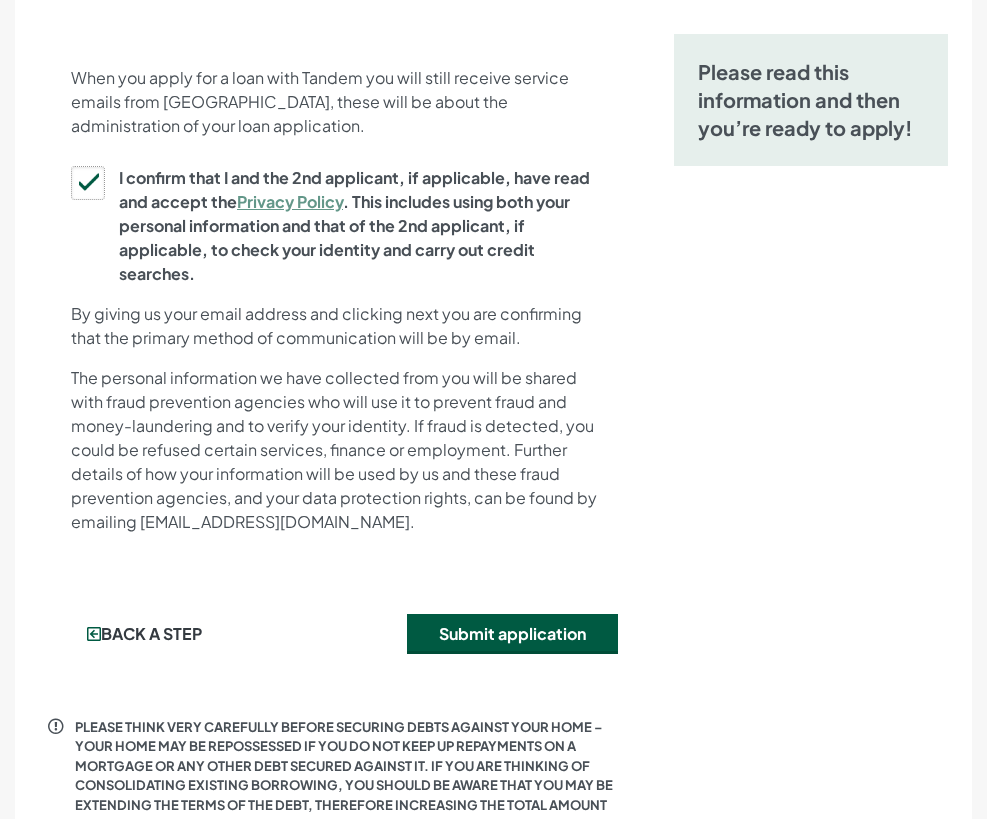 scroll, scrollTop: 584, scrollLeft: 0, axis: vertical 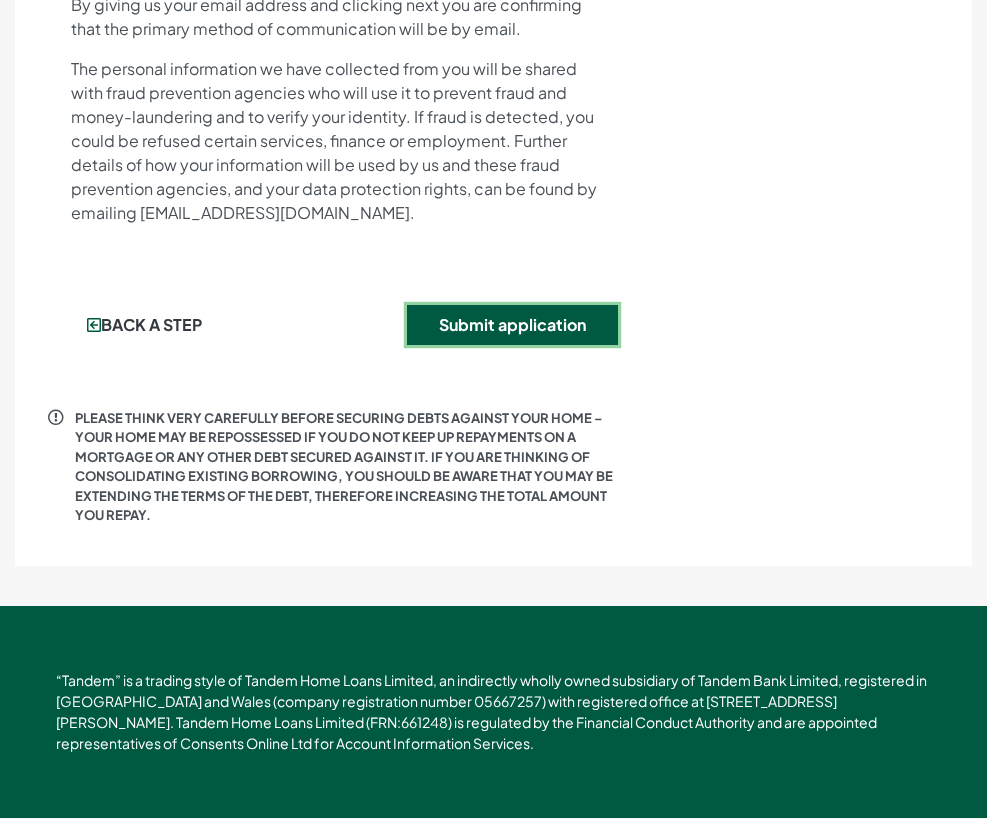 click on "Submit application" at bounding box center (512, 325) 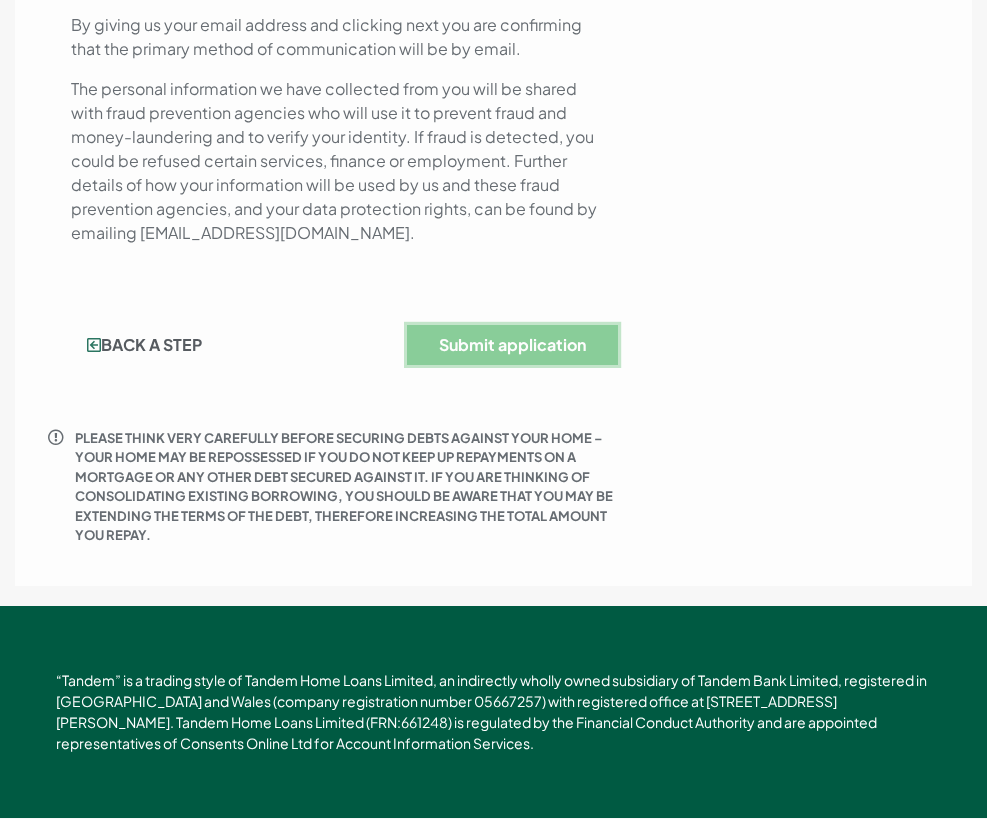 scroll, scrollTop: 0, scrollLeft: 0, axis: both 